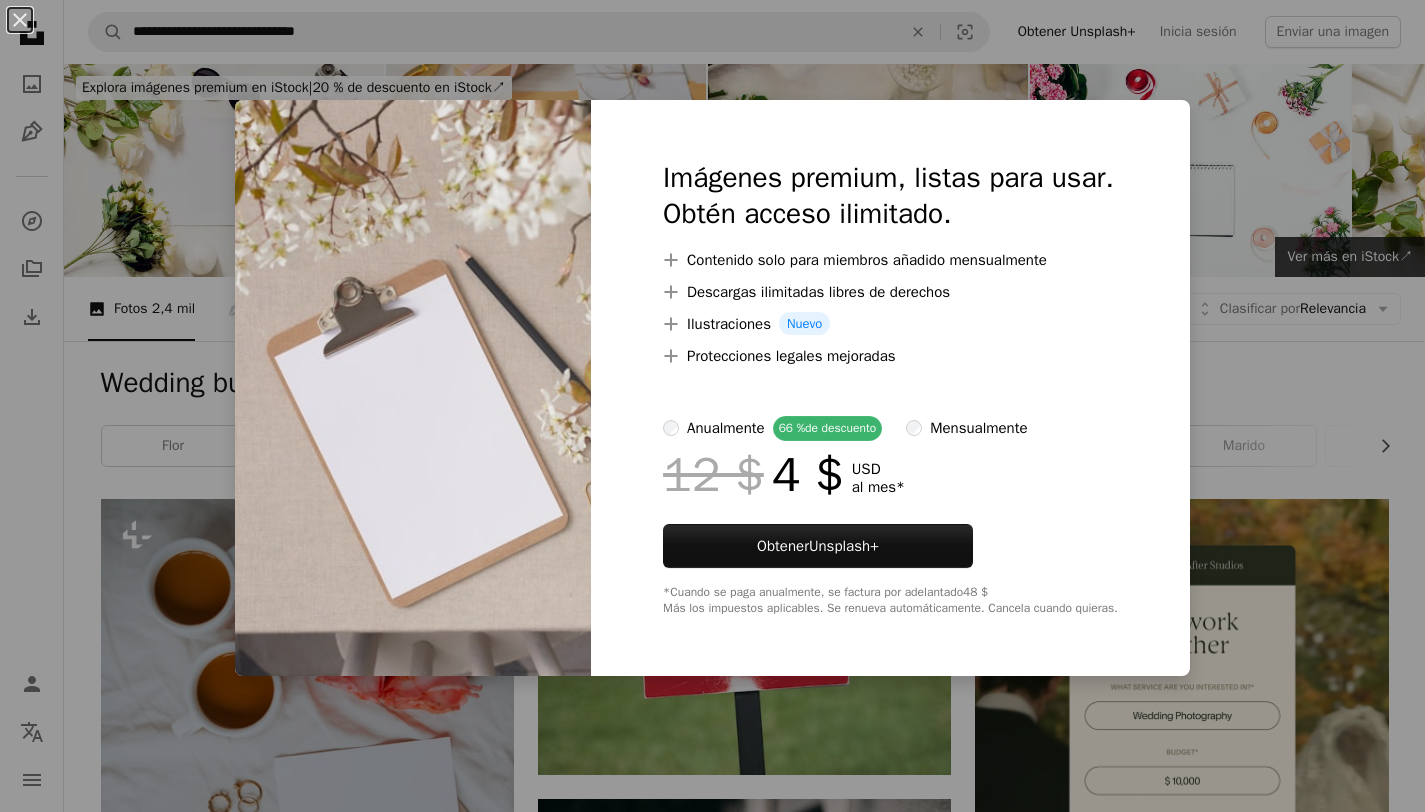 scroll, scrollTop: 1364, scrollLeft: 0, axis: vertical 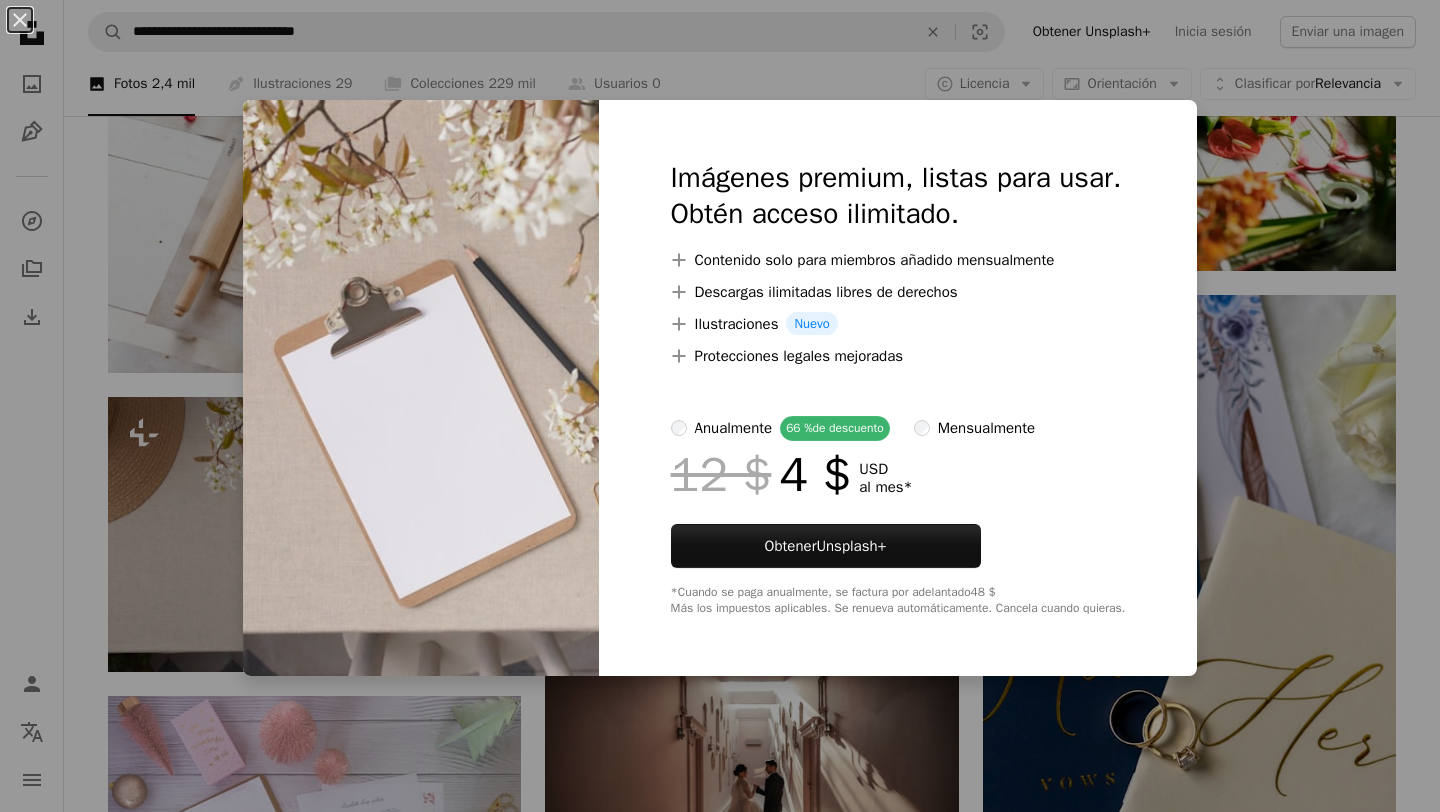 click on "An X shape Imágenes premium, listas para usar. Obtén acceso ilimitado. A plus sign Contenido solo para miembros añadido mensualmente A plus sign Descargas ilimitadas libres de derechos A plus sign Ilustraciones  Nuevo A plus sign Protecciones legales mejoradas anualmente 66 %  de descuento mensualmente 12 $   4 $ USD al mes * Obtener  Unsplash+ *Cuando se paga anualmente, se factura por adelantado  48 $ Más los impuestos aplicables. Se renueva automáticamente. Cancela cuando quieras." at bounding box center (720, 406) 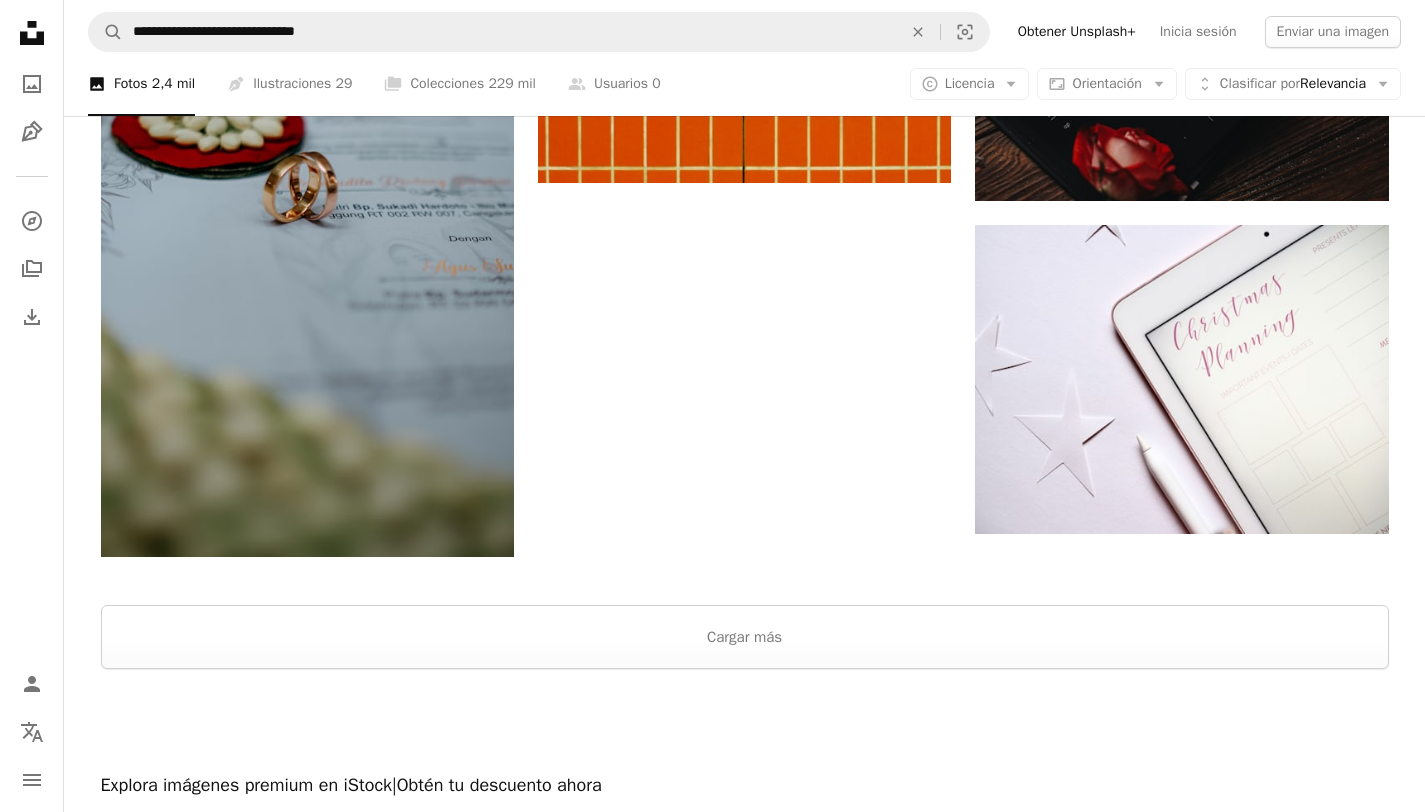 scroll, scrollTop: 3050, scrollLeft: 0, axis: vertical 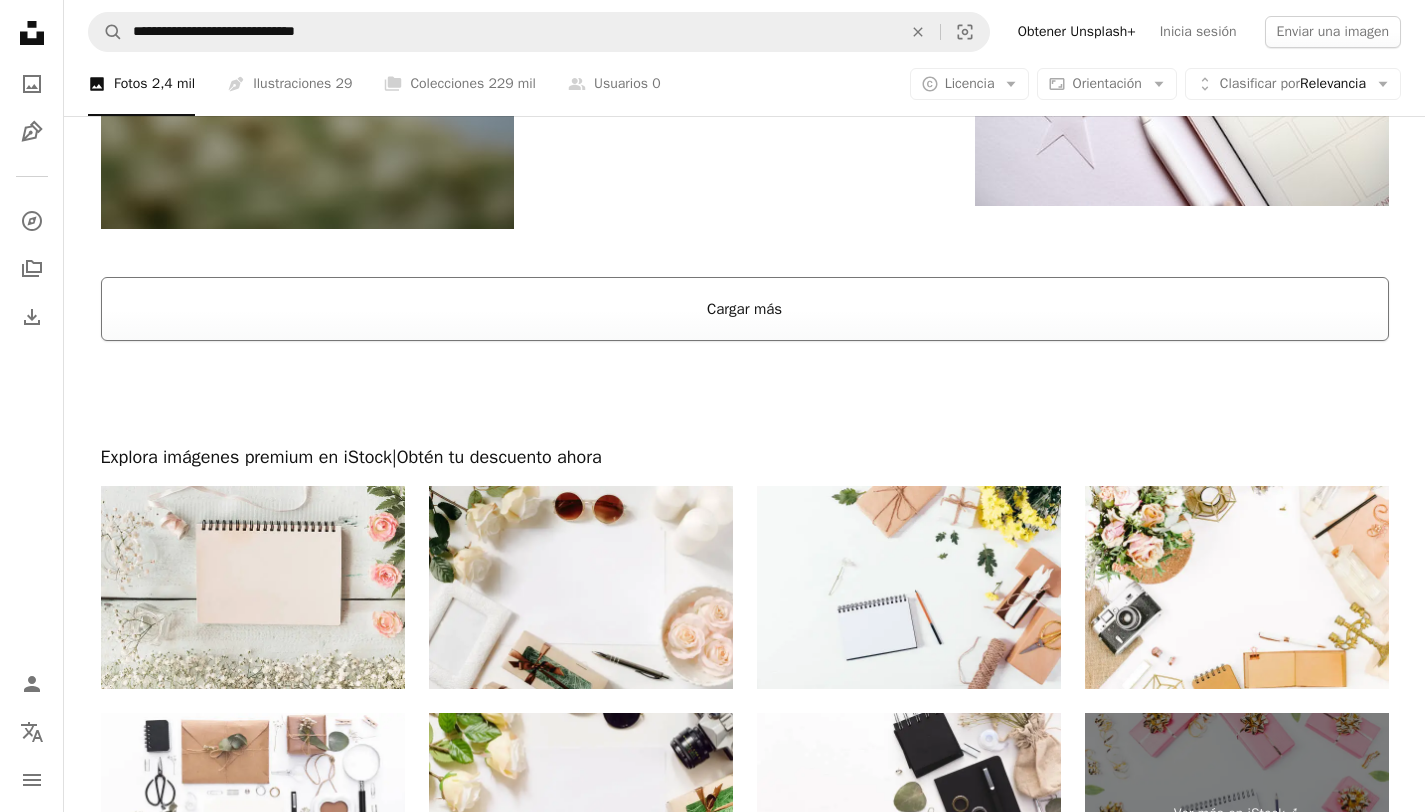 click on "Cargar más" at bounding box center [745, 309] 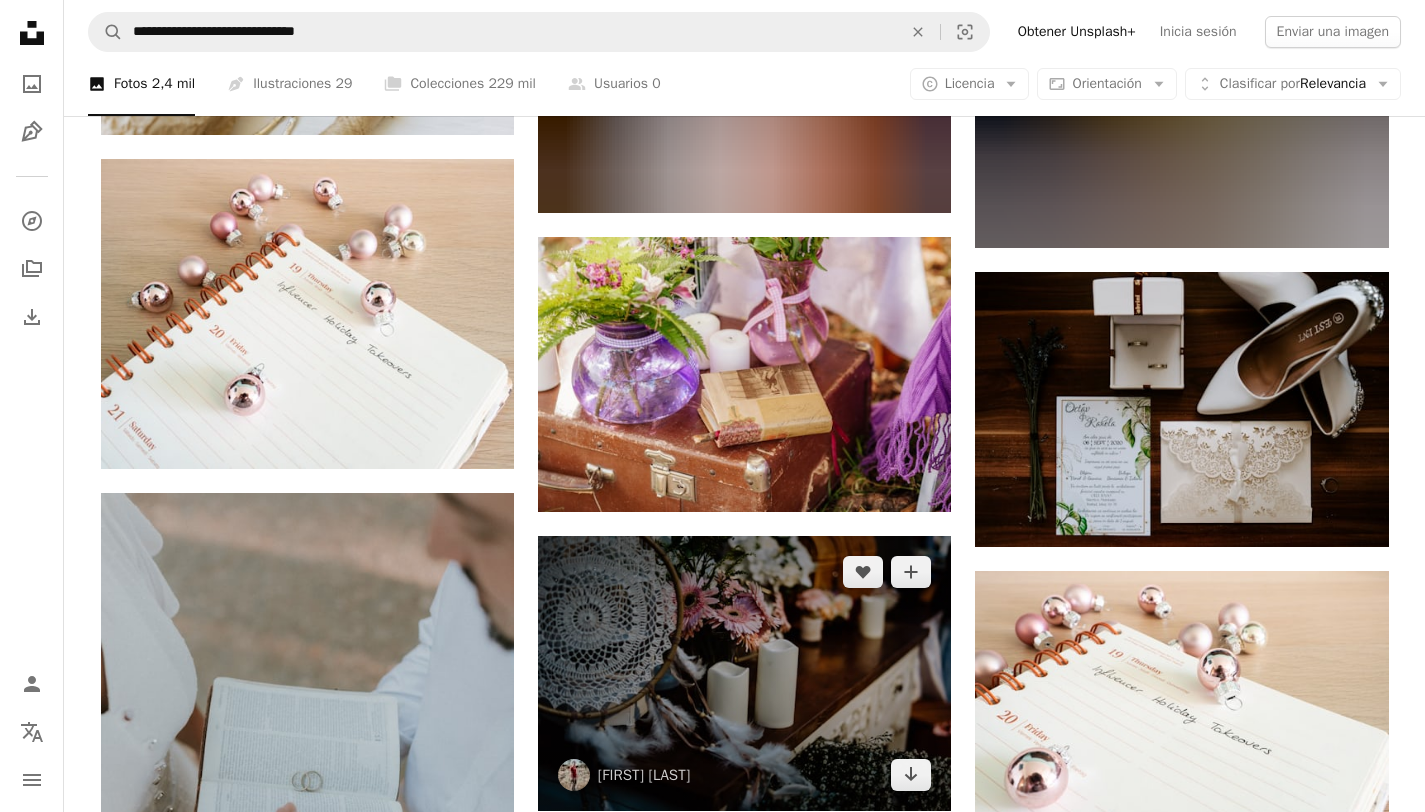 scroll, scrollTop: 9438, scrollLeft: 0, axis: vertical 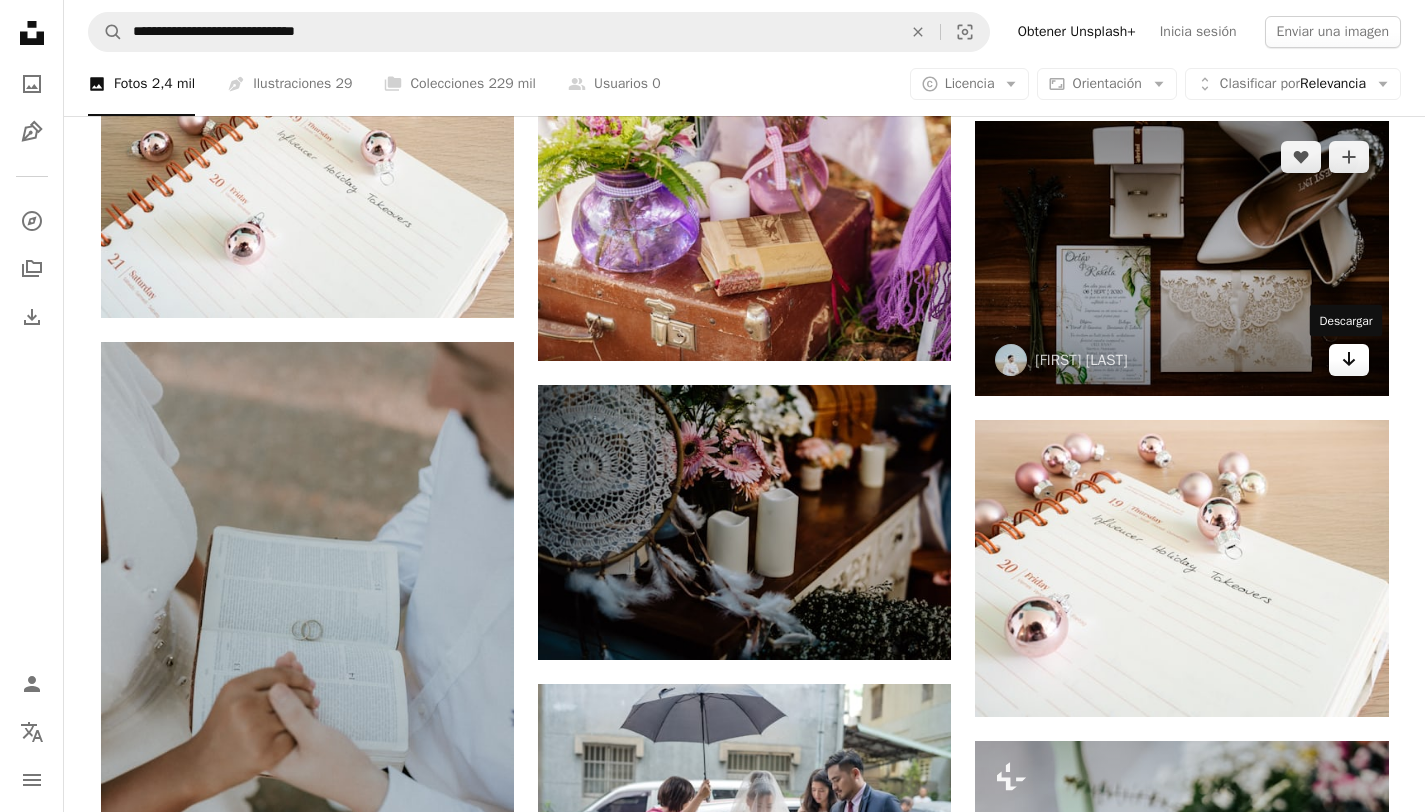 click on "Arrow pointing down" 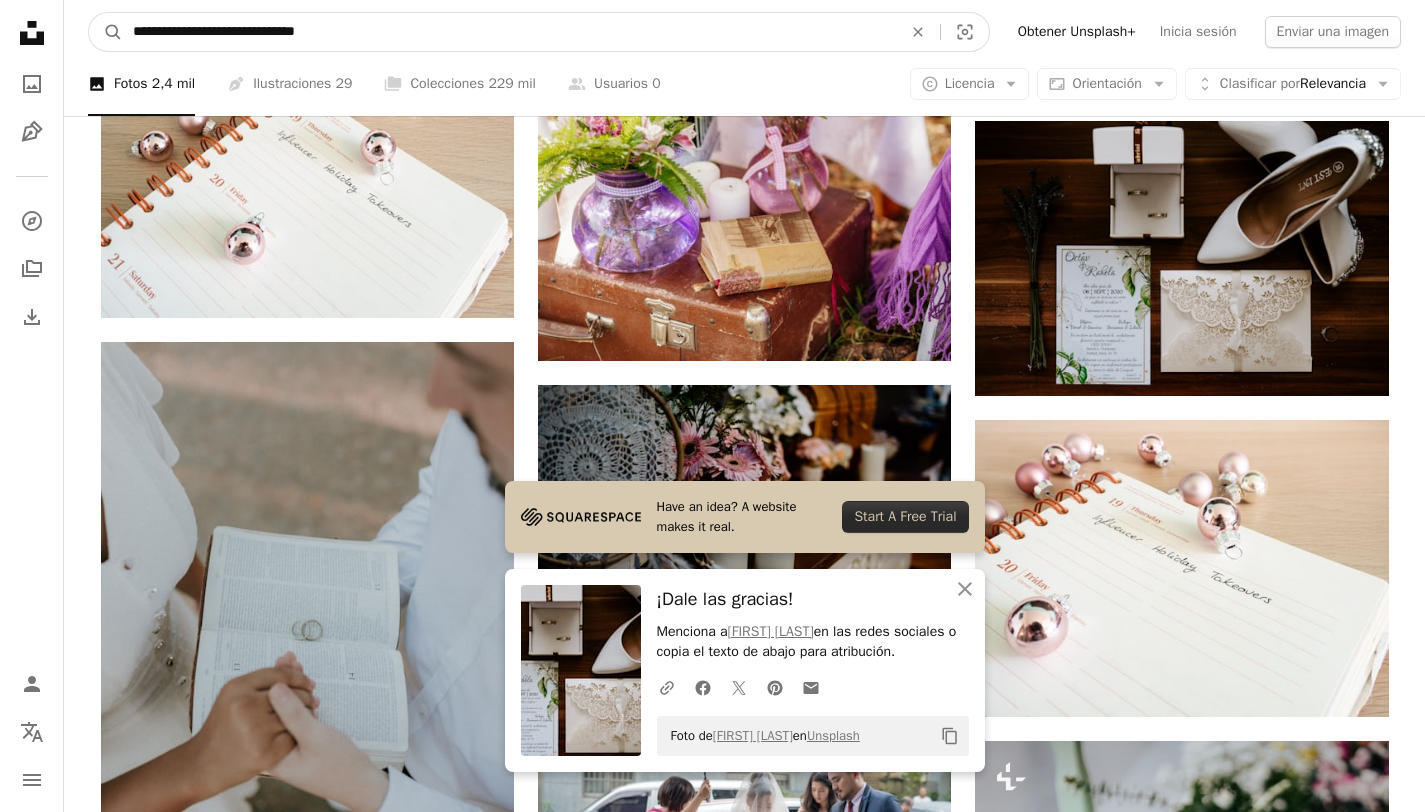 drag, startPoint x: 408, startPoint y: 39, endPoint x: 188, endPoint y: 29, distance: 220.22716 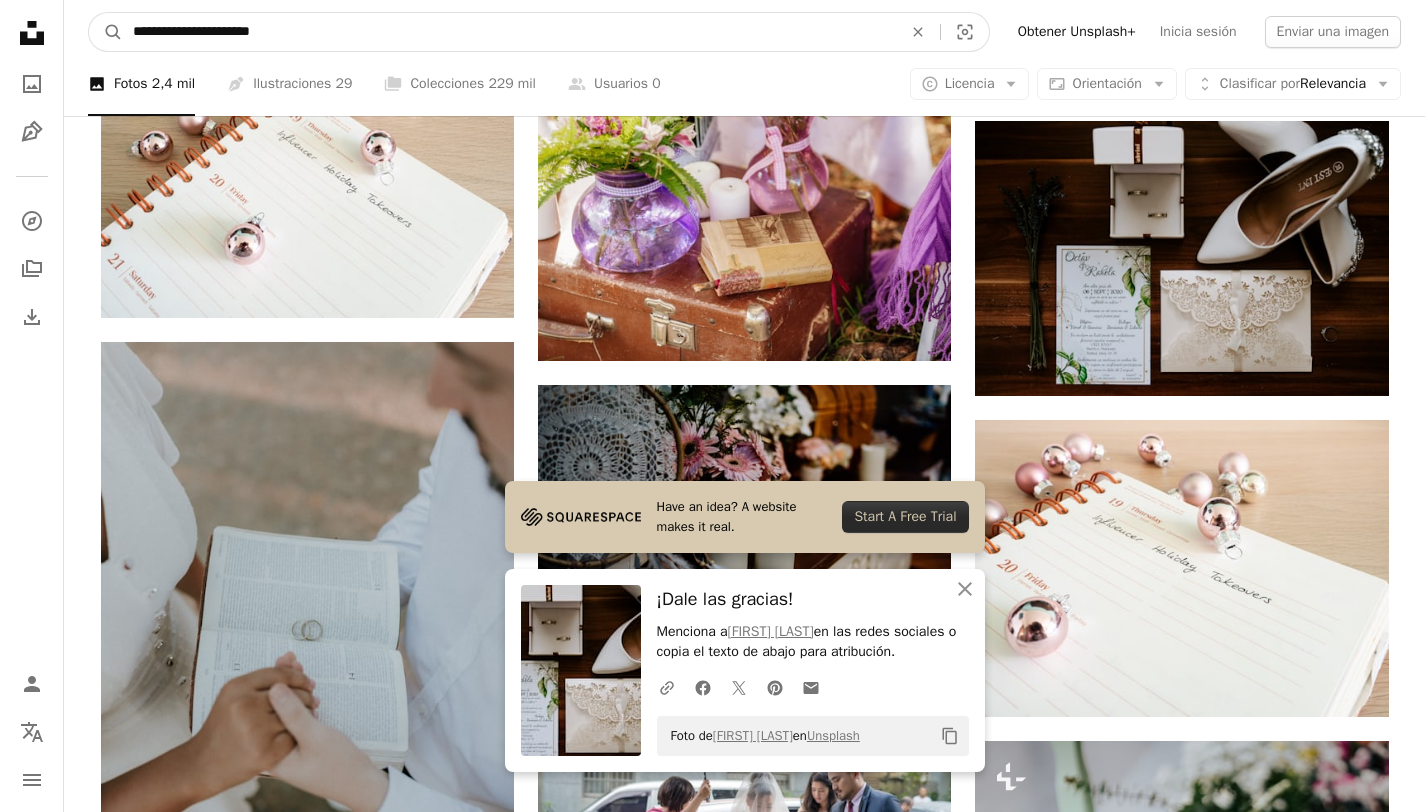 click on "A magnifying glass" at bounding box center (106, 32) 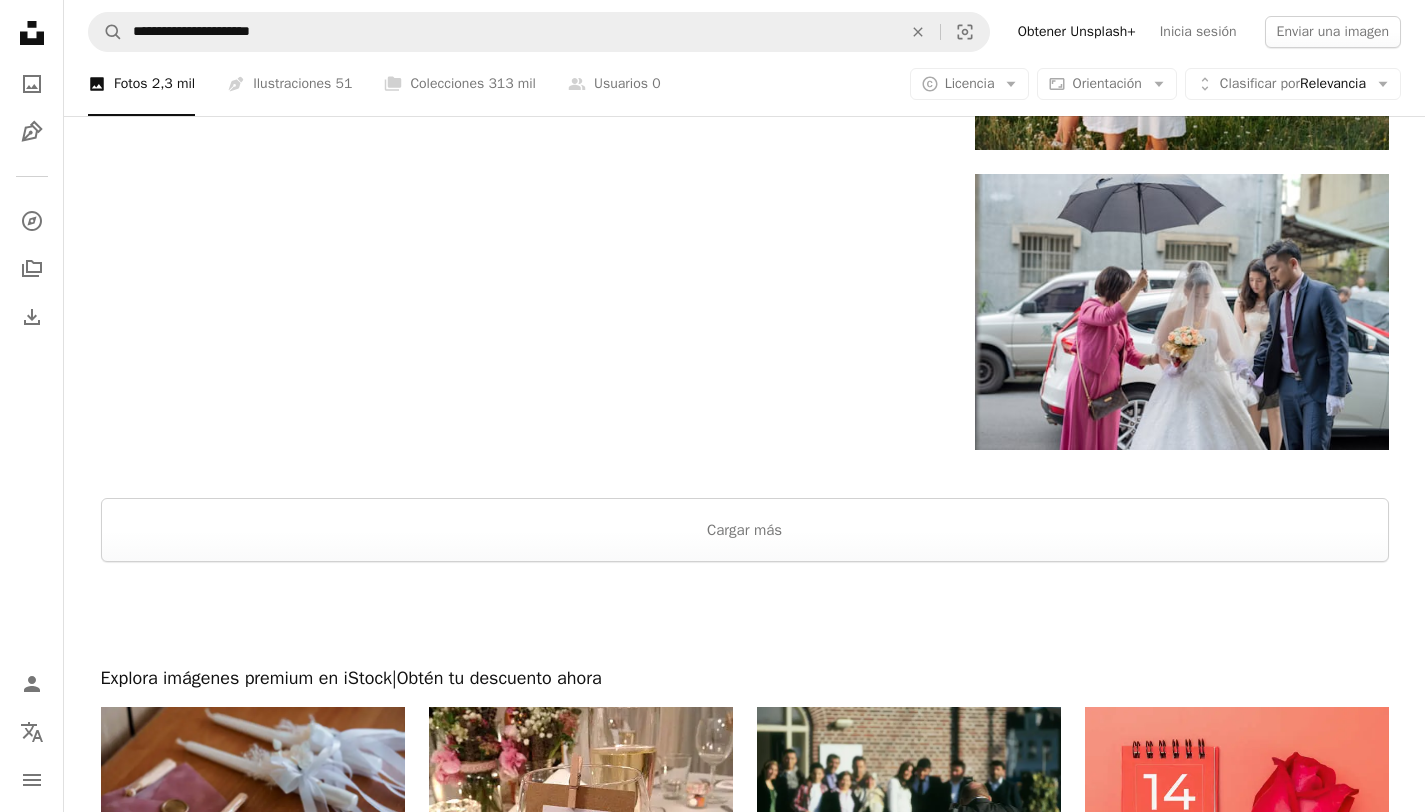 scroll, scrollTop: 3085, scrollLeft: 0, axis: vertical 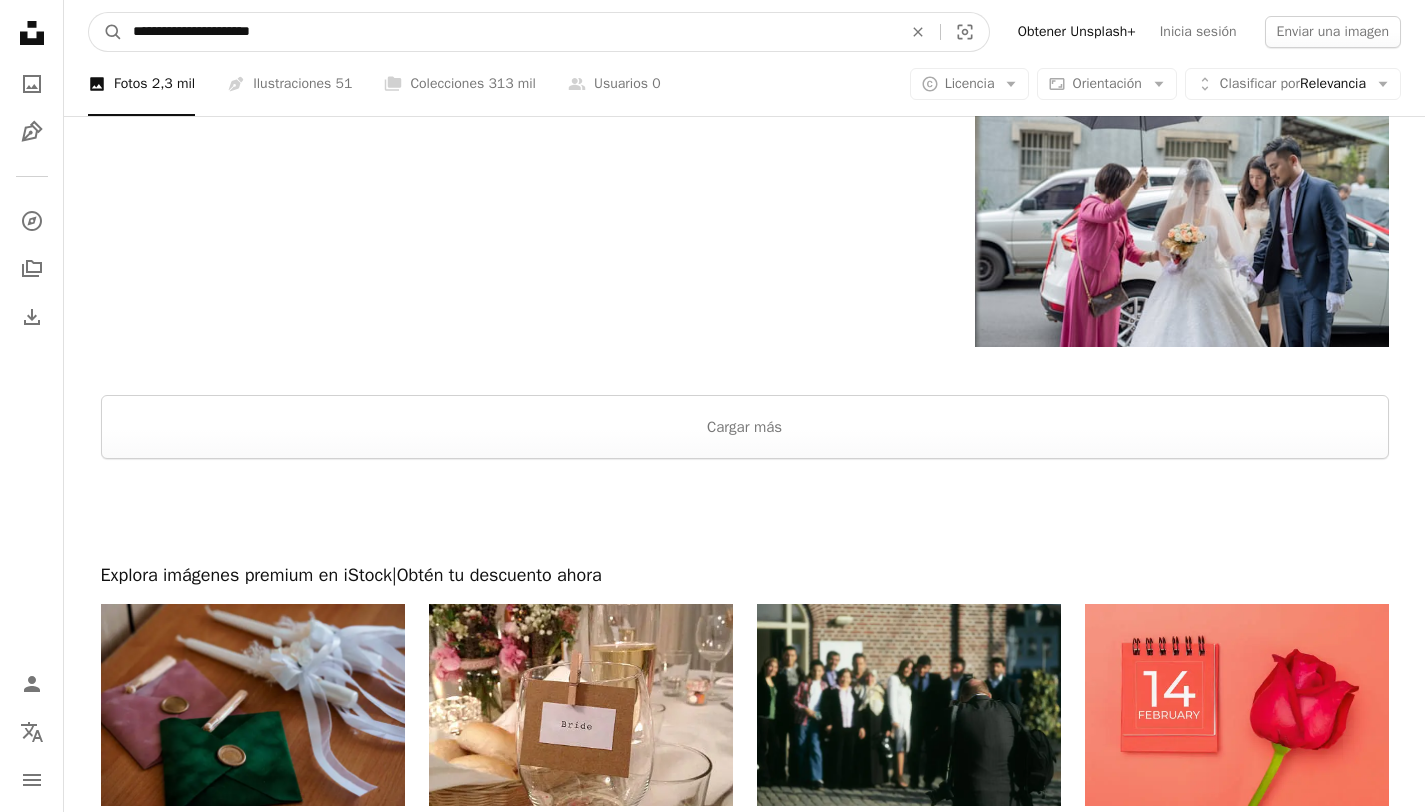 drag, startPoint x: 309, startPoint y: 27, endPoint x: 1, endPoint y: 20, distance: 308.07953 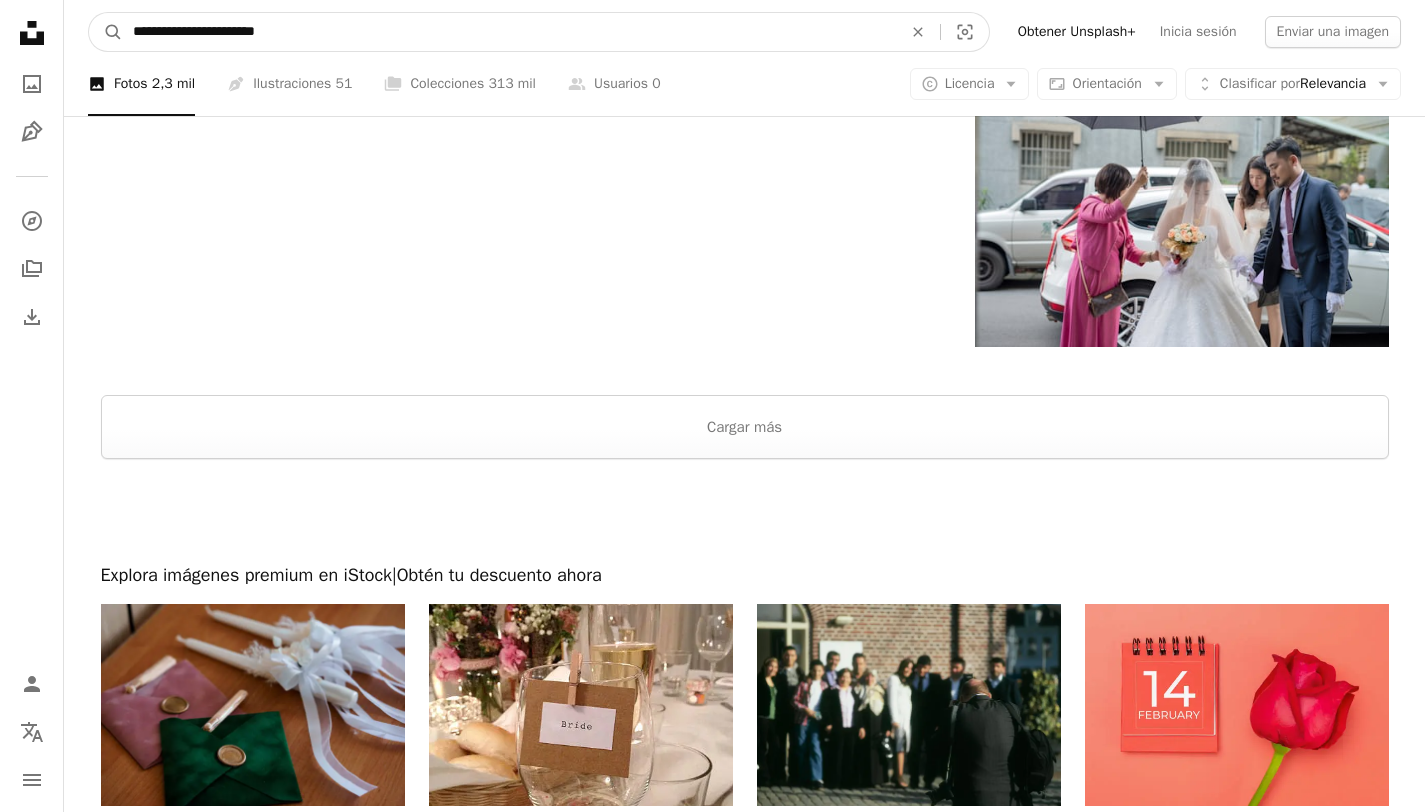 click on "A magnifying glass" at bounding box center (106, 32) 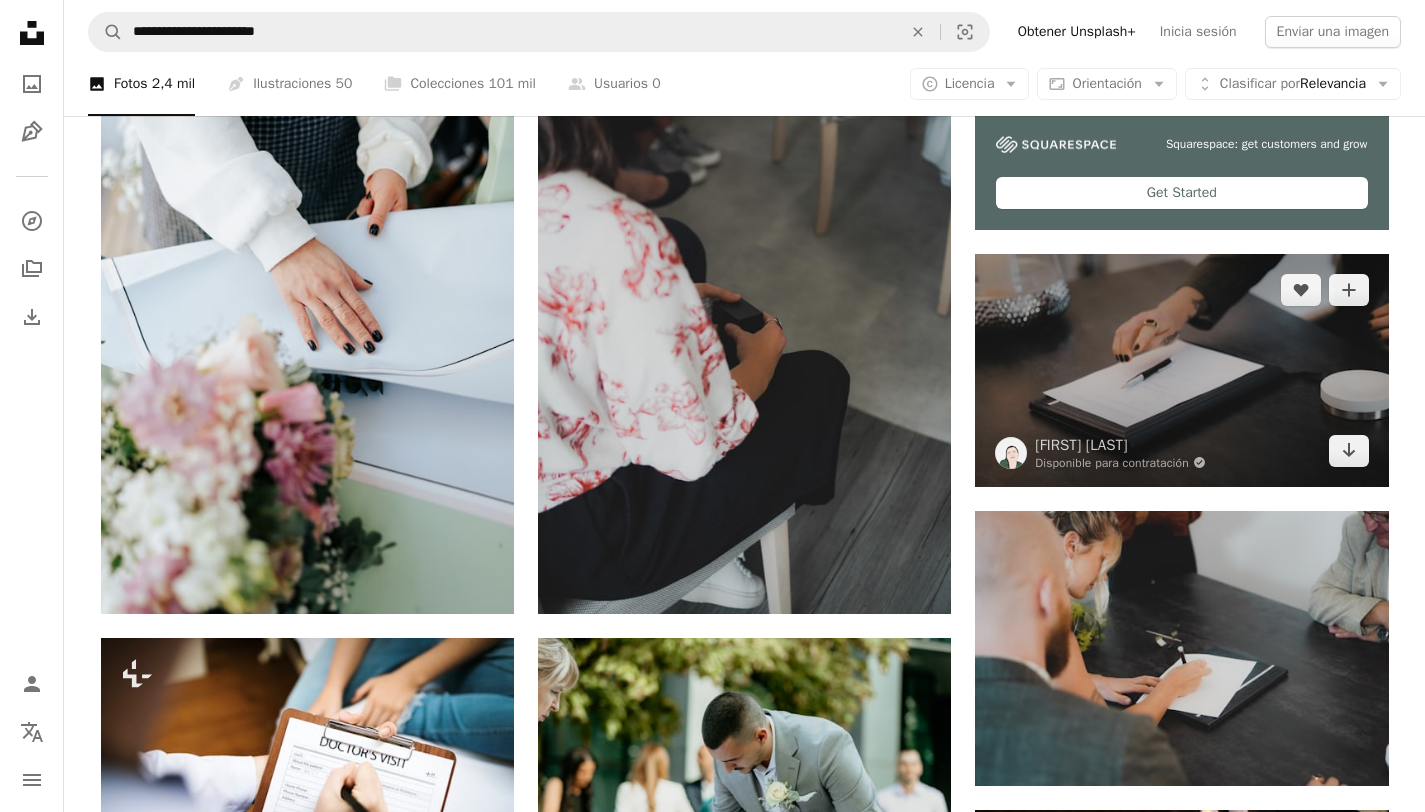 scroll, scrollTop: 910, scrollLeft: 0, axis: vertical 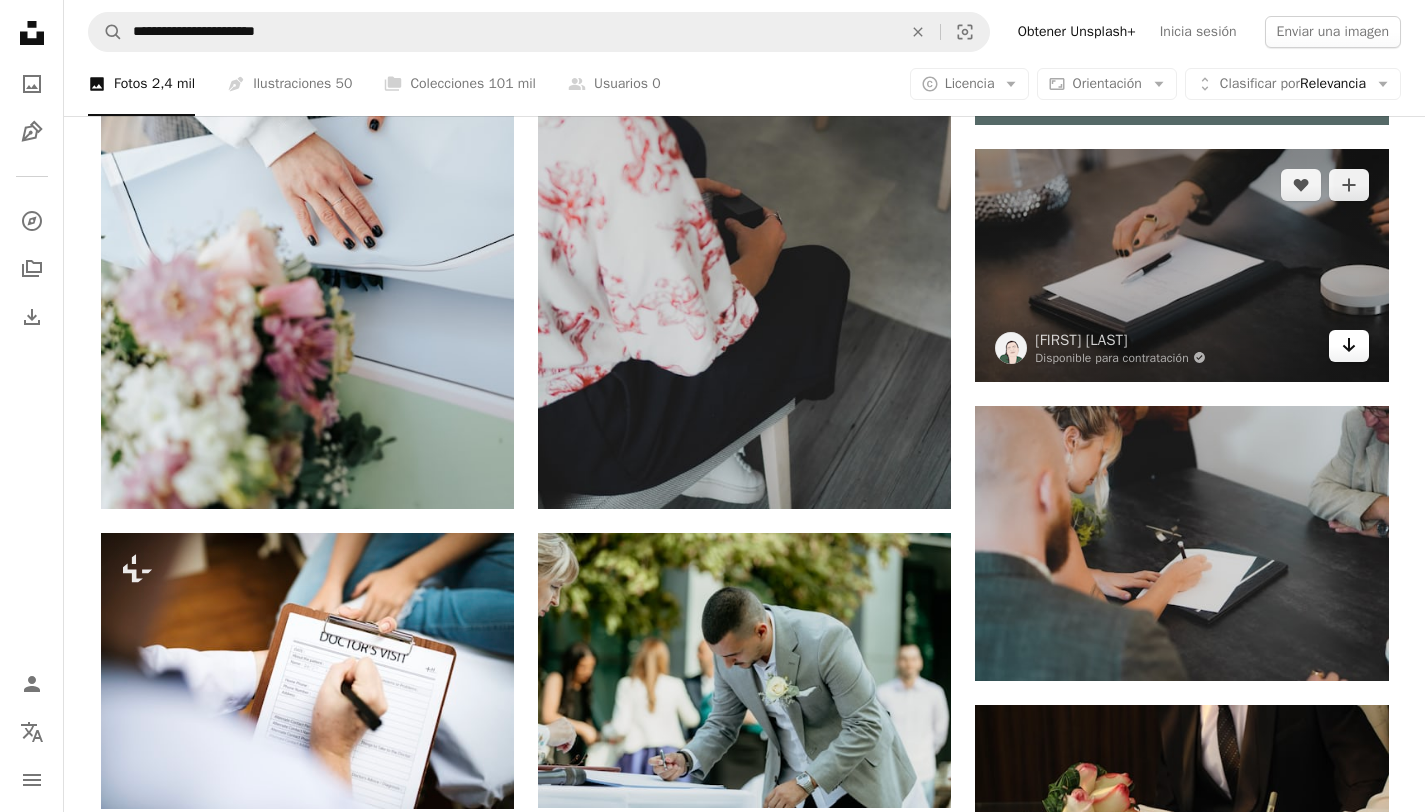 click on "Arrow pointing down" 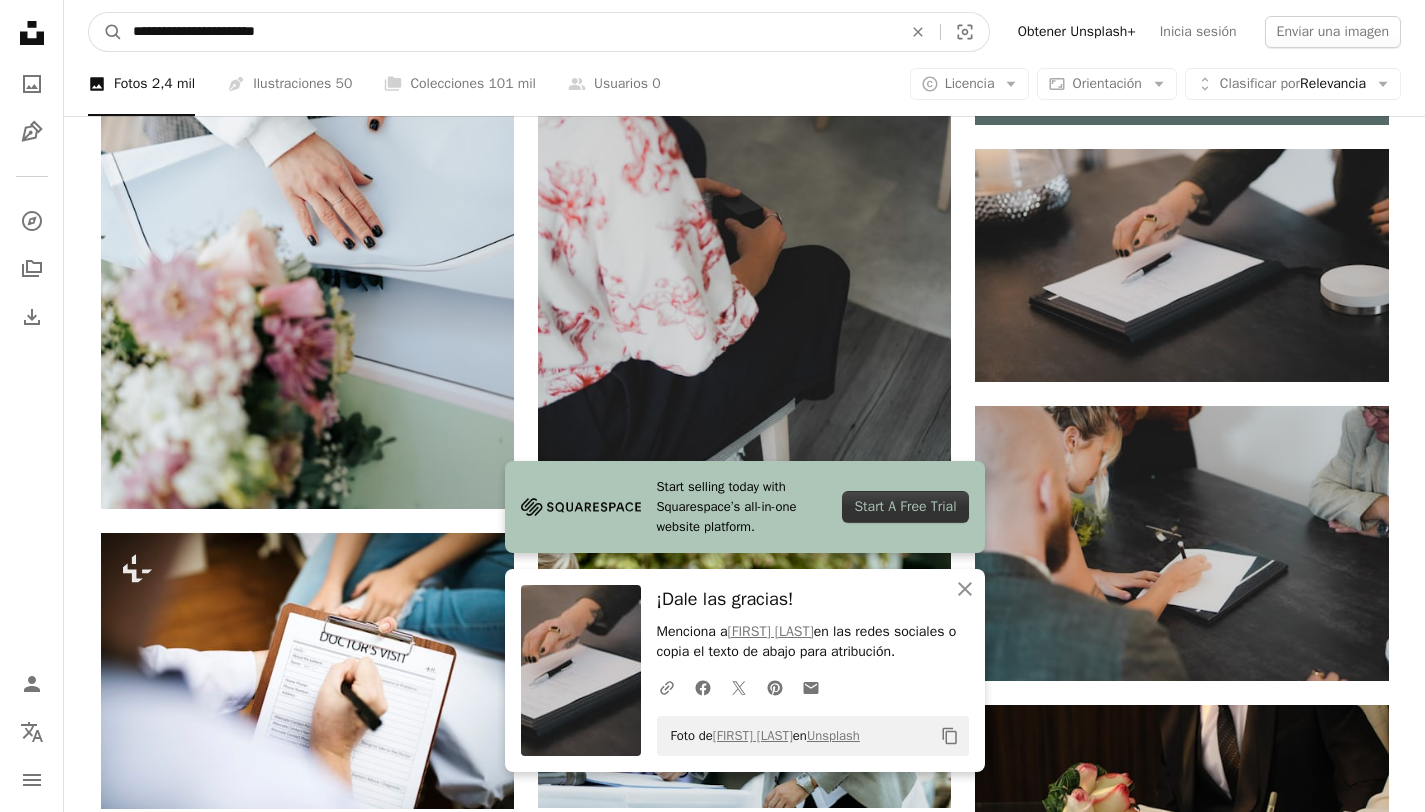 drag, startPoint x: 311, startPoint y: 23, endPoint x: 132, endPoint y: 26, distance: 179.02513 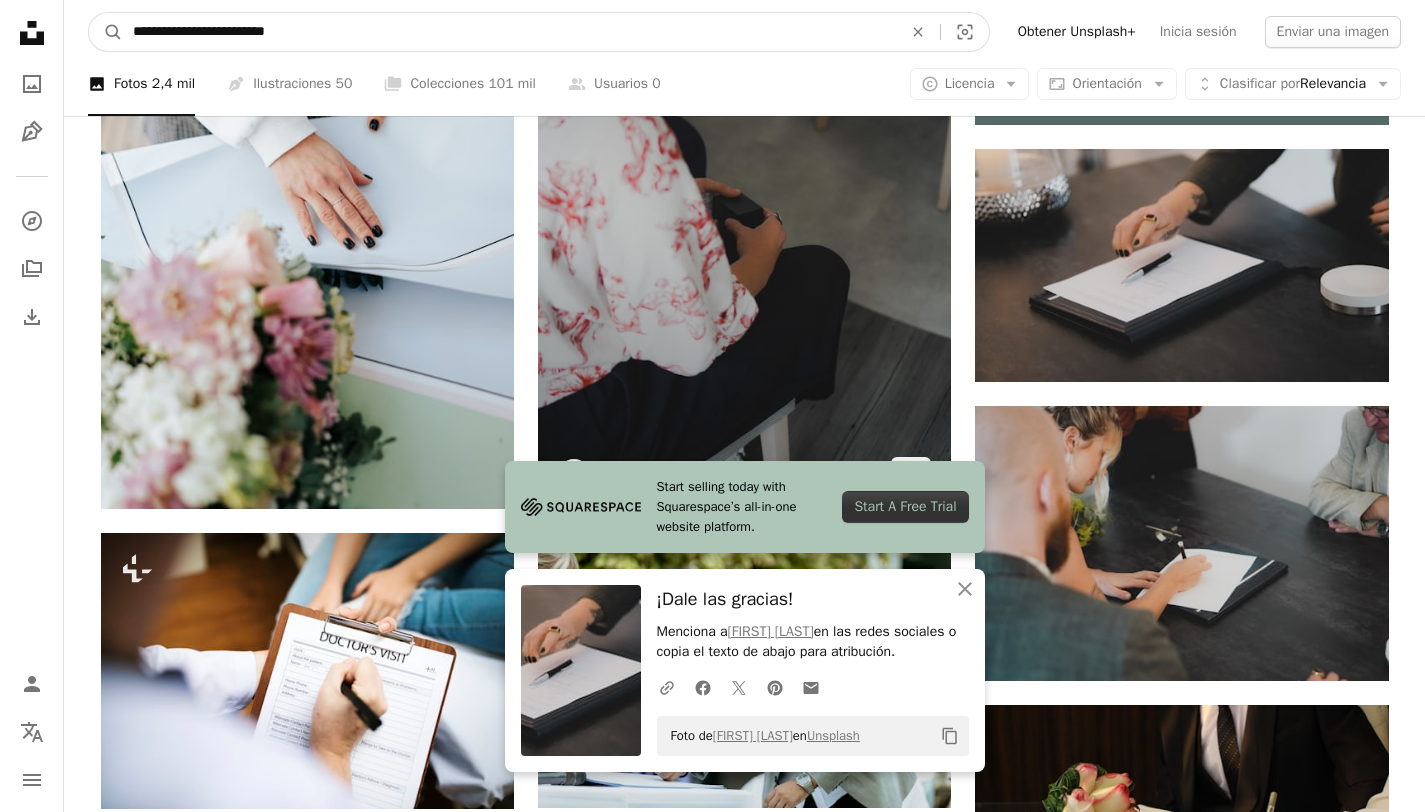 click on "A magnifying glass" at bounding box center (106, 32) 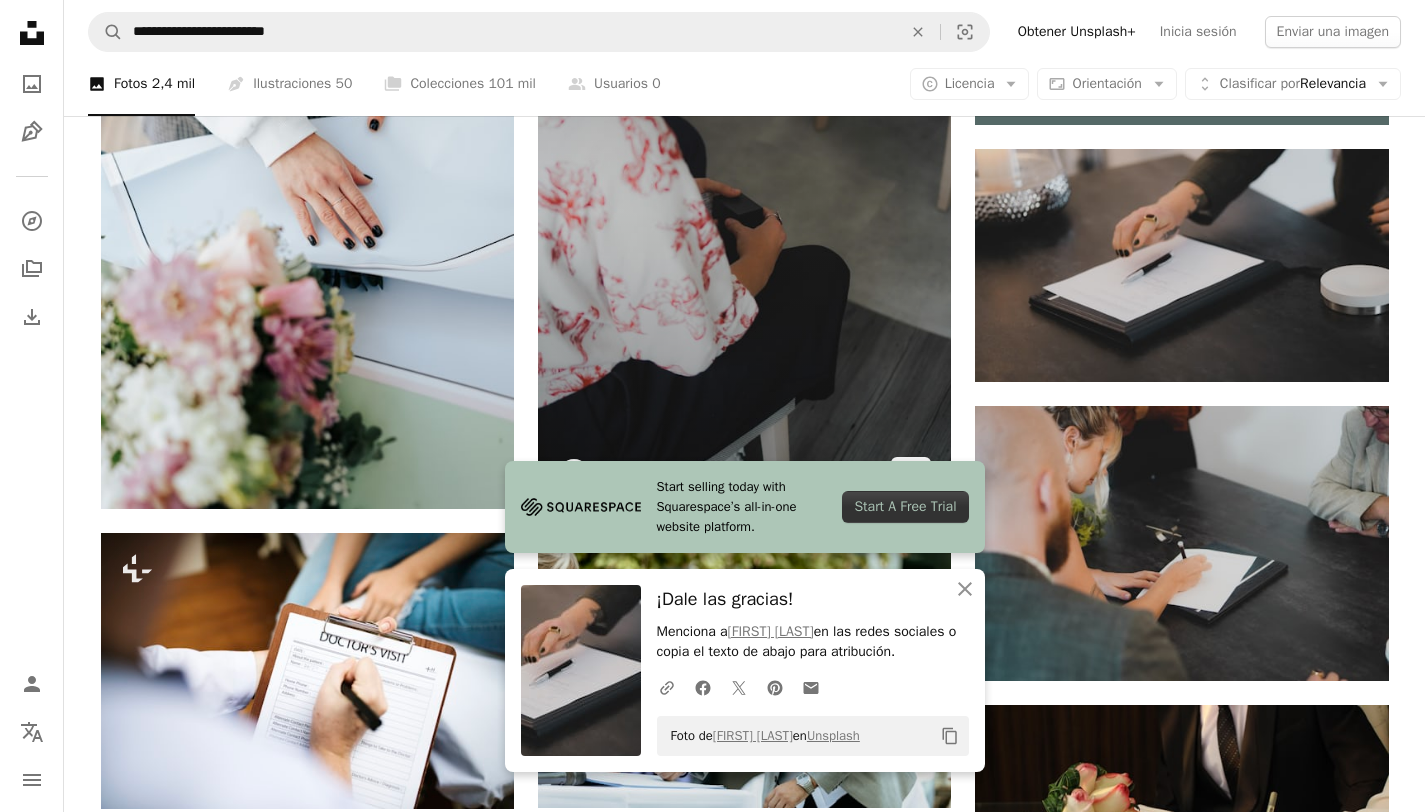 scroll, scrollTop: 0, scrollLeft: 0, axis: both 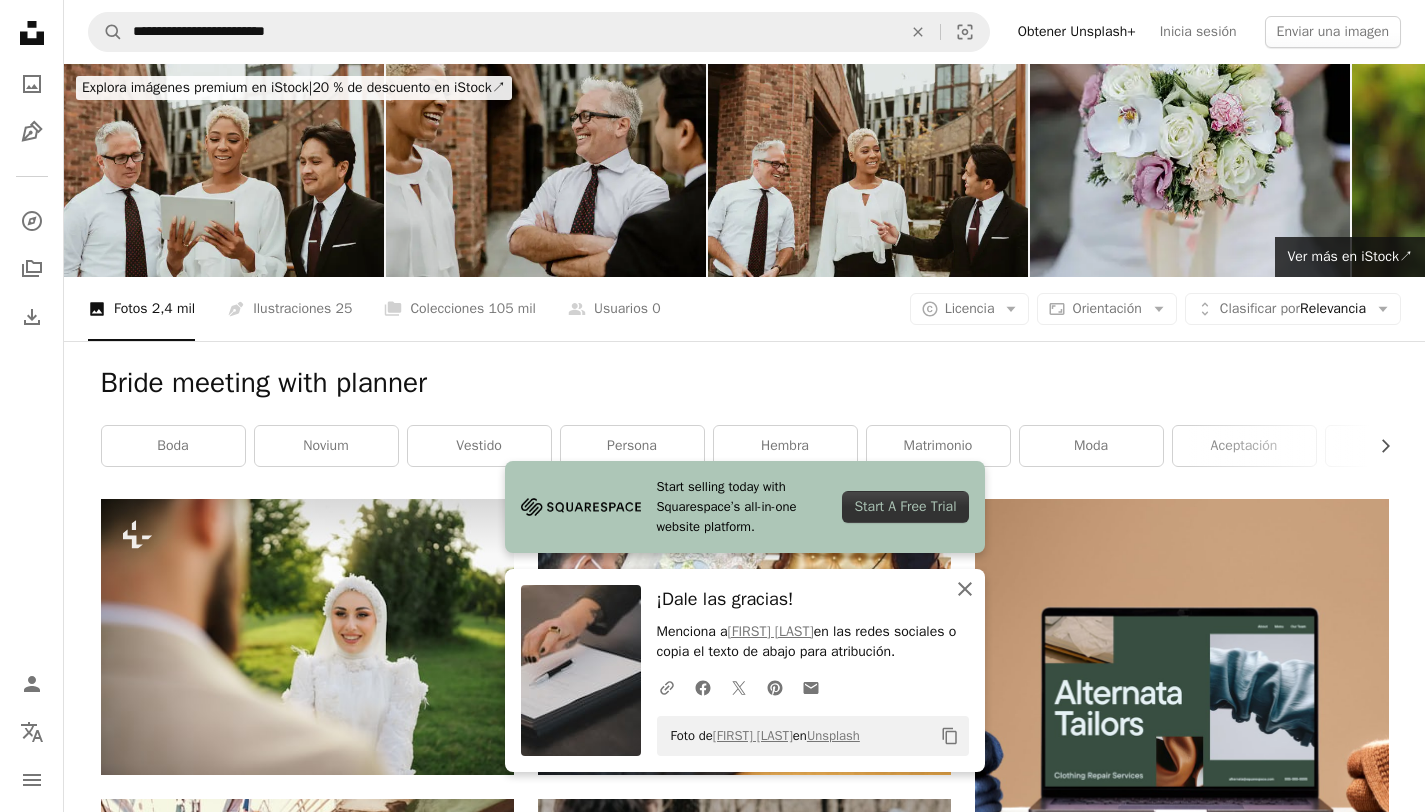 click on "An X shape" 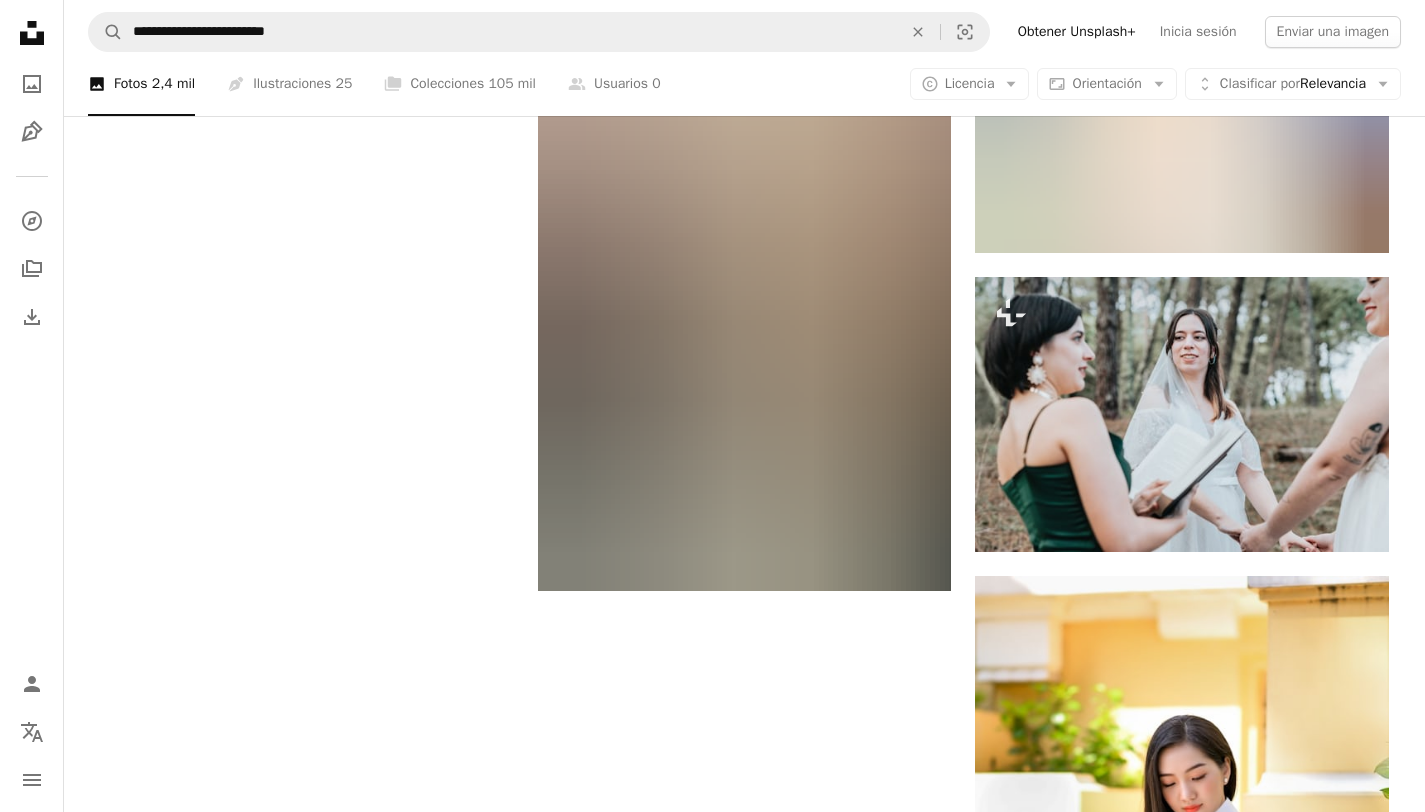 scroll, scrollTop: 3328, scrollLeft: 0, axis: vertical 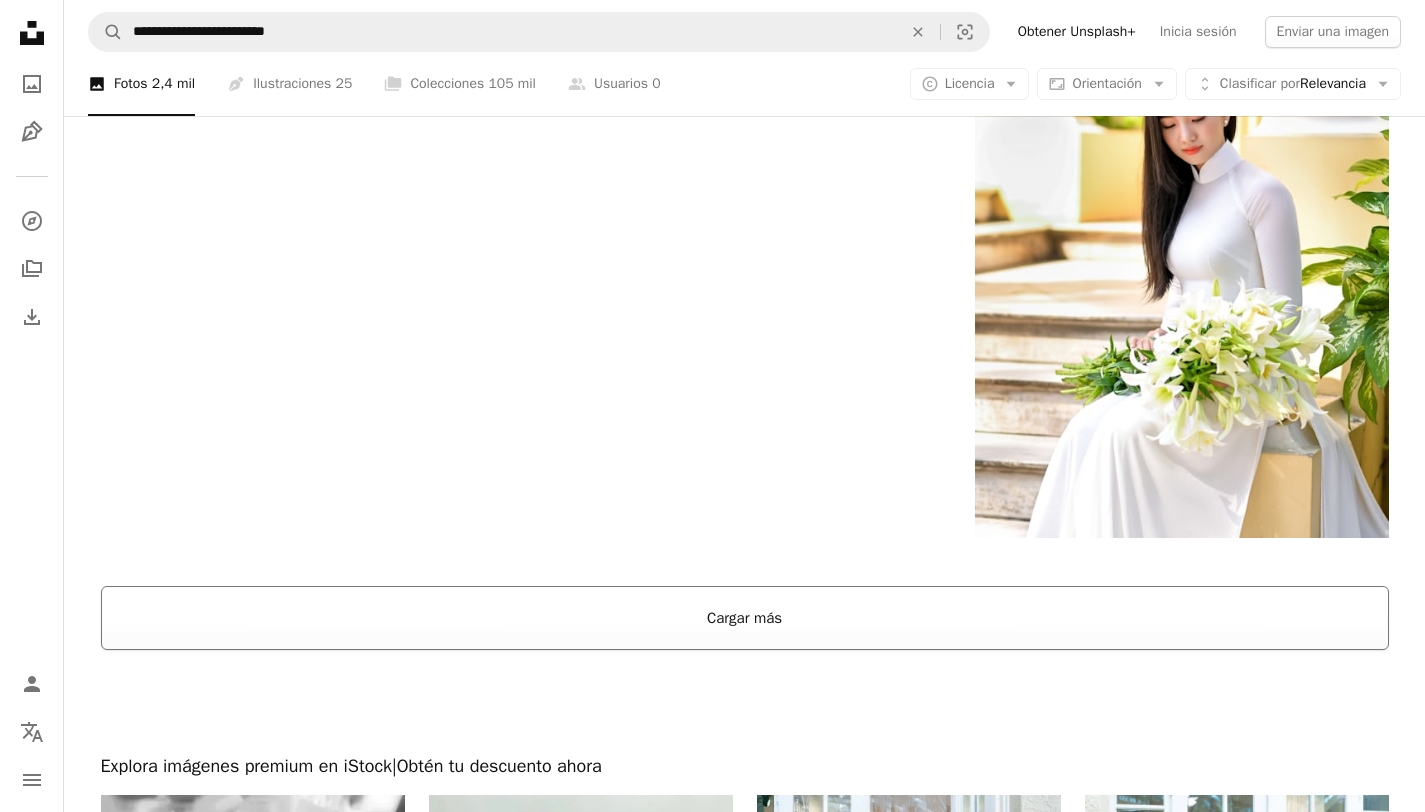 click on "Cargar más" at bounding box center [745, 618] 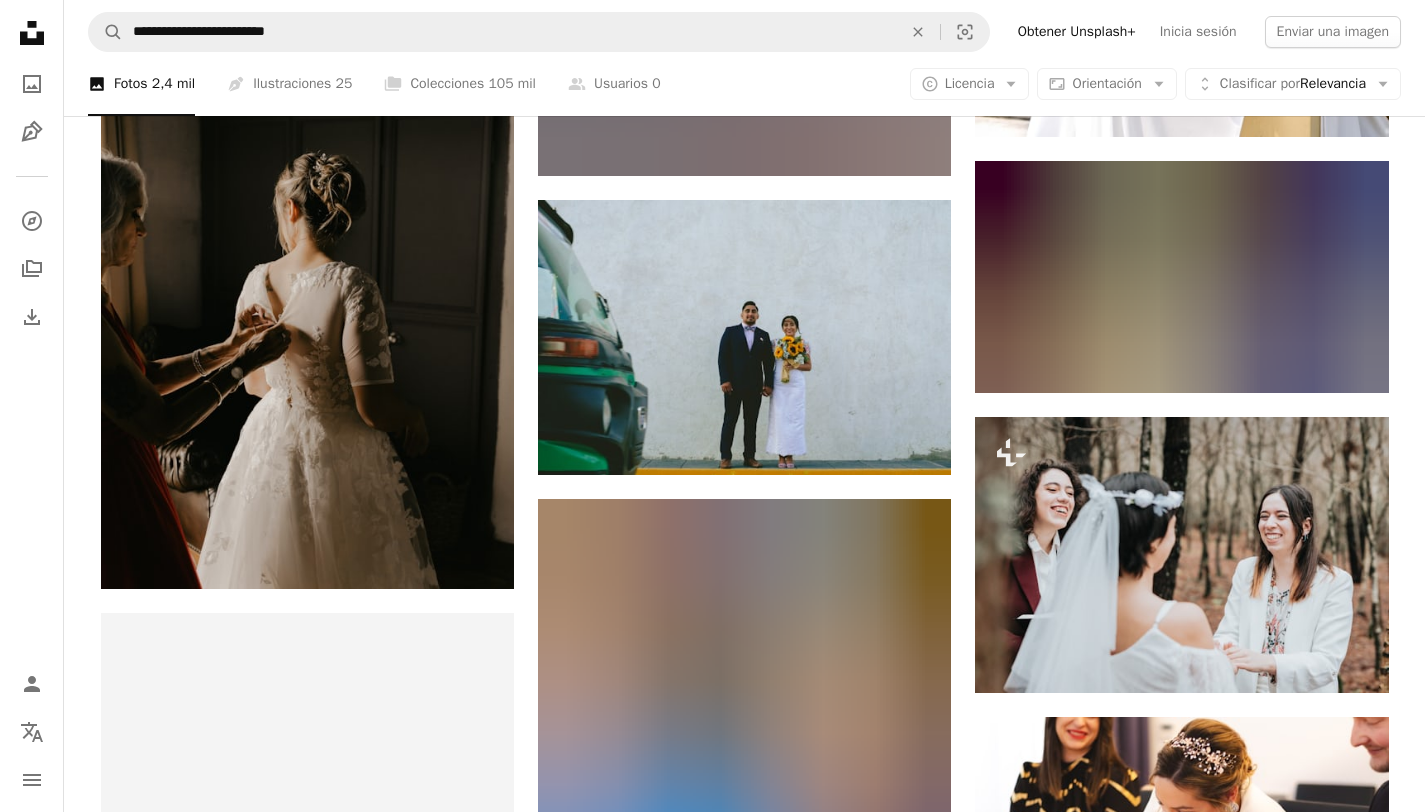 scroll, scrollTop: 4008, scrollLeft: 0, axis: vertical 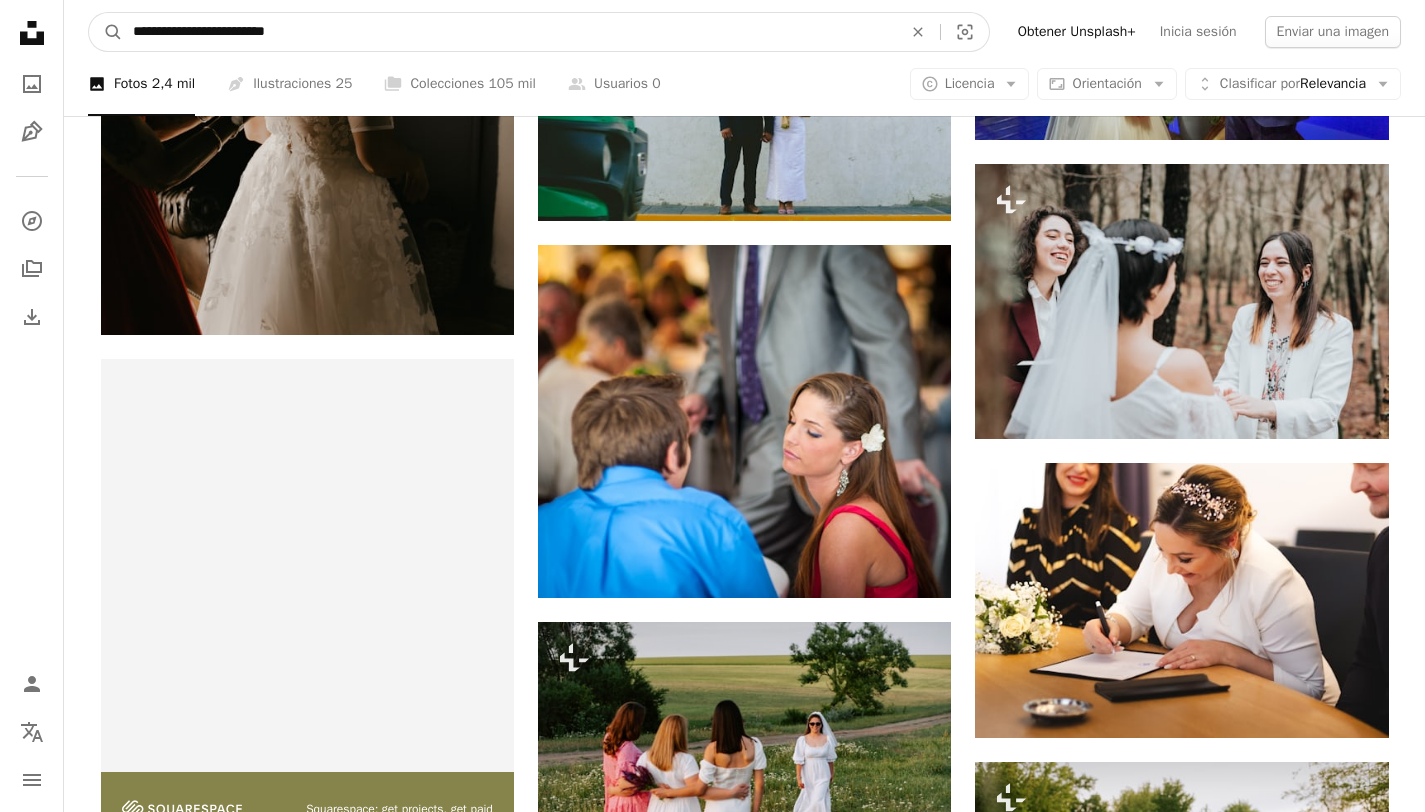 drag, startPoint x: 330, startPoint y: 38, endPoint x: 0, endPoint y: 5, distance: 331.6459 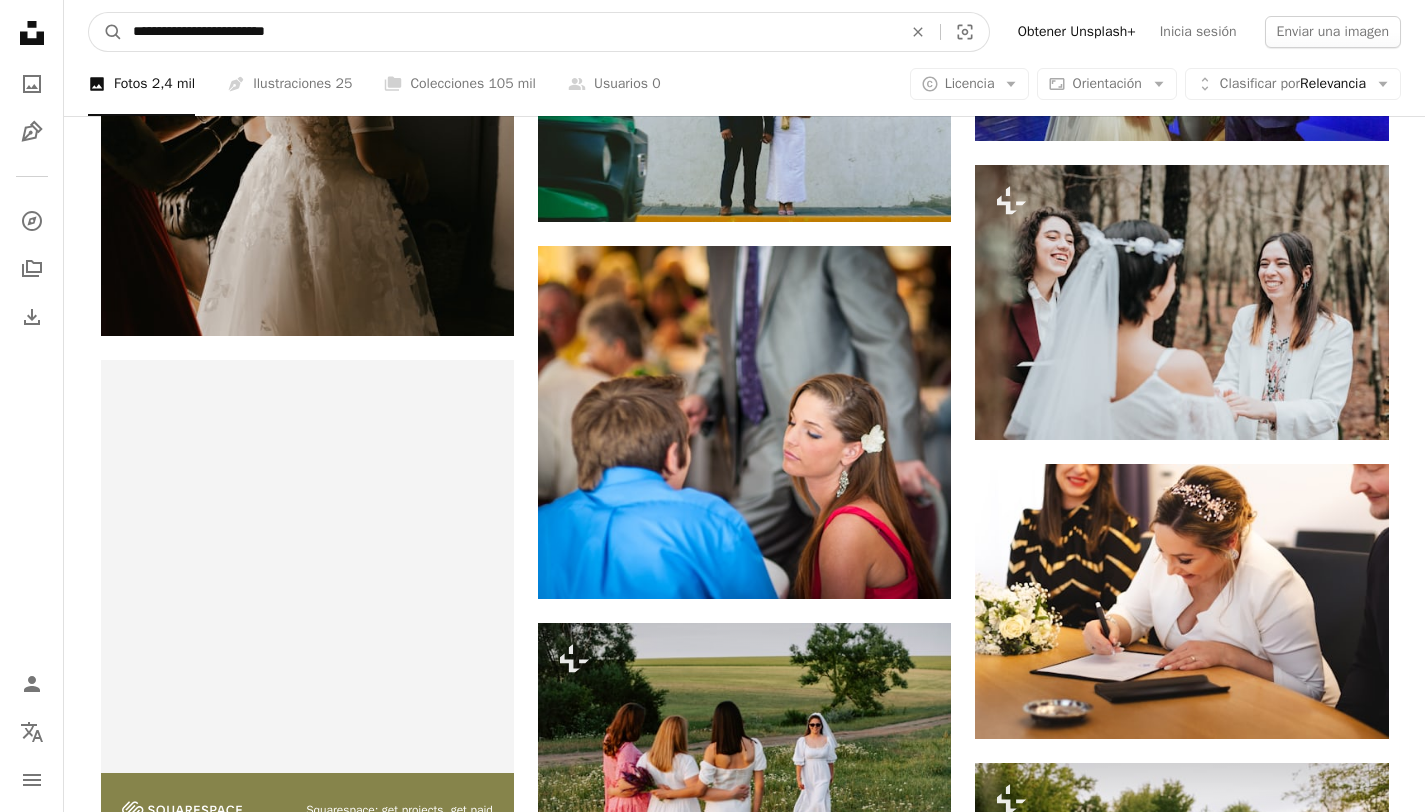 paste 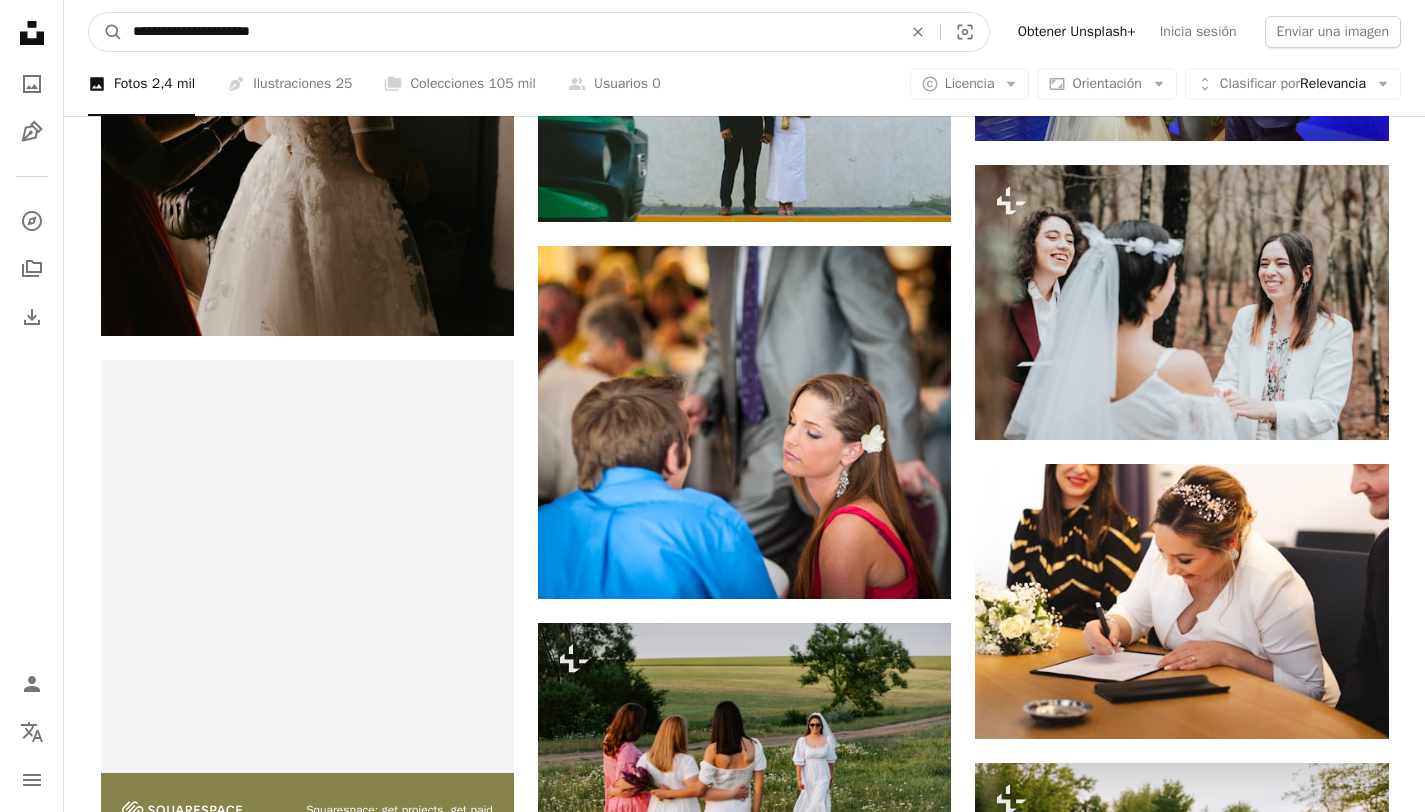 type on "**********" 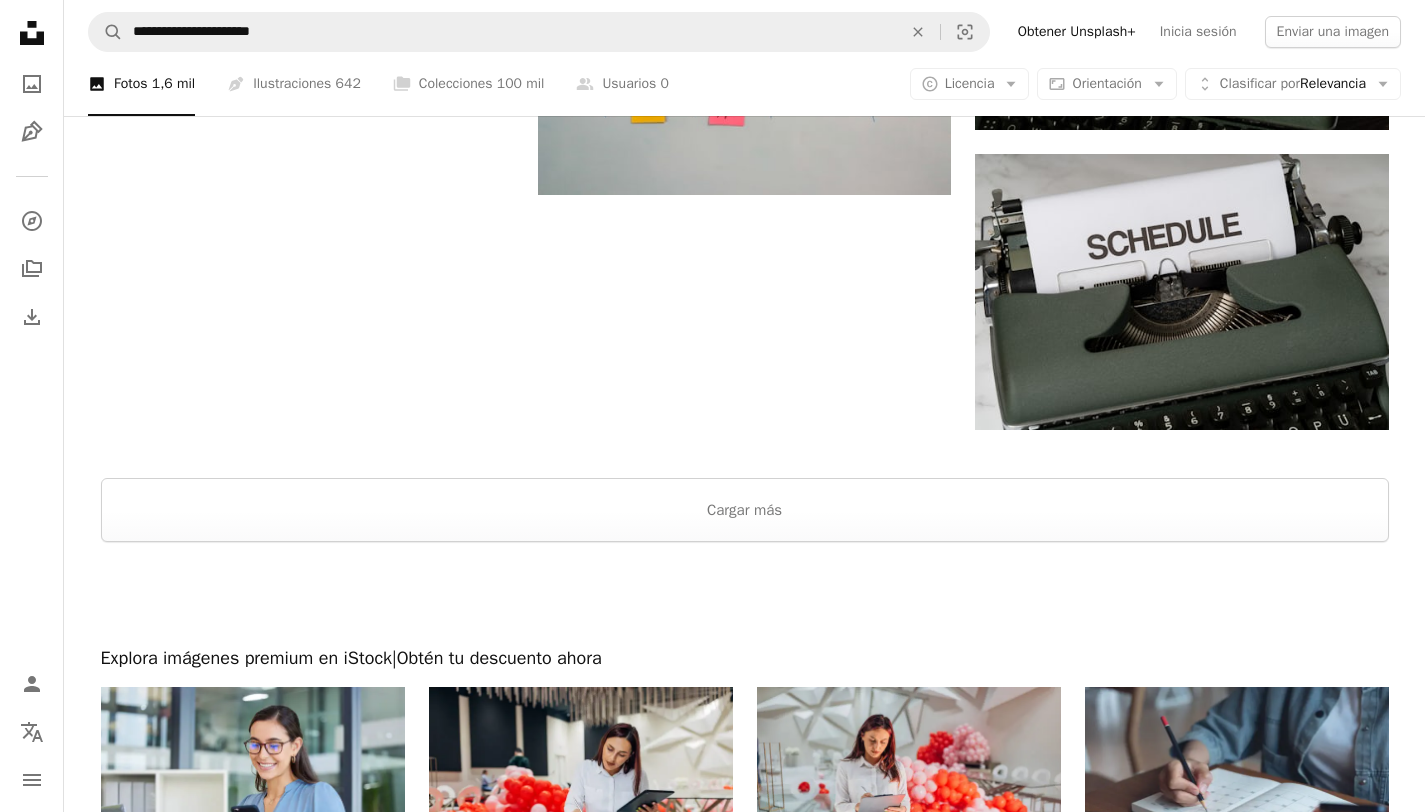 scroll, scrollTop: 2381, scrollLeft: 0, axis: vertical 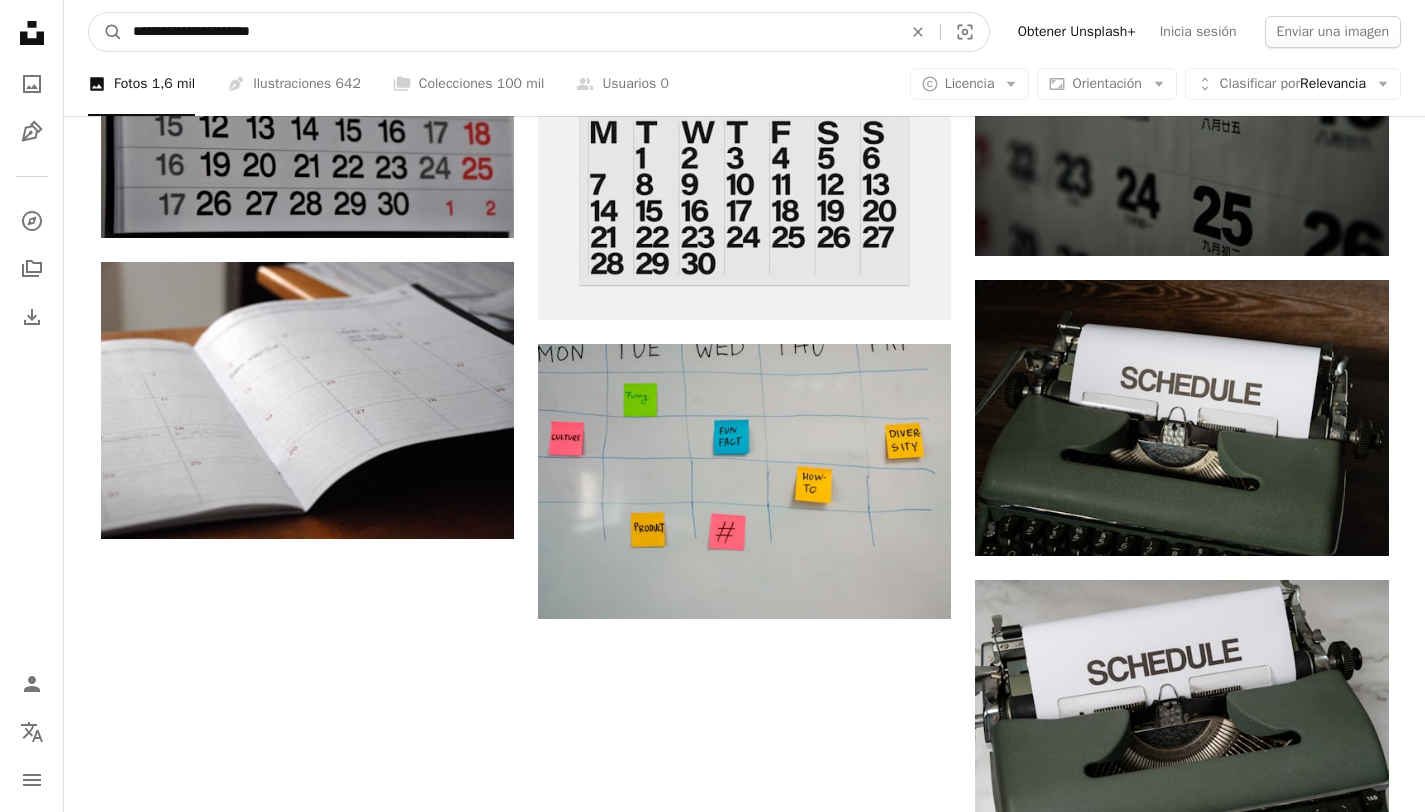 drag, startPoint x: 477, startPoint y: 30, endPoint x: 20, endPoint y: 28, distance: 457.00436 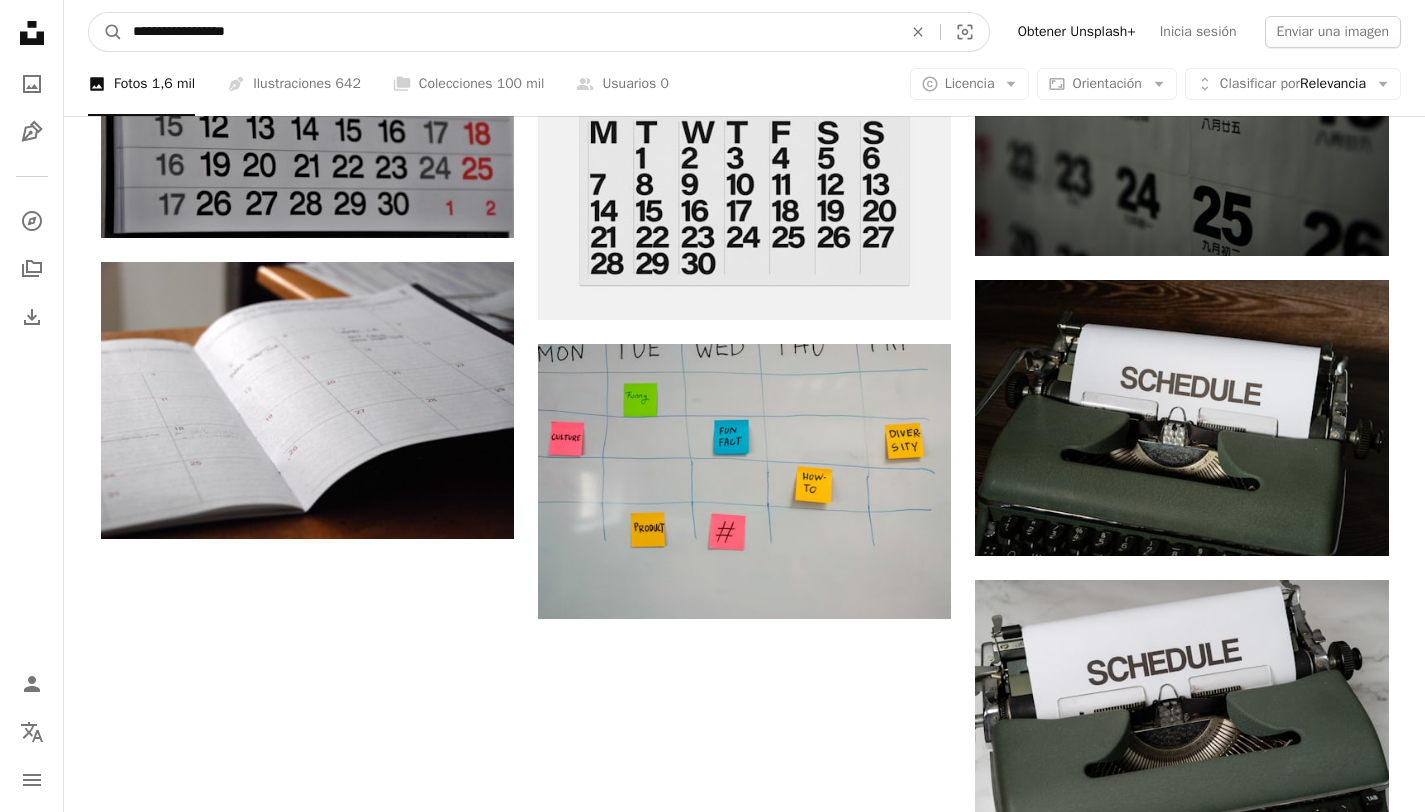 click on "A magnifying glass" at bounding box center (106, 32) 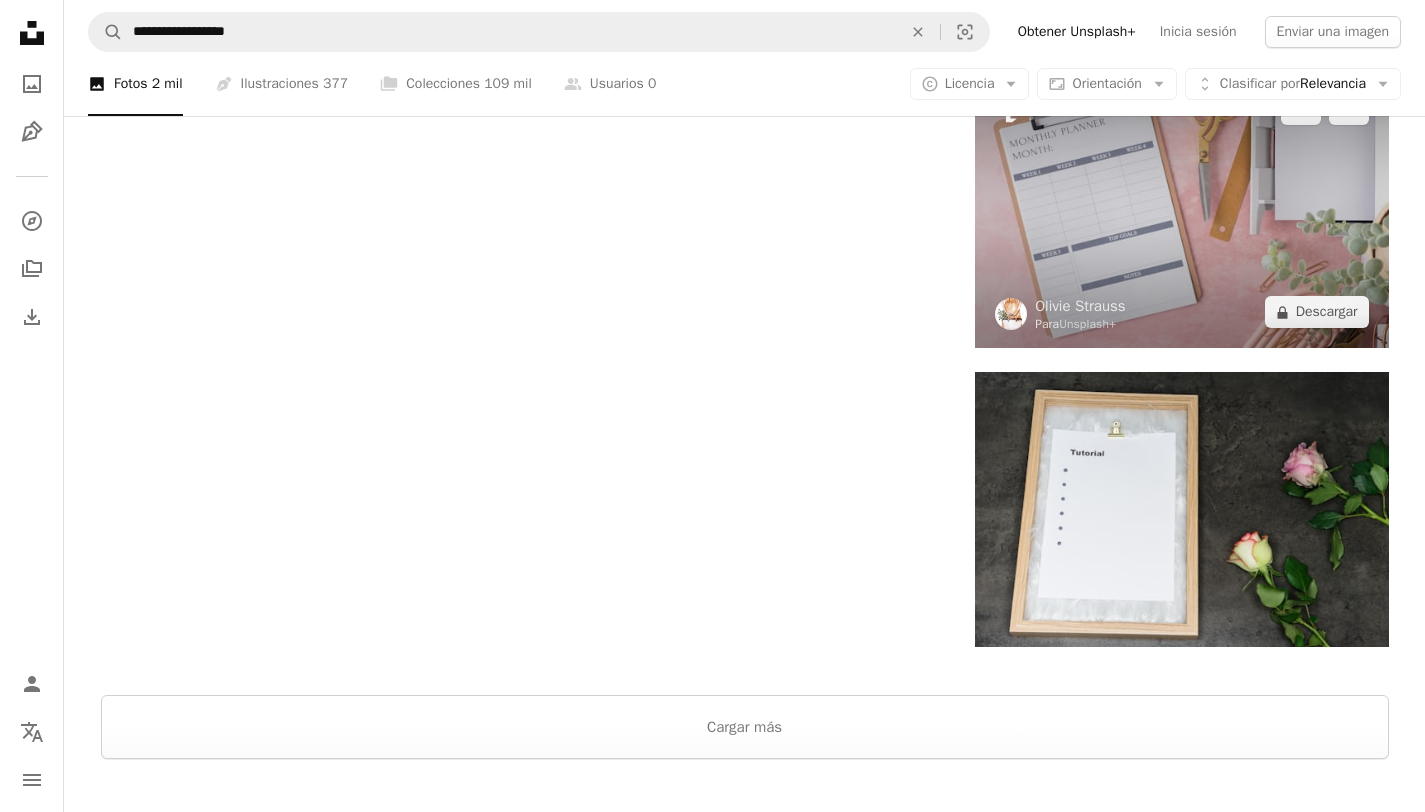 scroll, scrollTop: 3062, scrollLeft: 0, axis: vertical 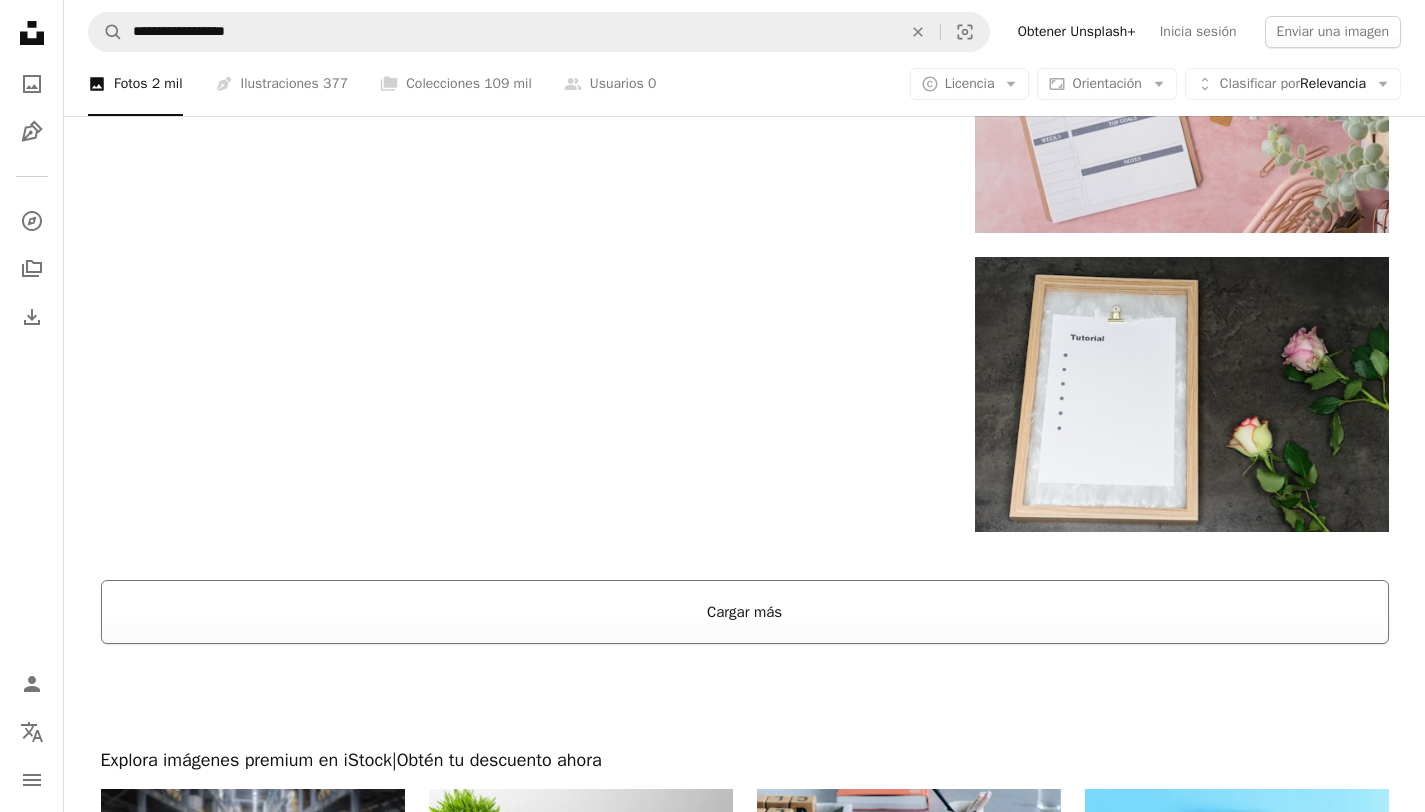 click on "Cargar más" at bounding box center (745, 612) 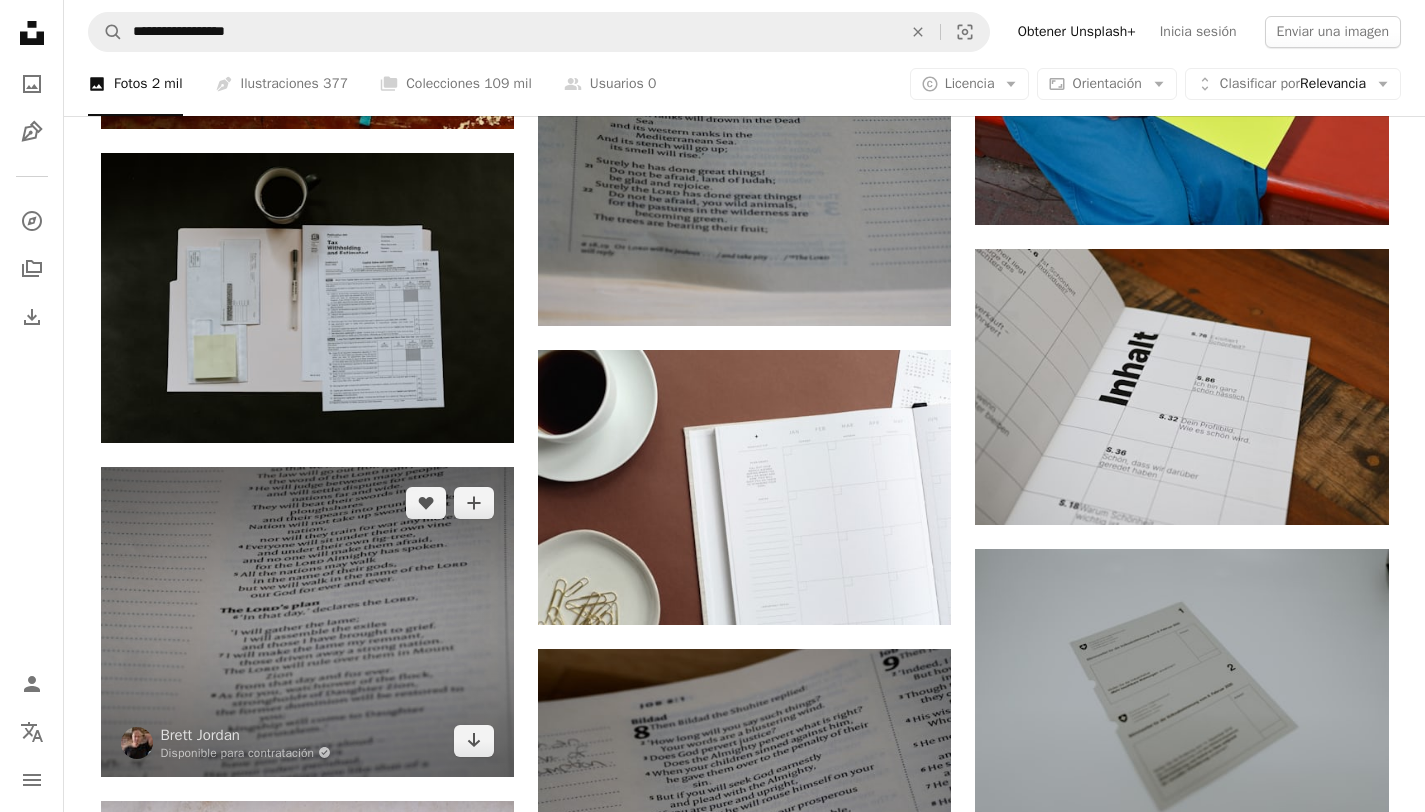 scroll, scrollTop: 5197, scrollLeft: 0, axis: vertical 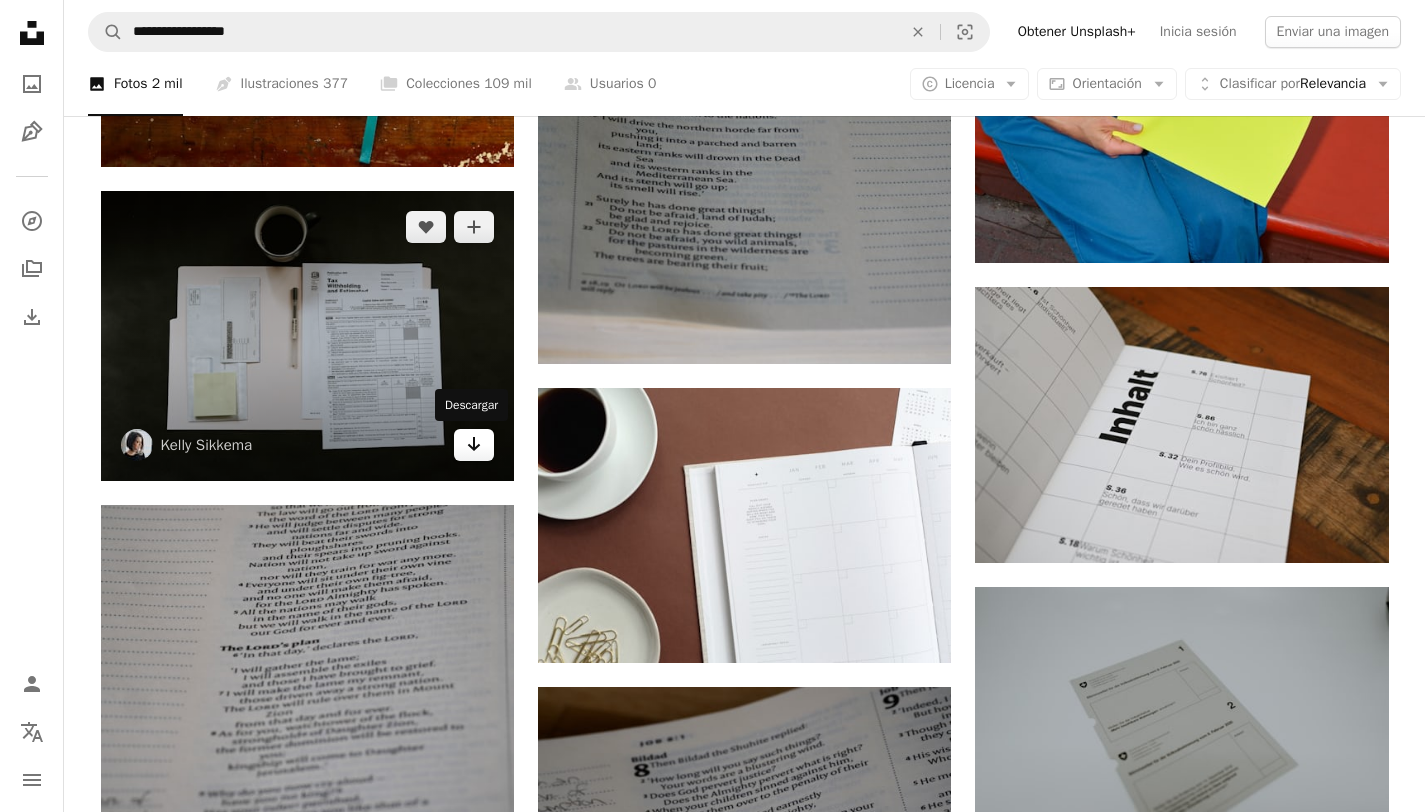 click on "Arrow pointing down" 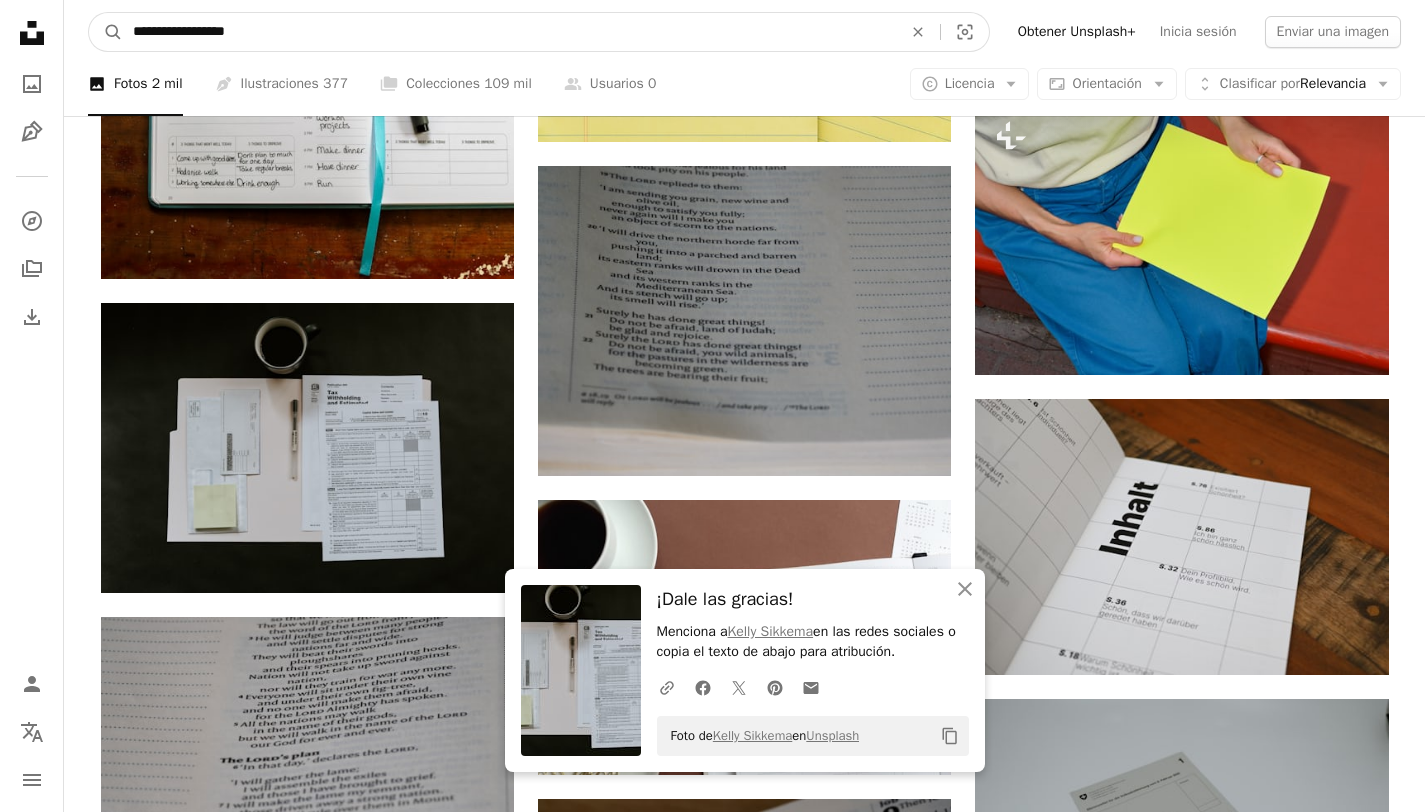 drag, startPoint x: 216, startPoint y: 33, endPoint x: 0, endPoint y: -10, distance: 220.23851 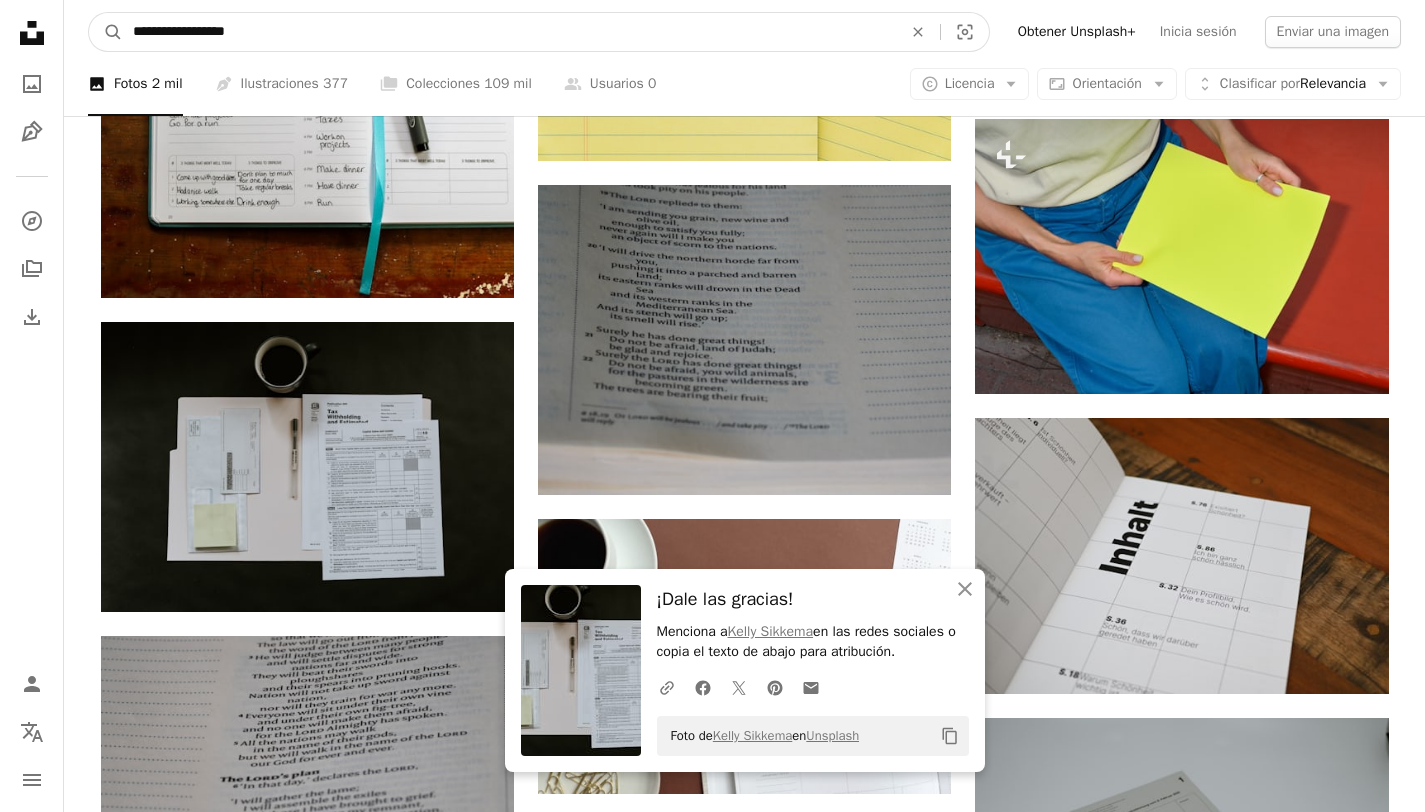 paste on "**" 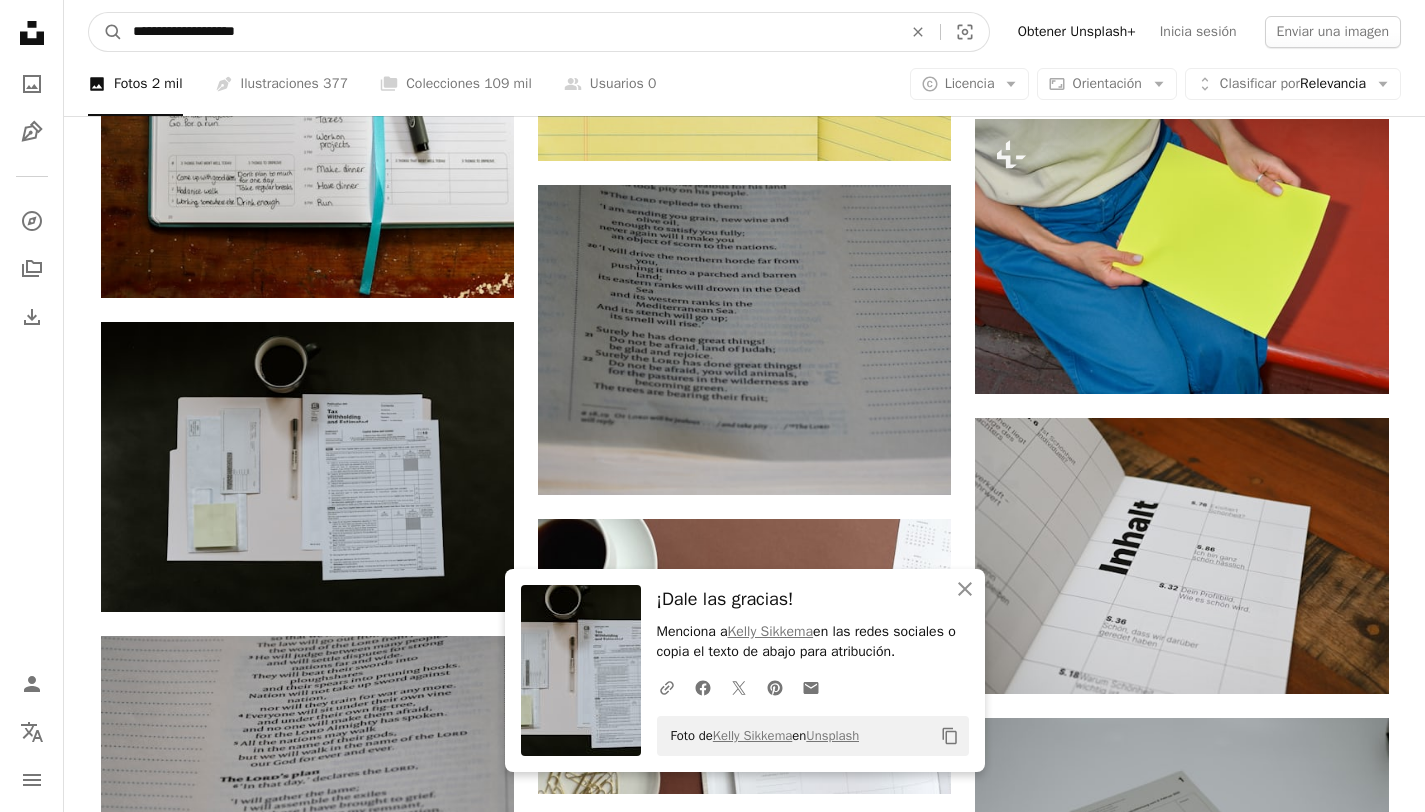 click on "A magnifying glass" at bounding box center [106, 32] 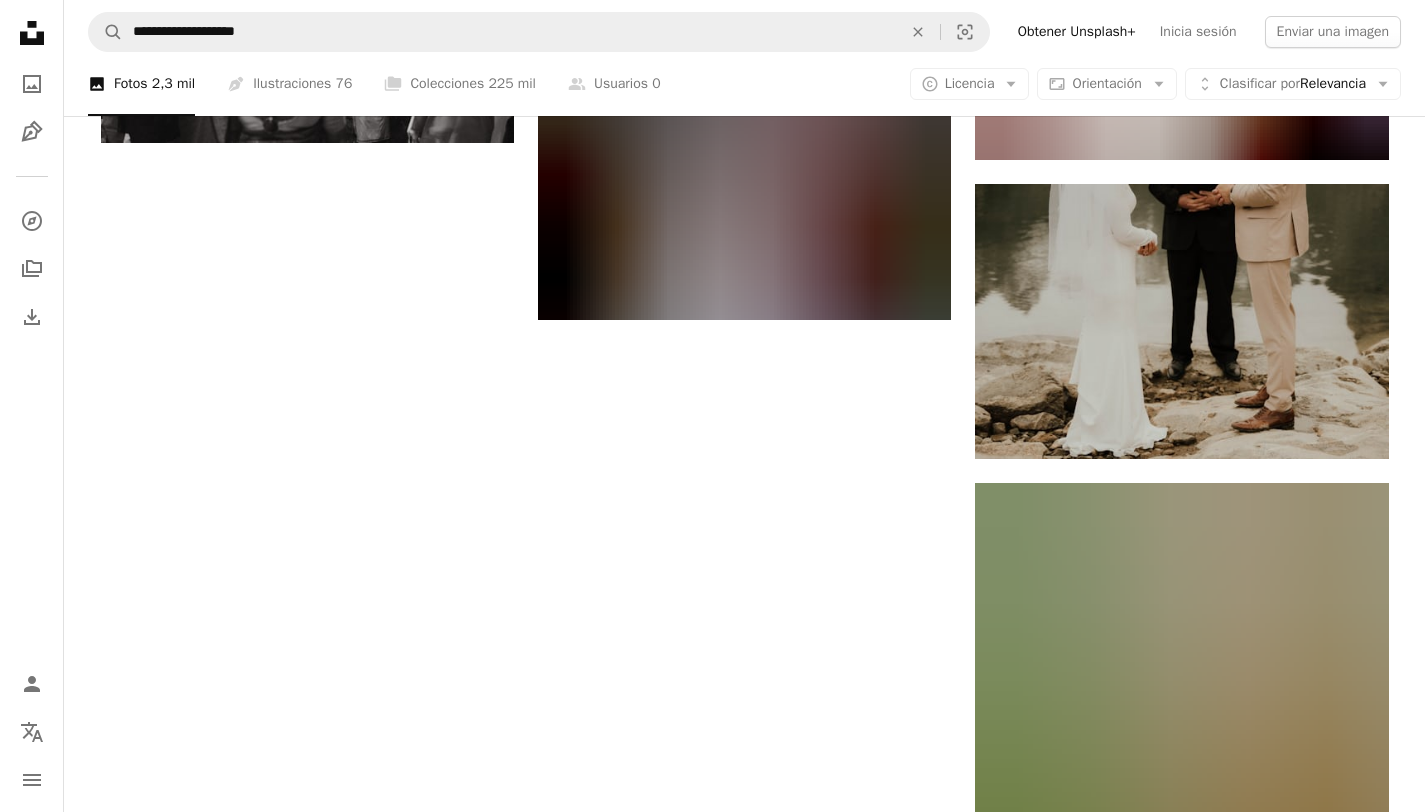 scroll, scrollTop: 3138, scrollLeft: 0, axis: vertical 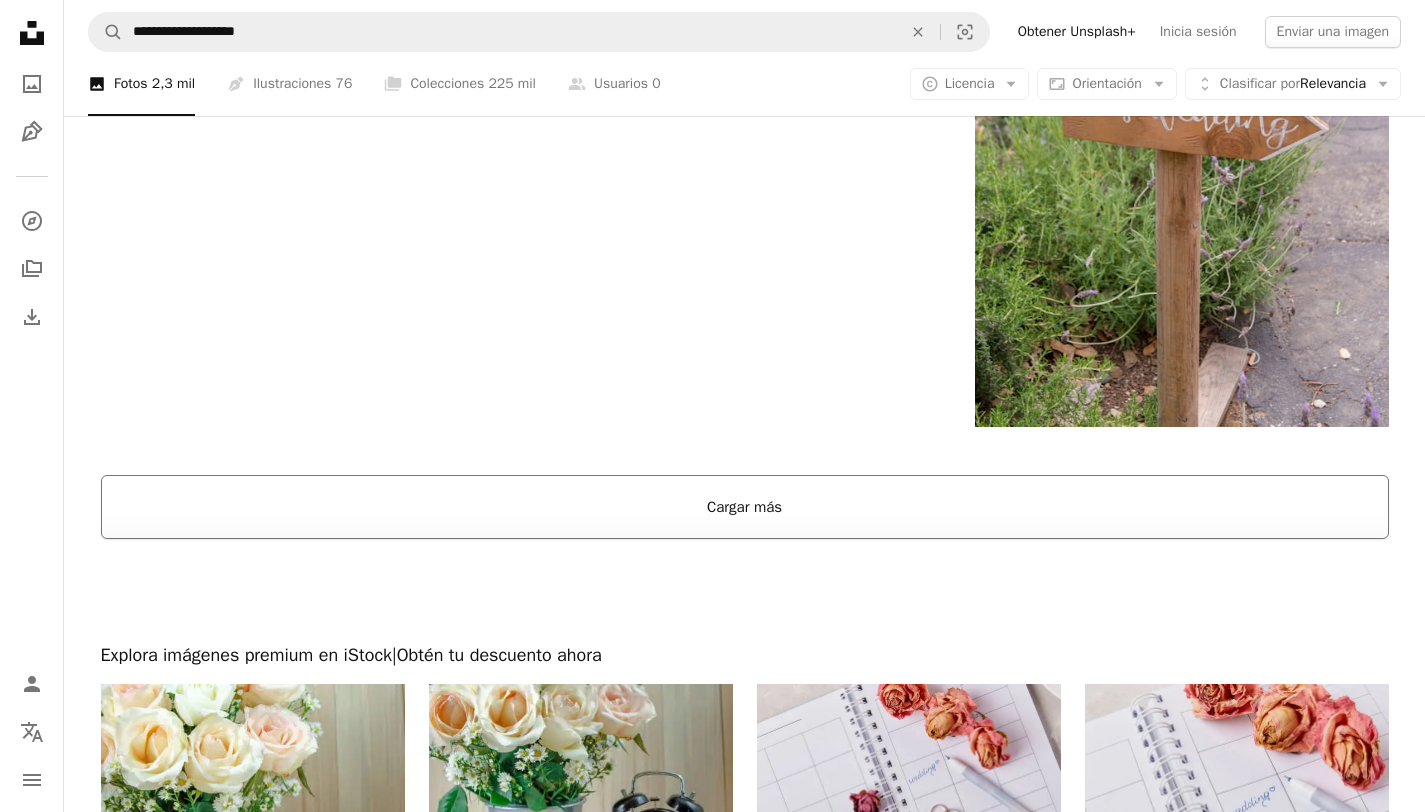 click on "Cargar más" at bounding box center (745, 507) 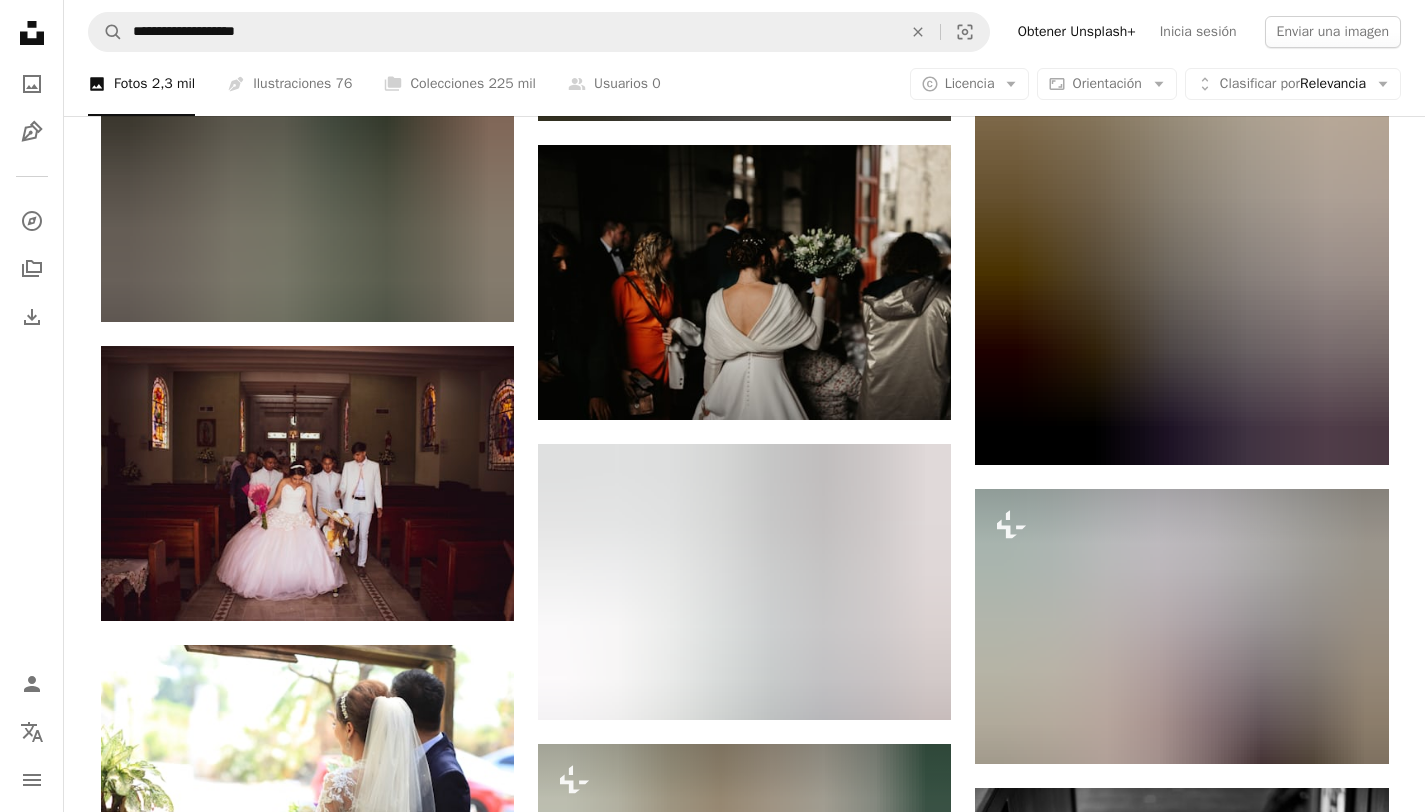 scroll, scrollTop: 4122, scrollLeft: 0, axis: vertical 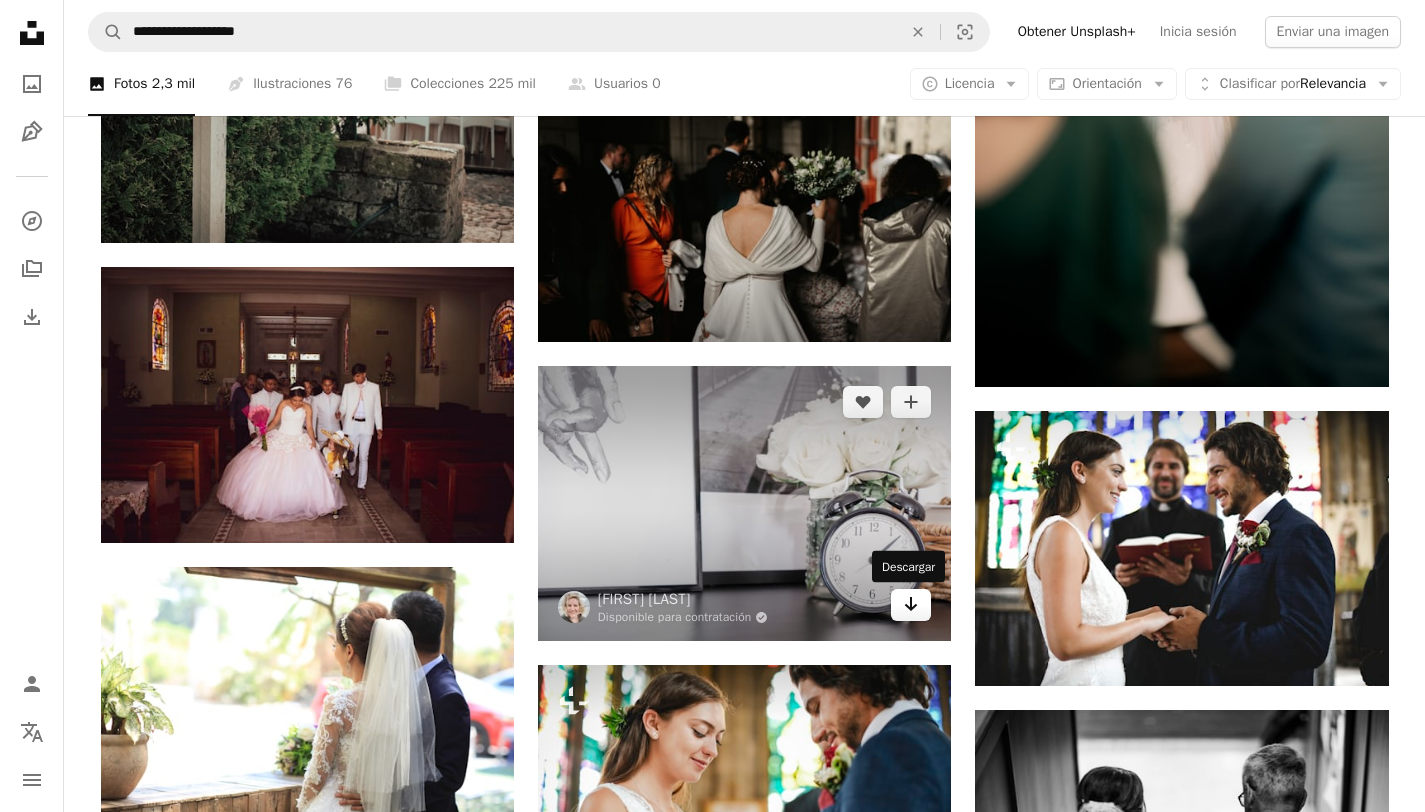 click on "Arrow pointing down" 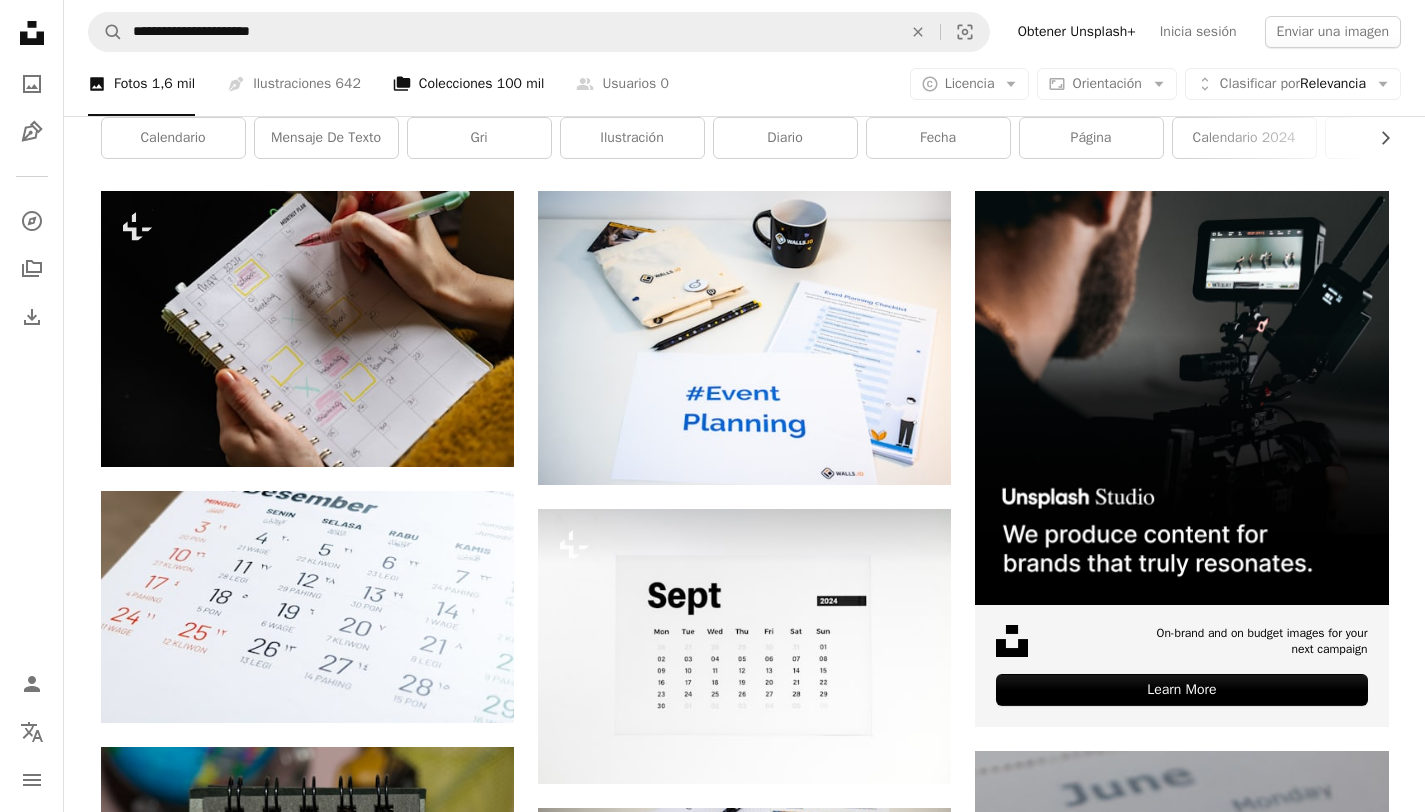 scroll, scrollTop: 0, scrollLeft: 0, axis: both 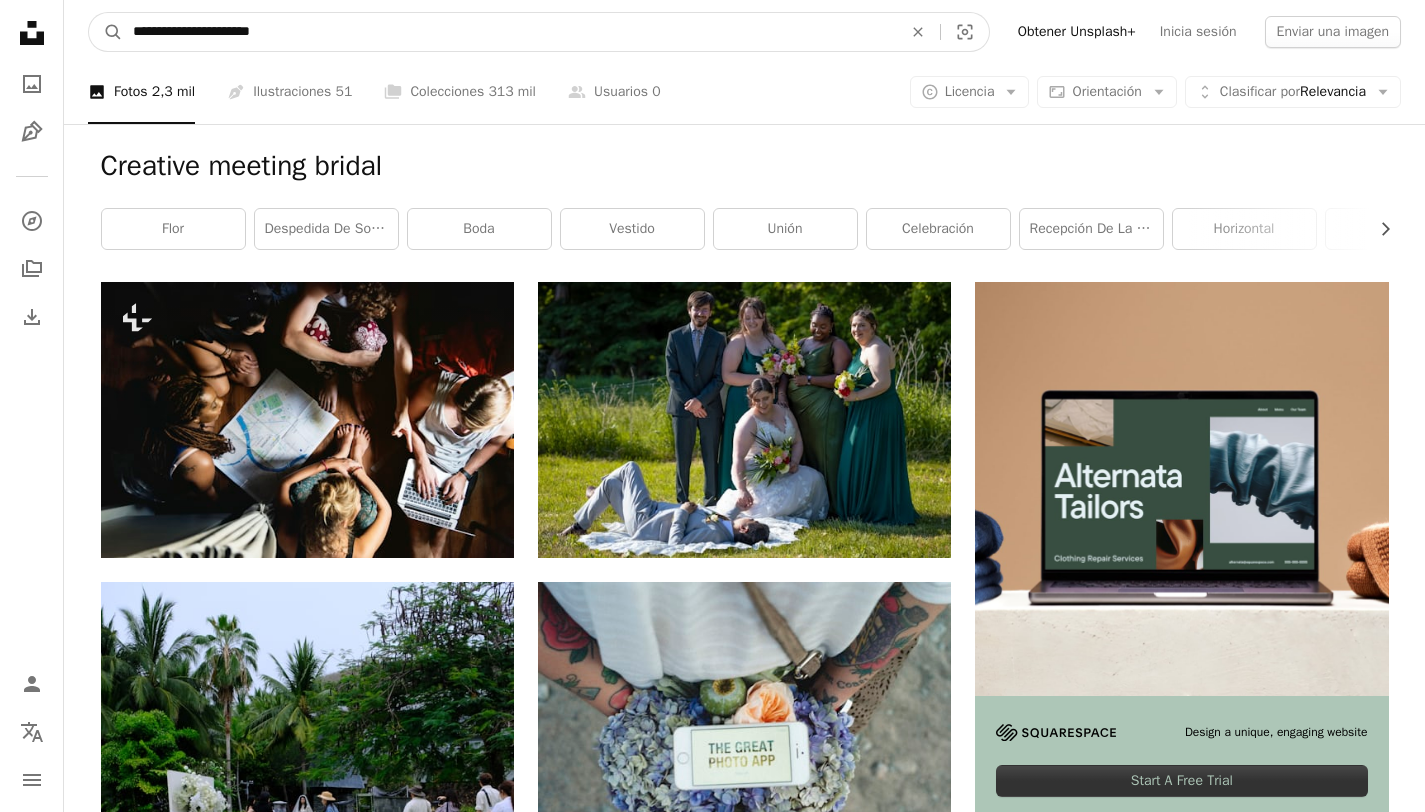 drag, startPoint x: 339, startPoint y: 24, endPoint x: 0, endPoint y: 10, distance: 339.28897 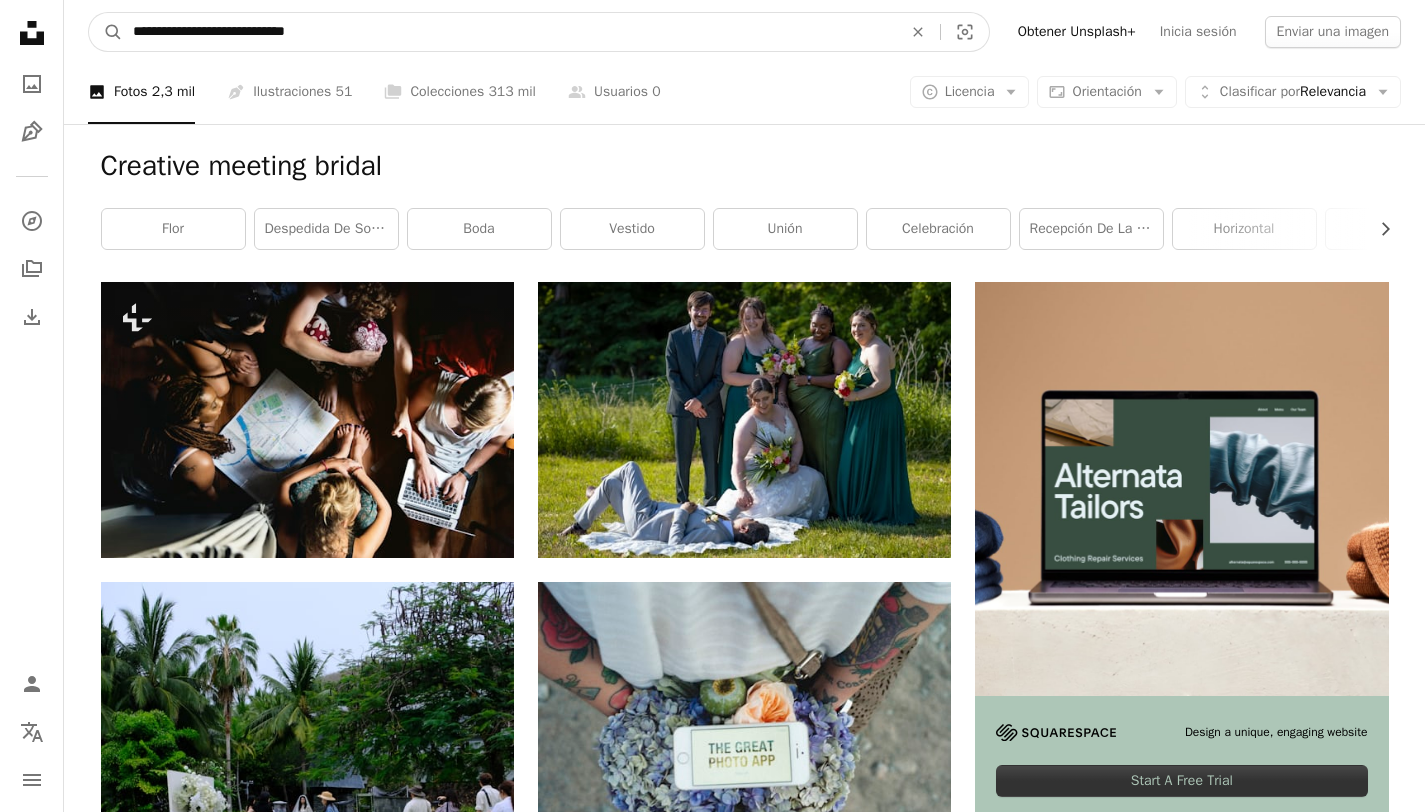 click on "A magnifying glass" at bounding box center [106, 32] 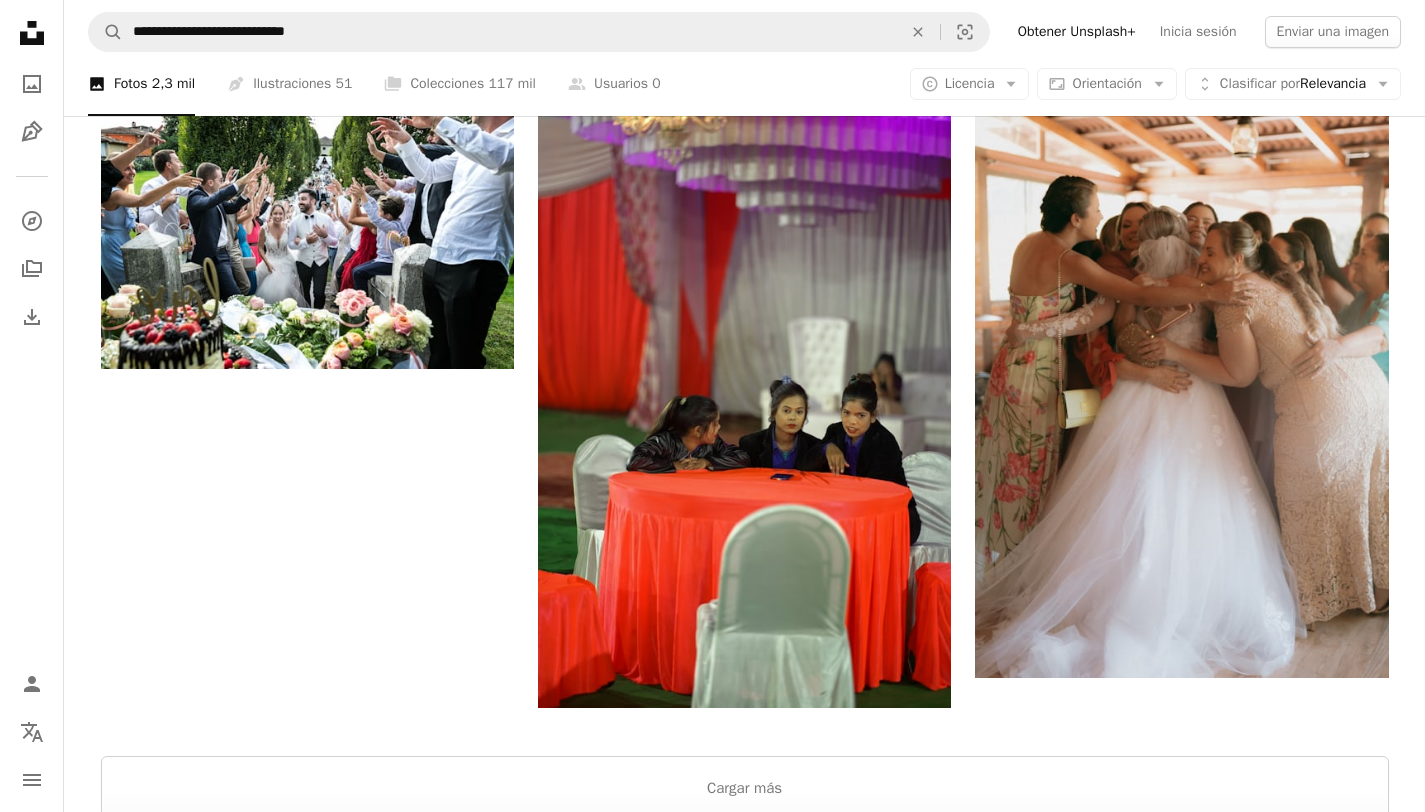 scroll, scrollTop: 2474, scrollLeft: 0, axis: vertical 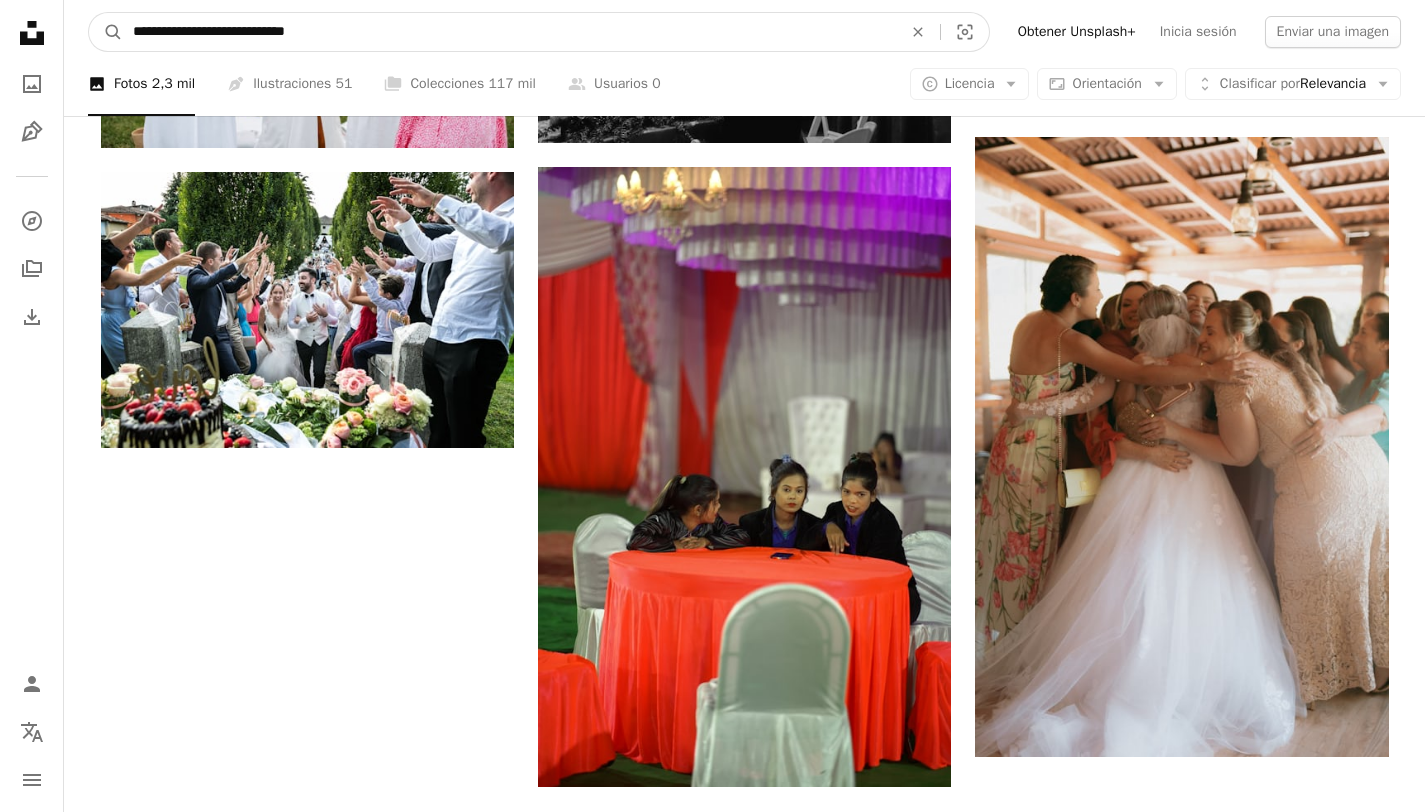 drag, startPoint x: 335, startPoint y: 32, endPoint x: 61, endPoint y: 19, distance: 274.30823 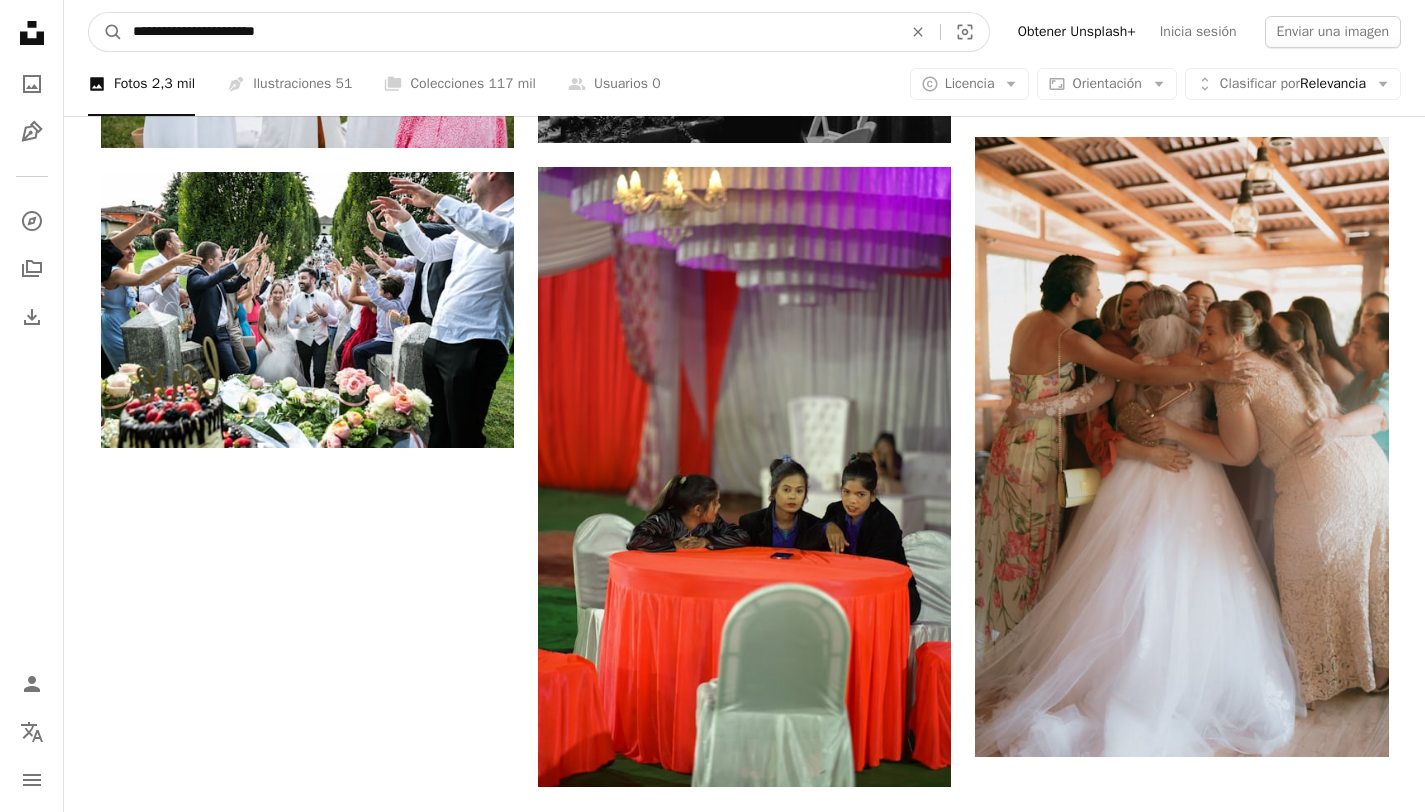 click on "A magnifying glass" at bounding box center (106, 32) 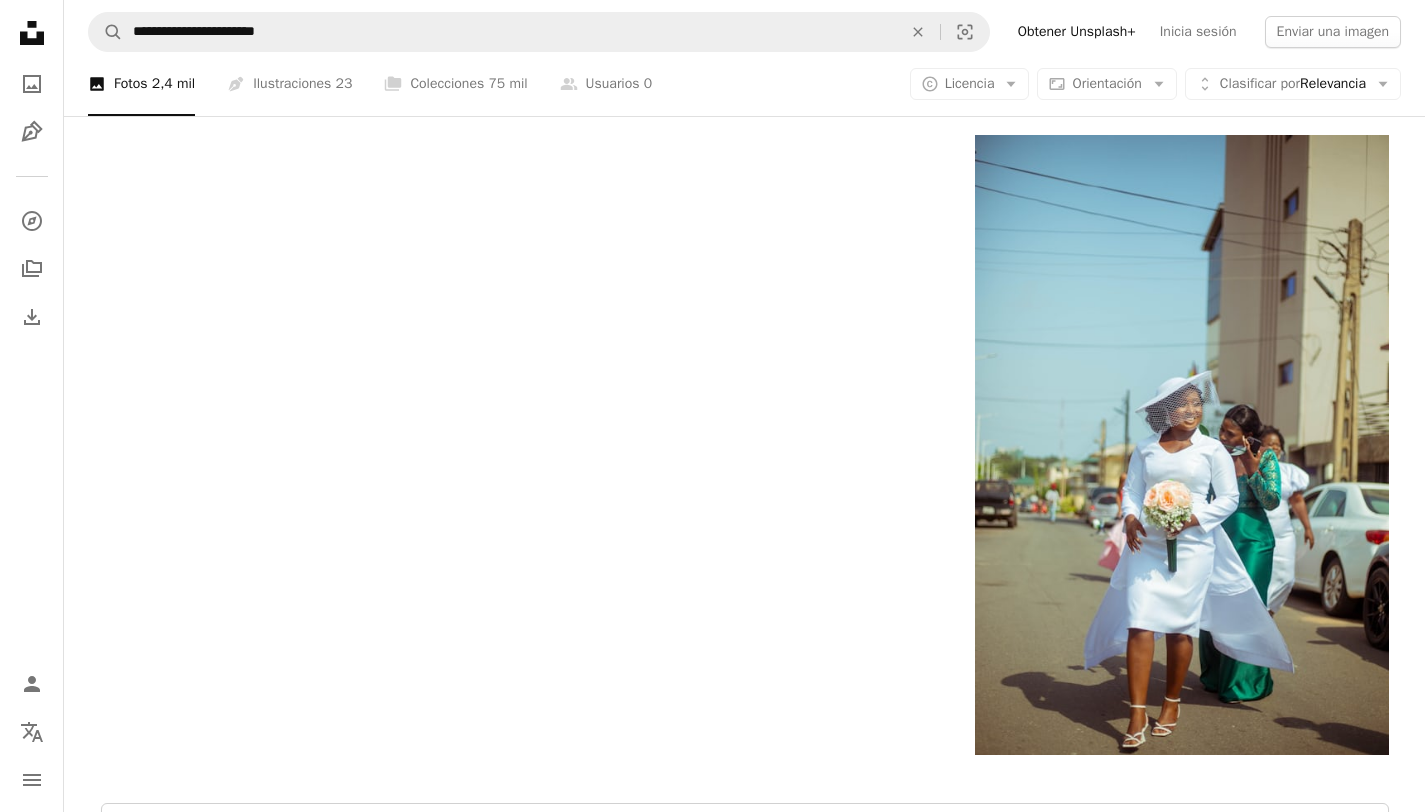 scroll, scrollTop: 4092, scrollLeft: 0, axis: vertical 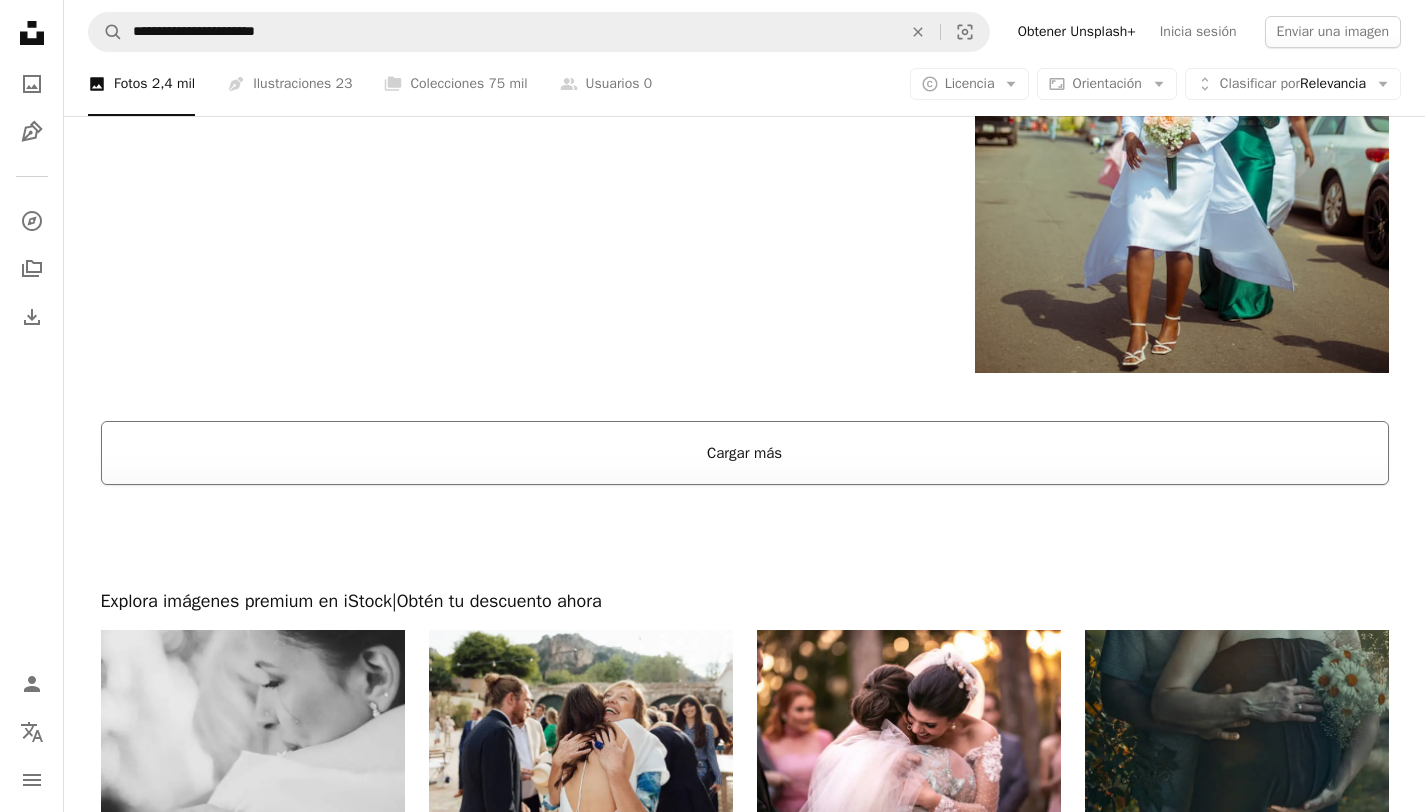 click on "Cargar más" at bounding box center [745, 453] 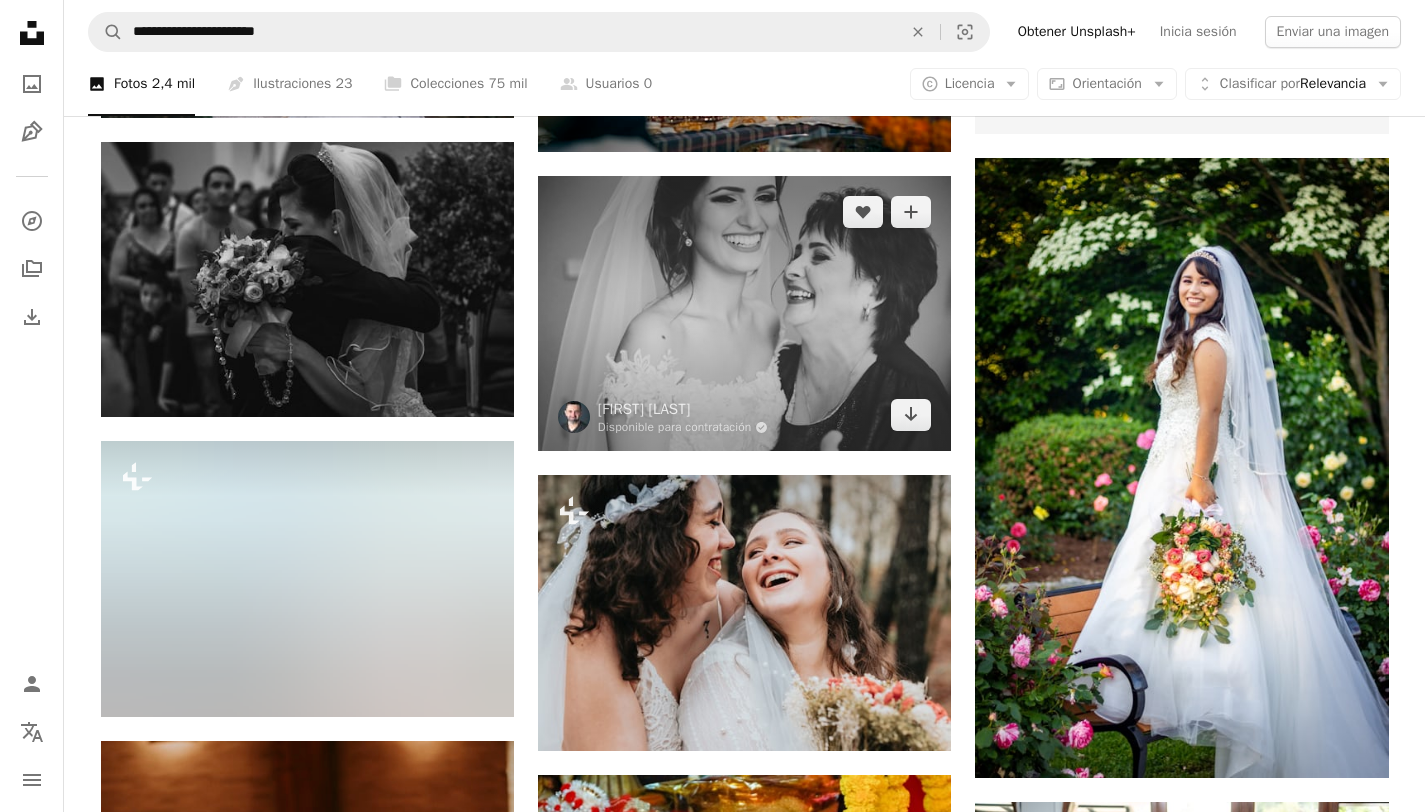 scroll, scrollTop: 8869, scrollLeft: 0, axis: vertical 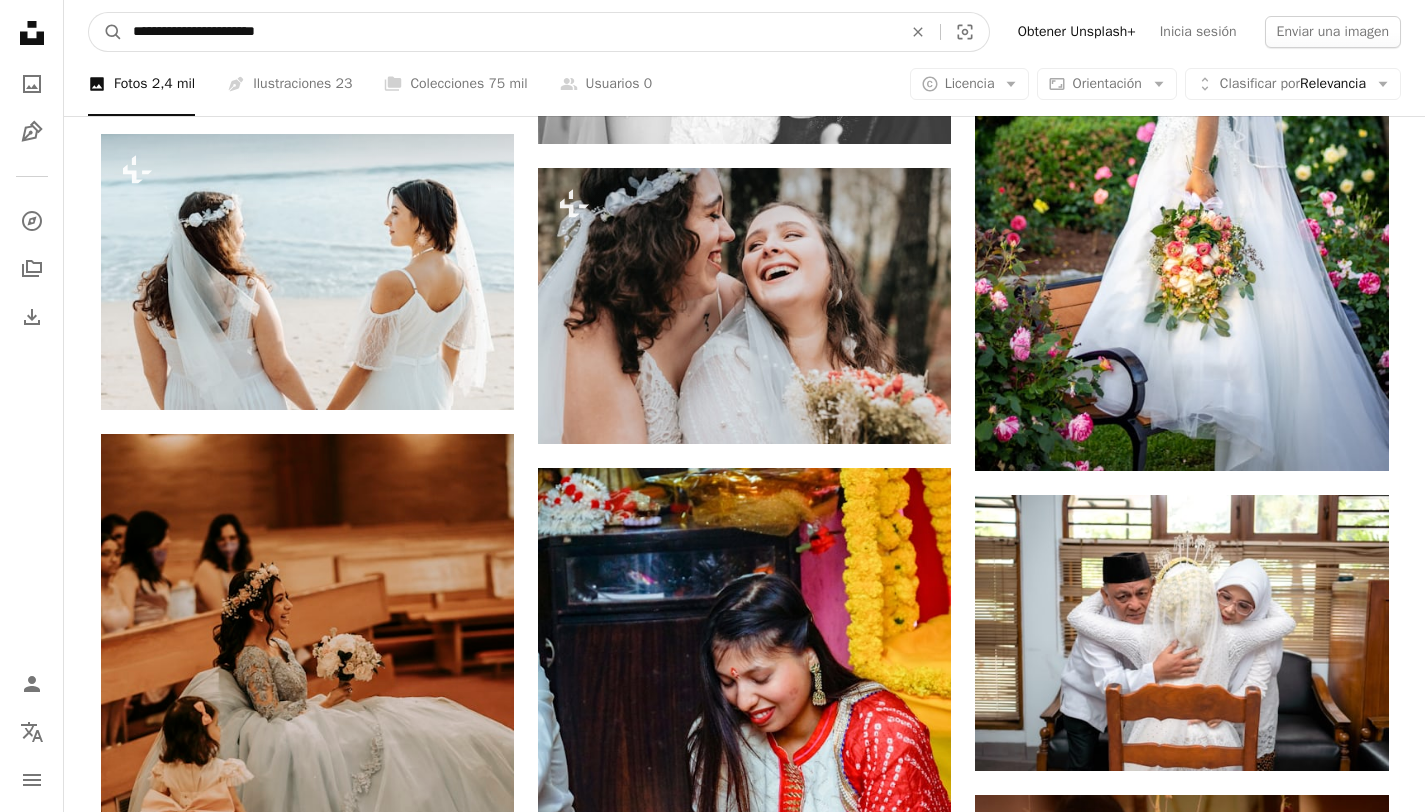 drag, startPoint x: 312, startPoint y: 36, endPoint x: 0, endPoint y: 21, distance: 312.36038 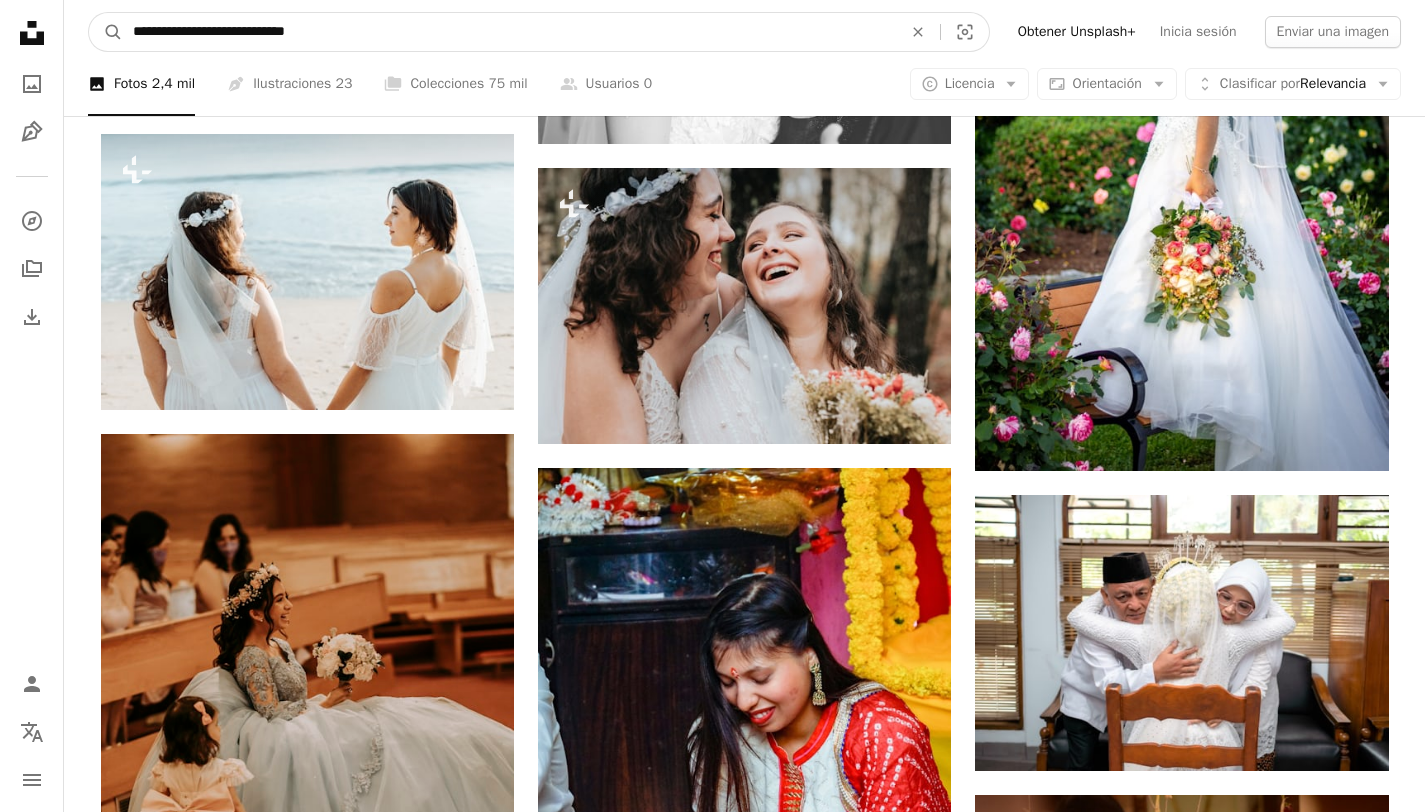 click on "A magnifying glass" at bounding box center (106, 32) 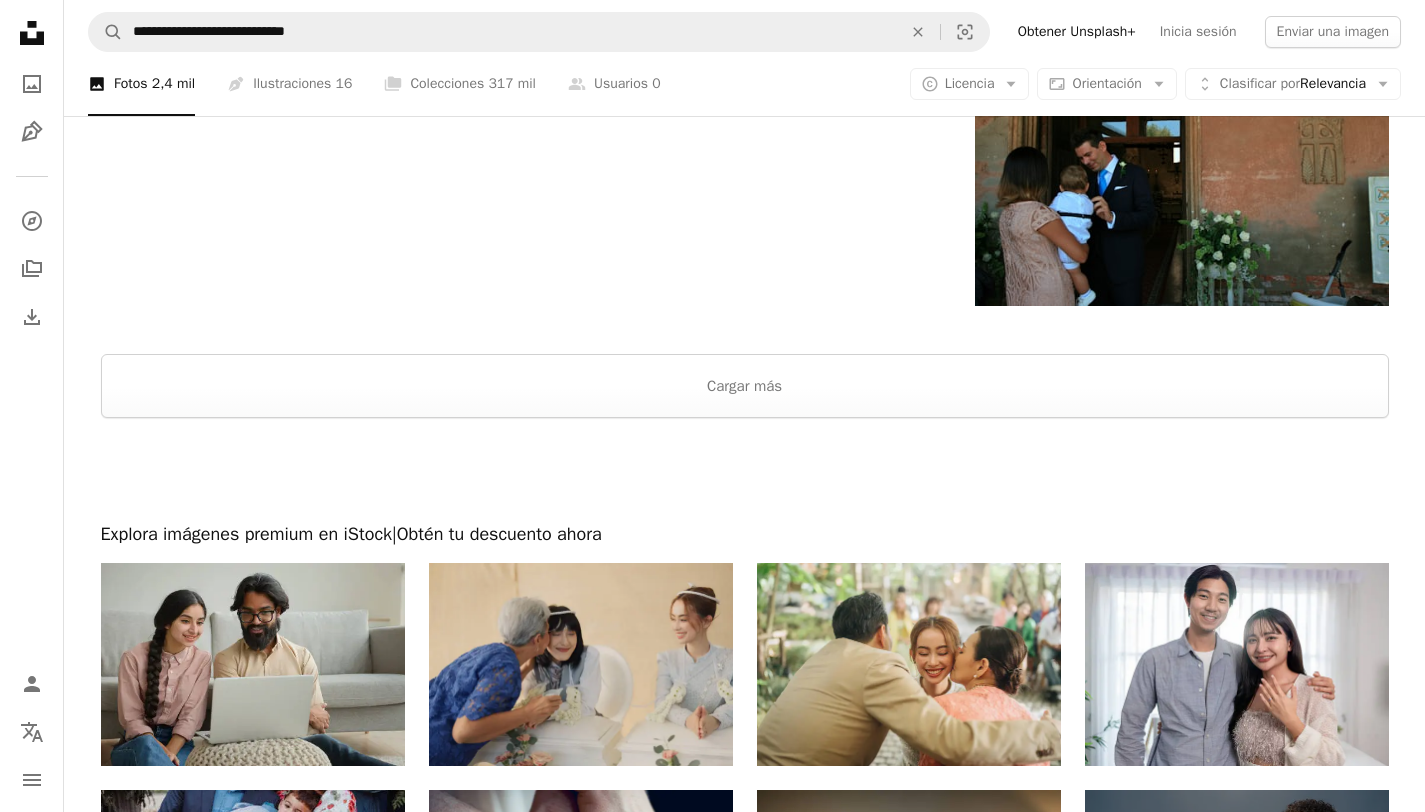 scroll, scrollTop: 3505, scrollLeft: 0, axis: vertical 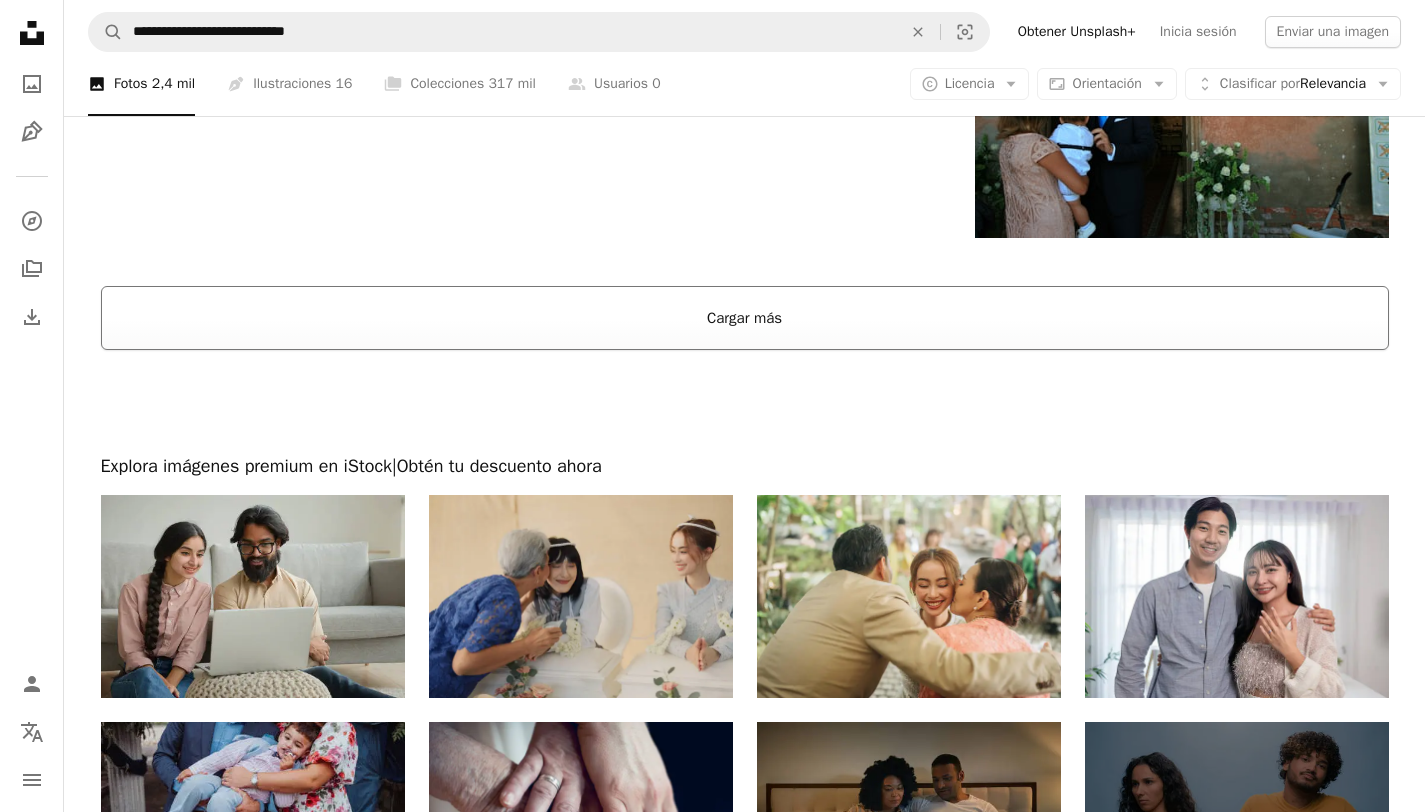 click on "Cargar más" at bounding box center [745, 318] 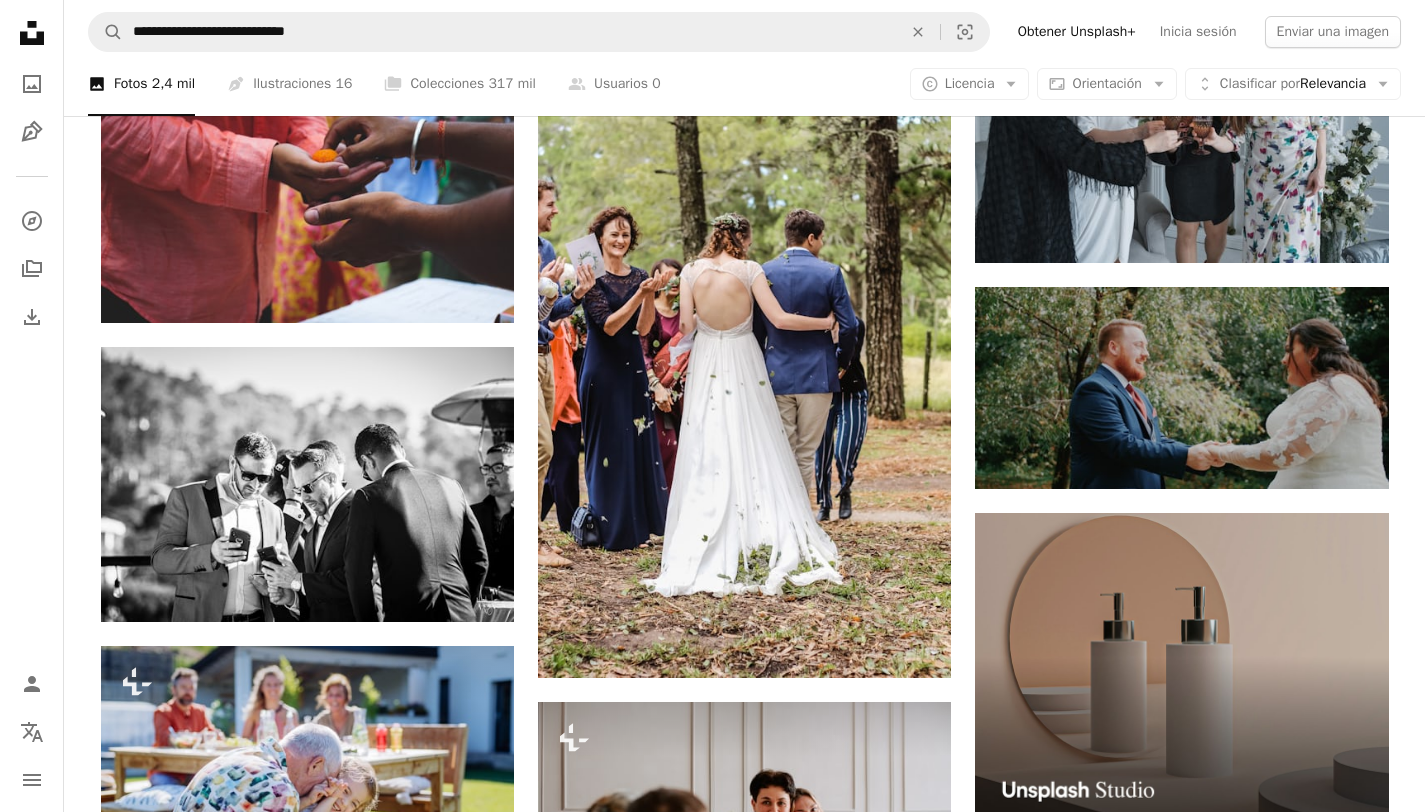 scroll, scrollTop: 7741, scrollLeft: 0, axis: vertical 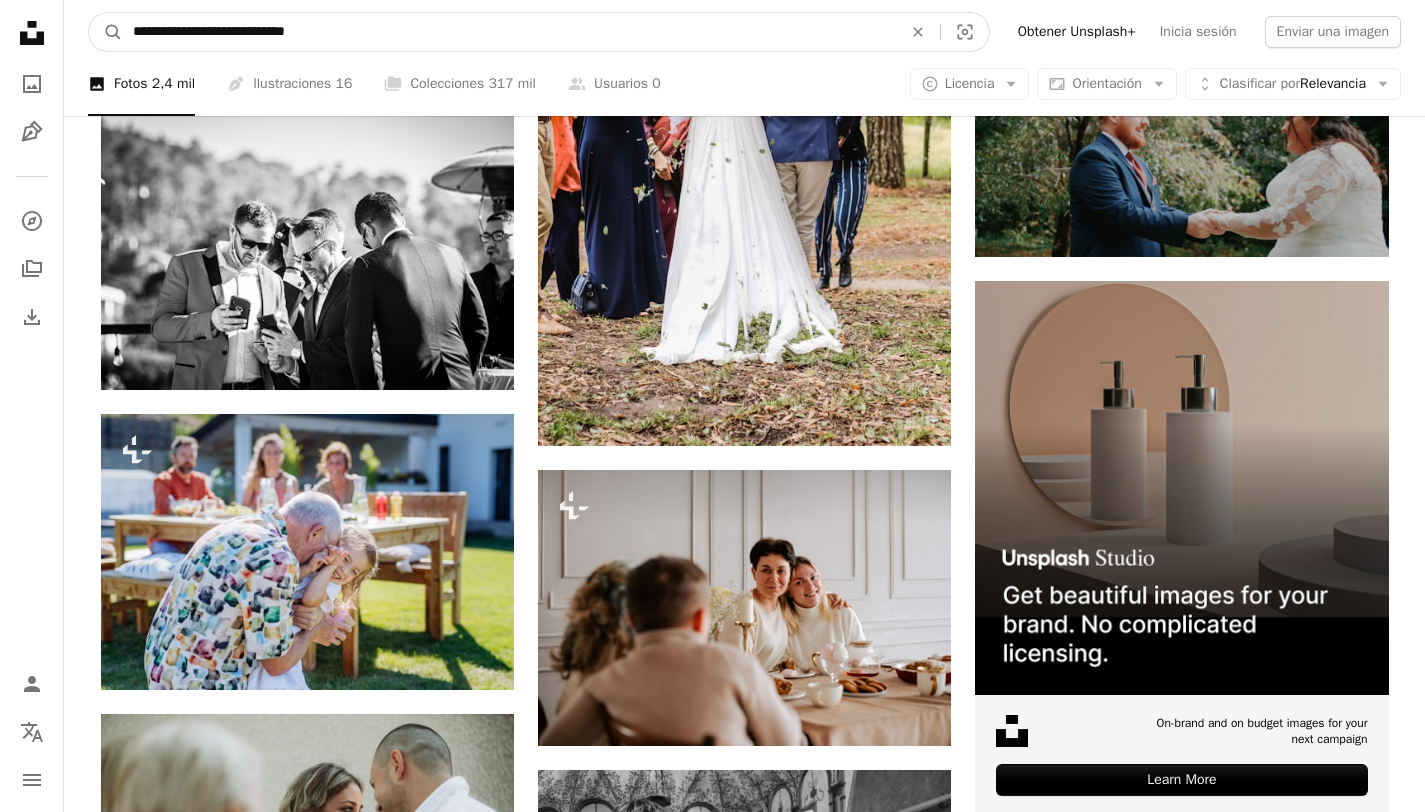 drag, startPoint x: 450, startPoint y: 34, endPoint x: 262, endPoint y: 25, distance: 188.2153 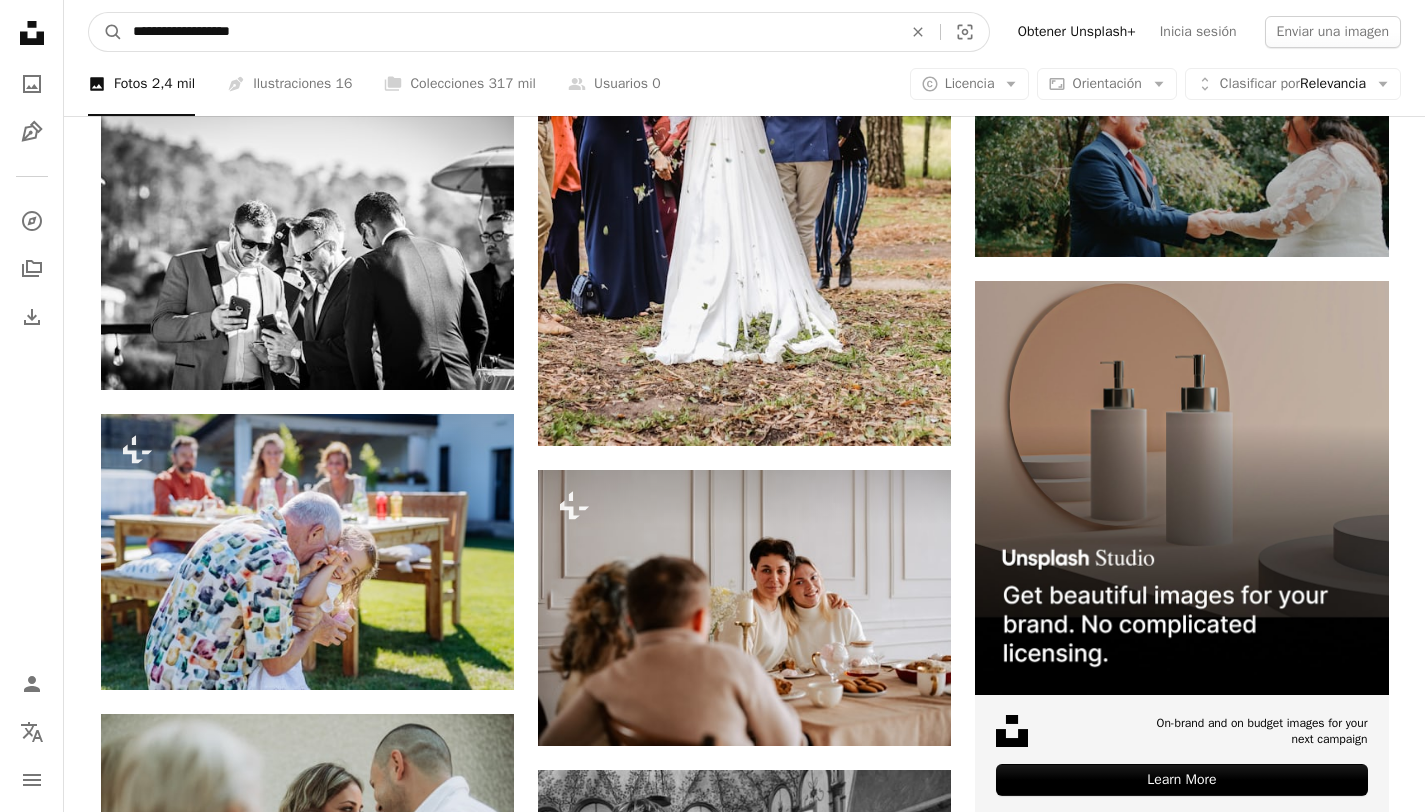 type on "**********" 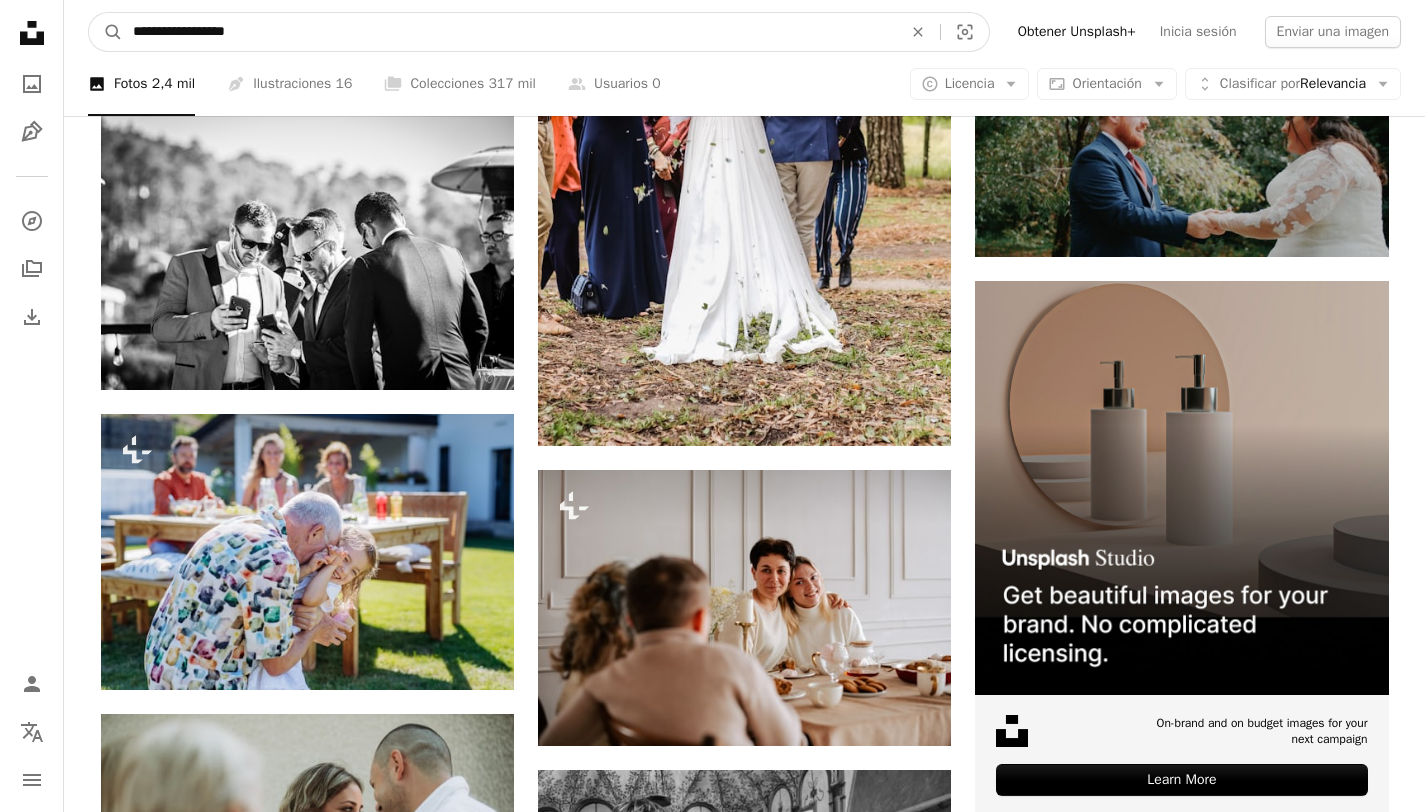 click on "A magnifying glass" at bounding box center [106, 32] 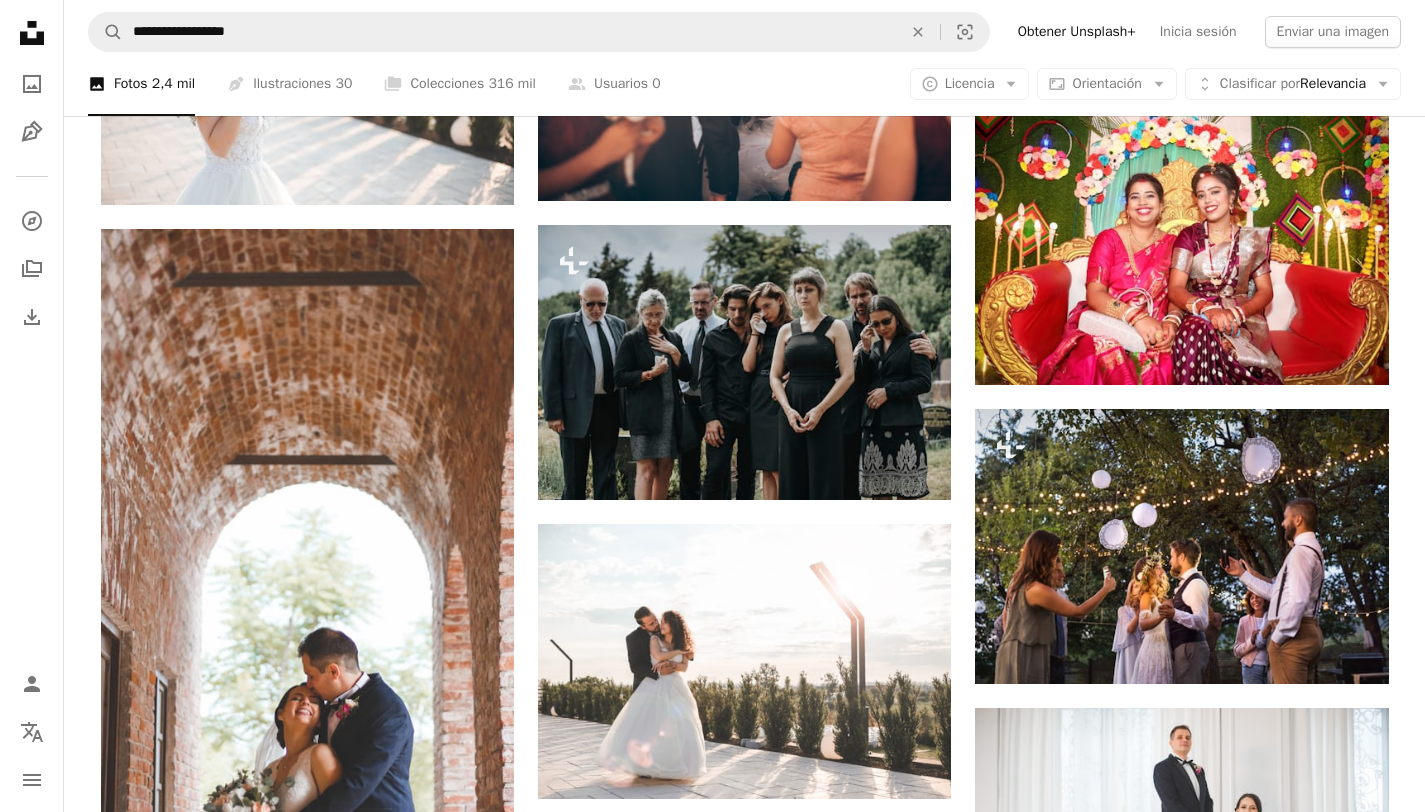 scroll, scrollTop: 1571, scrollLeft: 0, axis: vertical 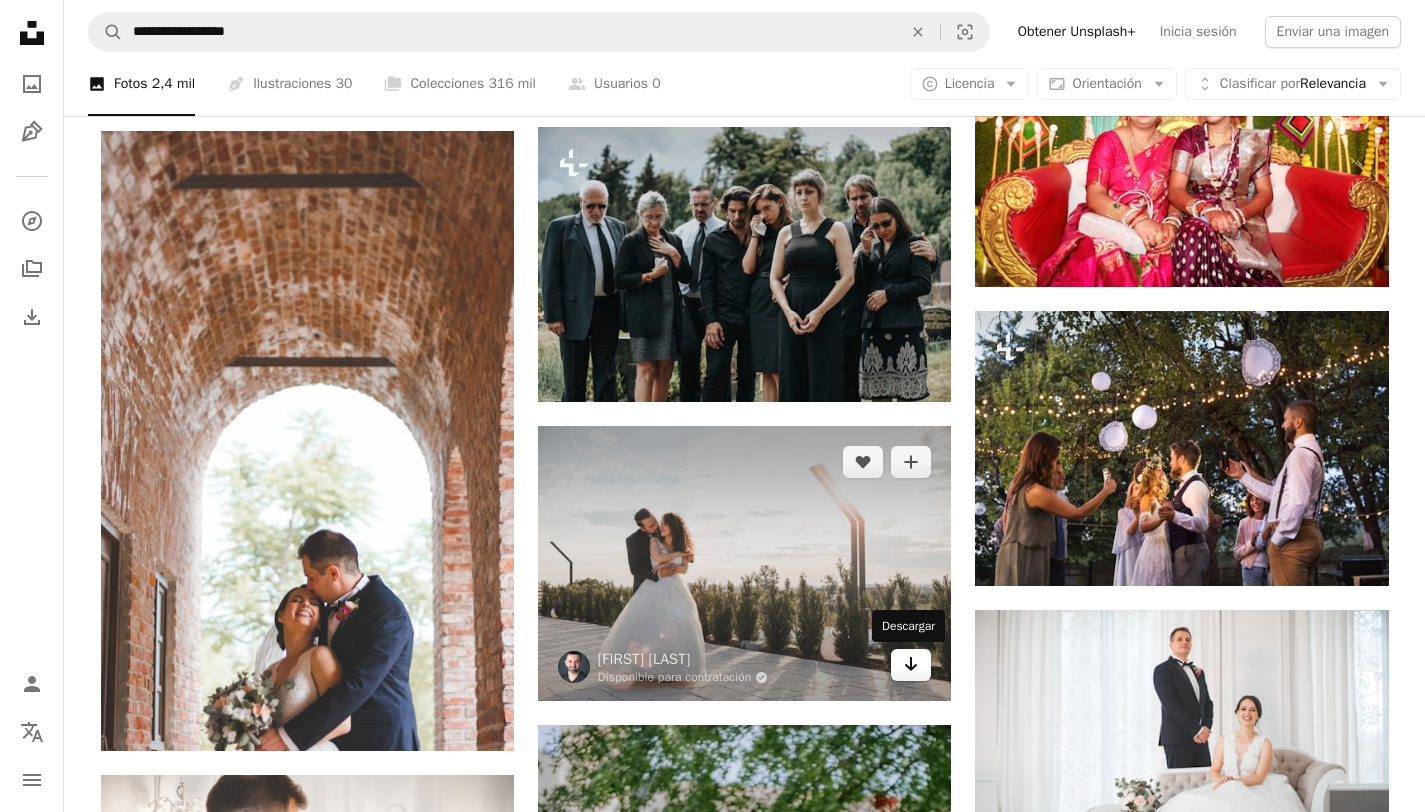 click on "Arrow pointing down" at bounding box center (911, 665) 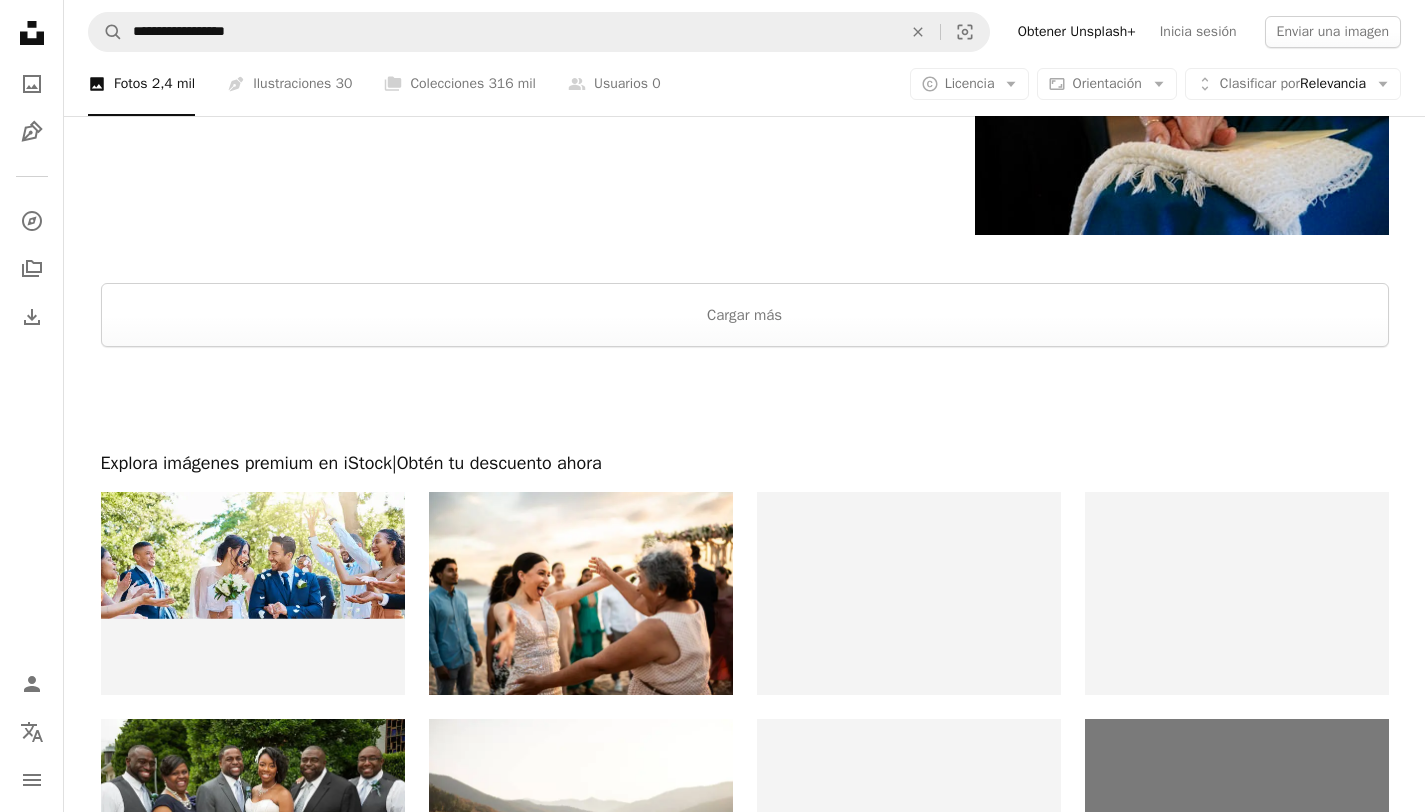 scroll, scrollTop: 3274, scrollLeft: 0, axis: vertical 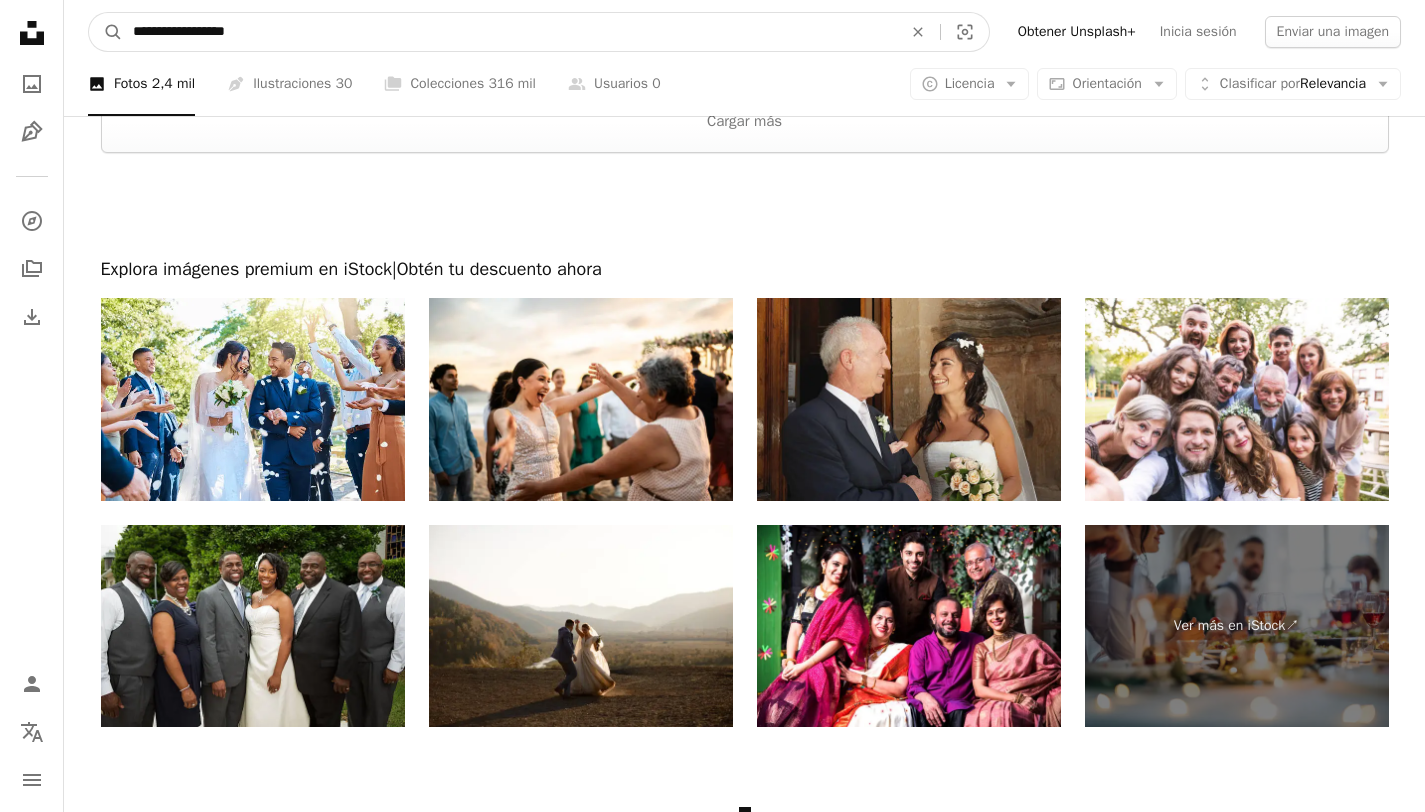 drag, startPoint x: 269, startPoint y: 37, endPoint x: 29, endPoint y: 15, distance: 241.00623 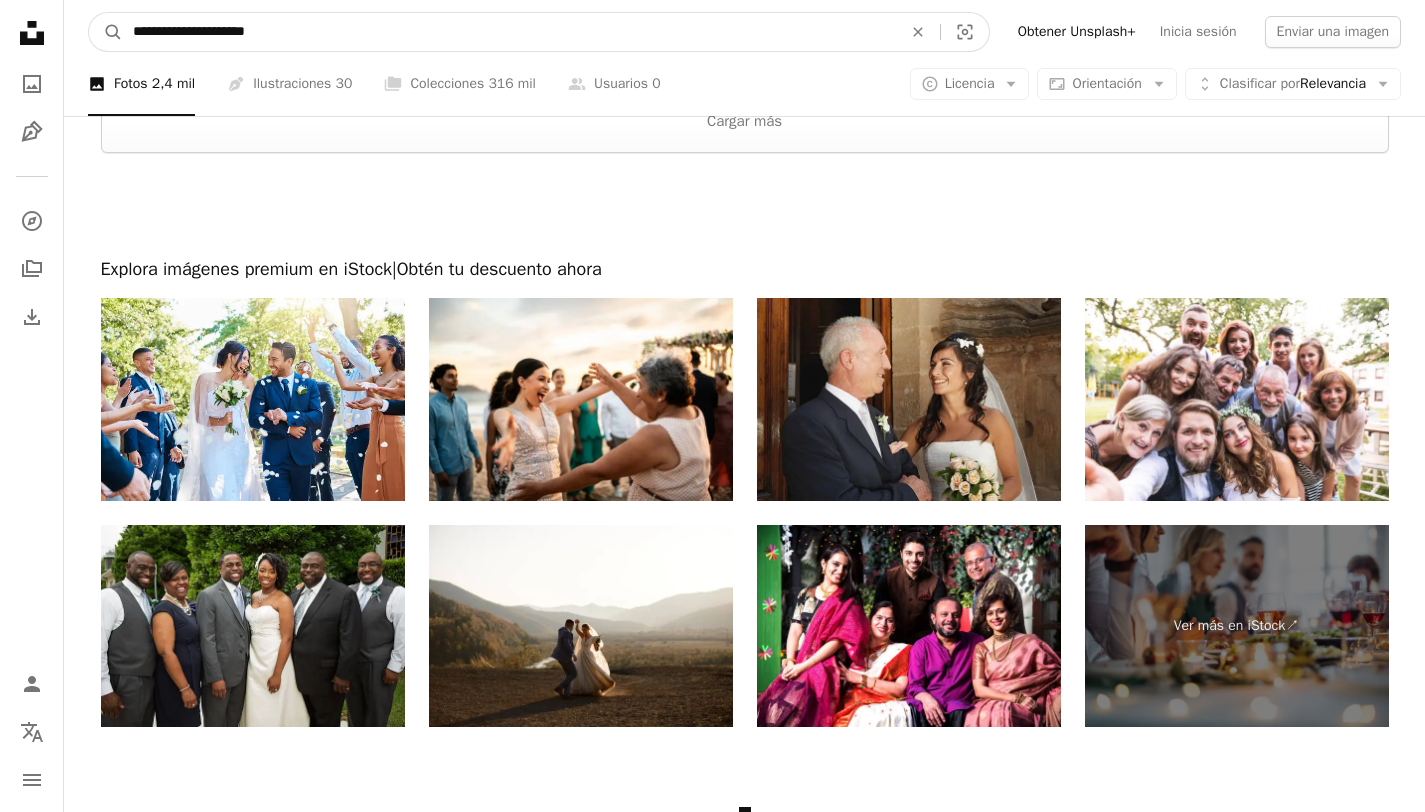 click on "A magnifying glass" at bounding box center [106, 32] 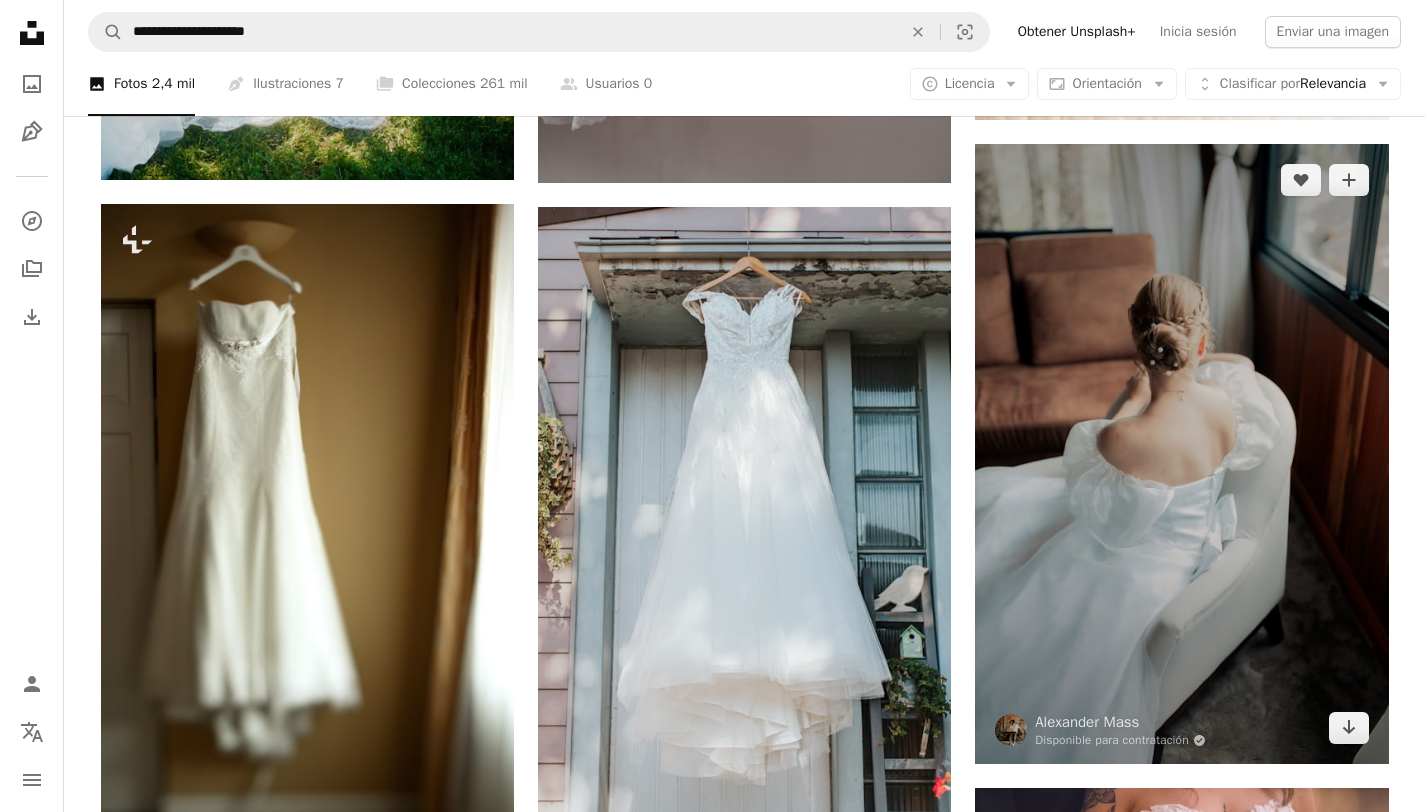 scroll, scrollTop: 2886, scrollLeft: 0, axis: vertical 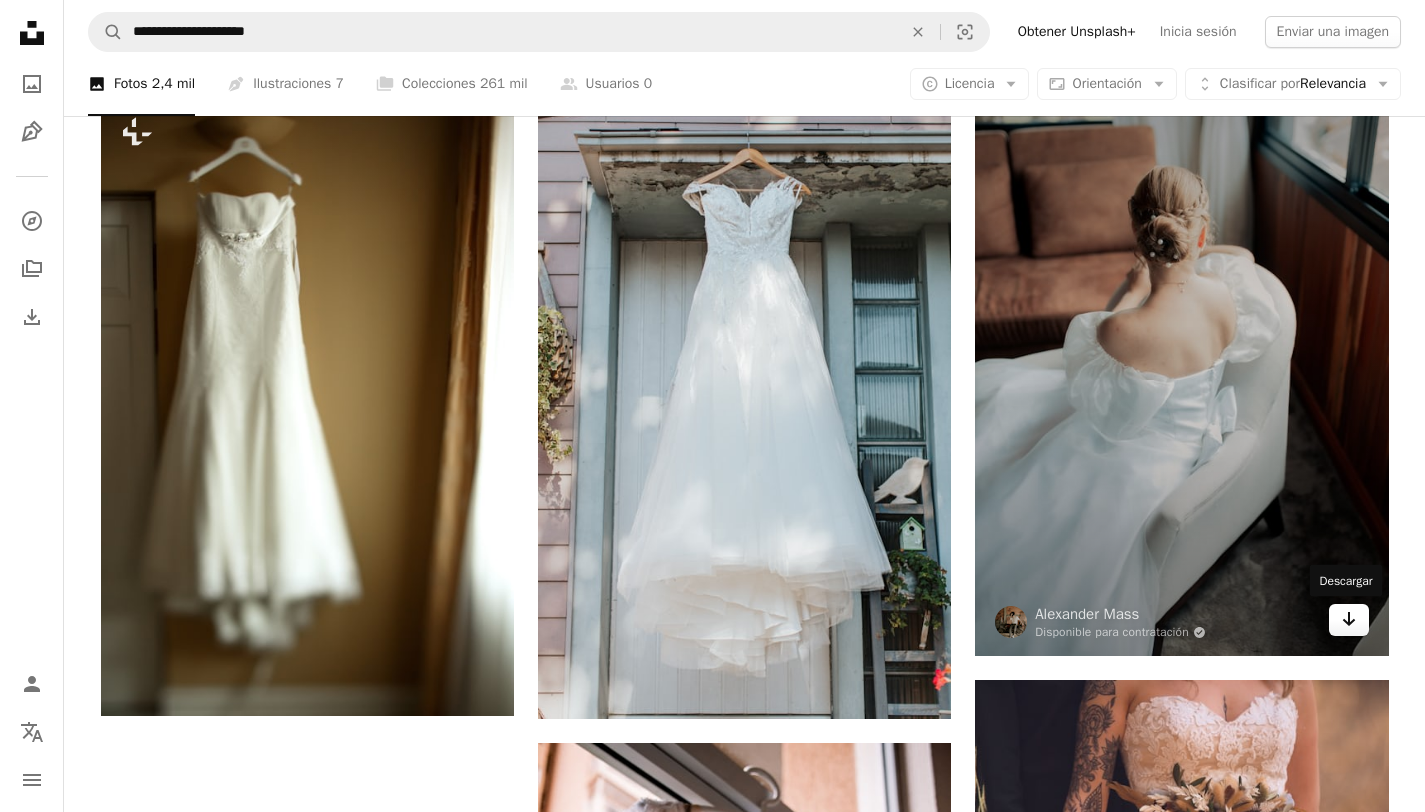click 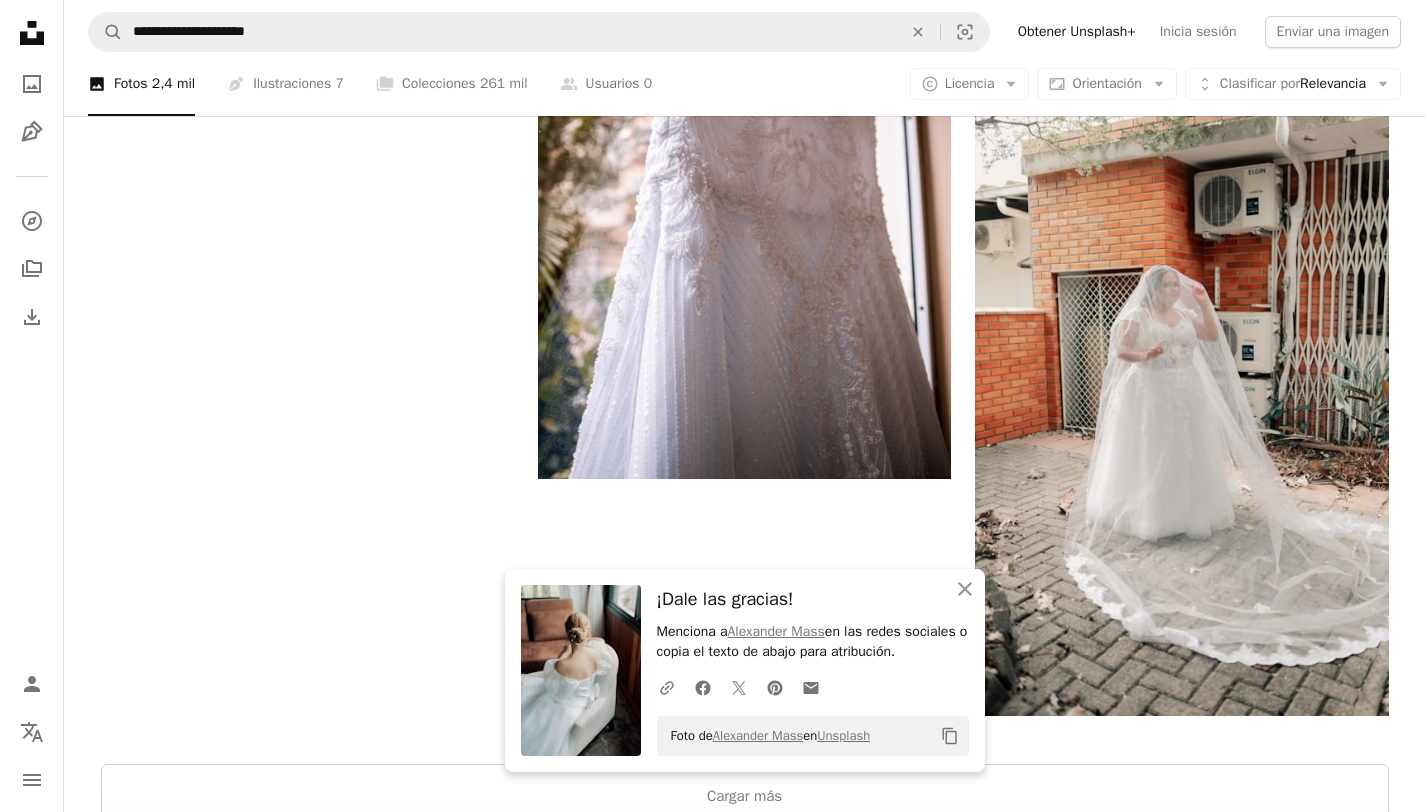 scroll, scrollTop: 3912, scrollLeft: 0, axis: vertical 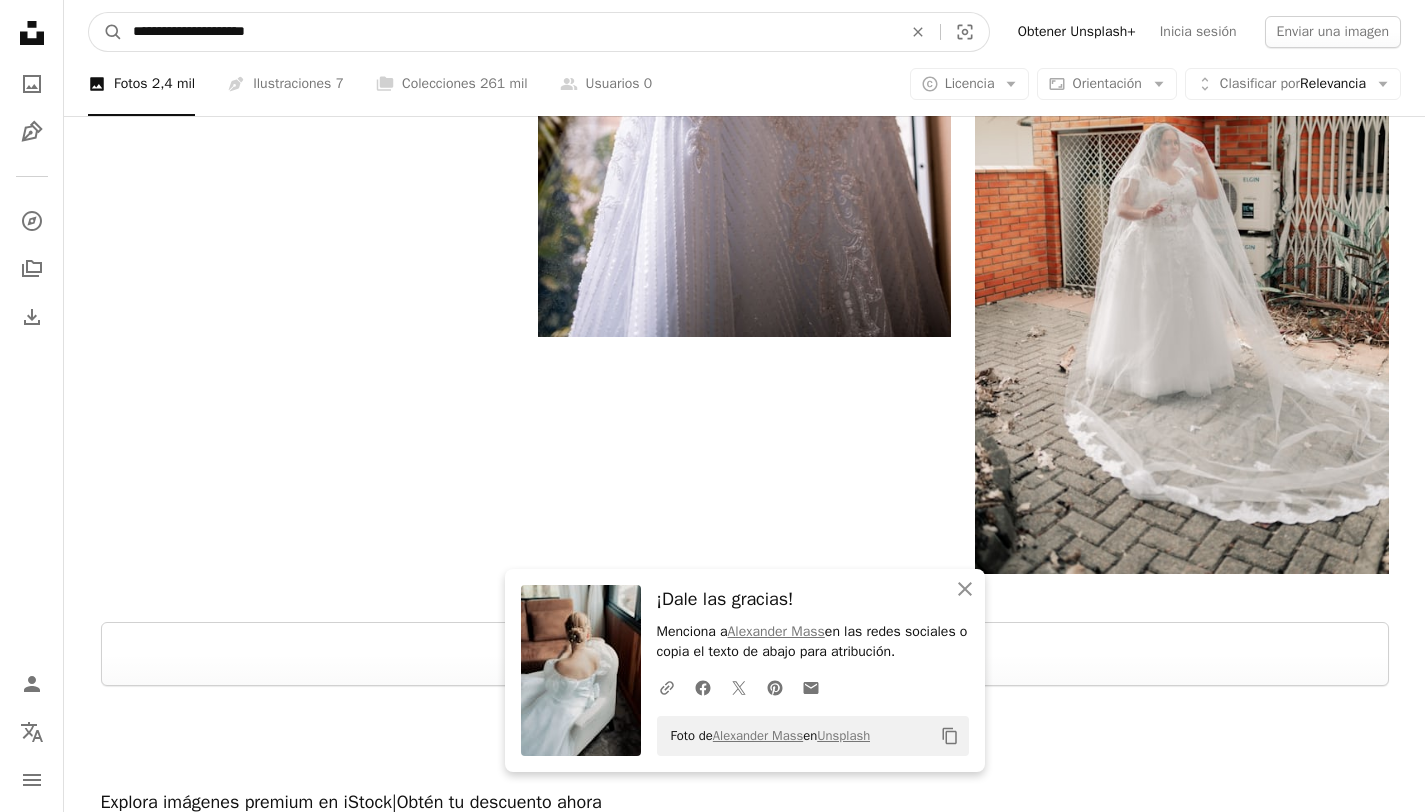 drag, startPoint x: 430, startPoint y: 33, endPoint x: 17, endPoint y: 47, distance: 413.2372 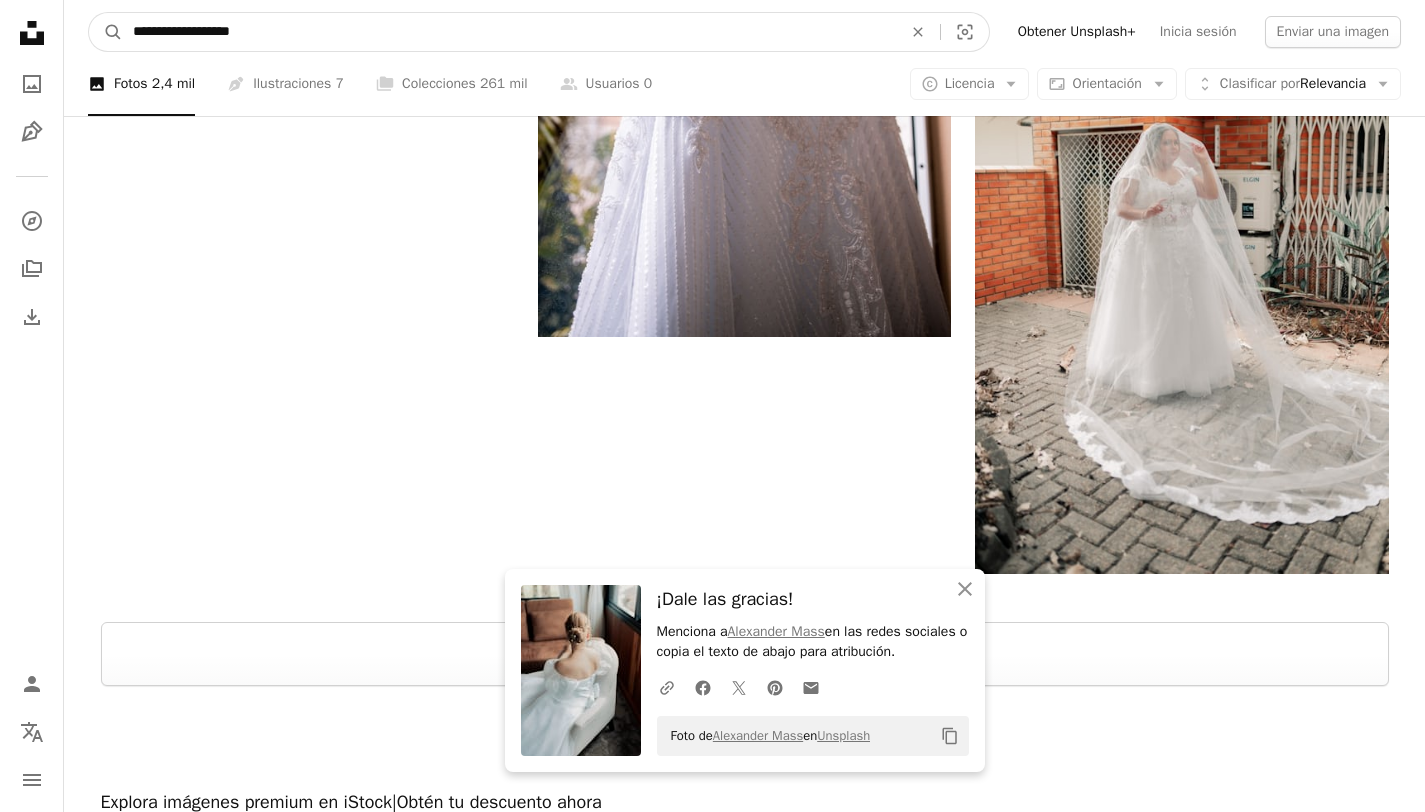click on "A magnifying glass" at bounding box center (106, 32) 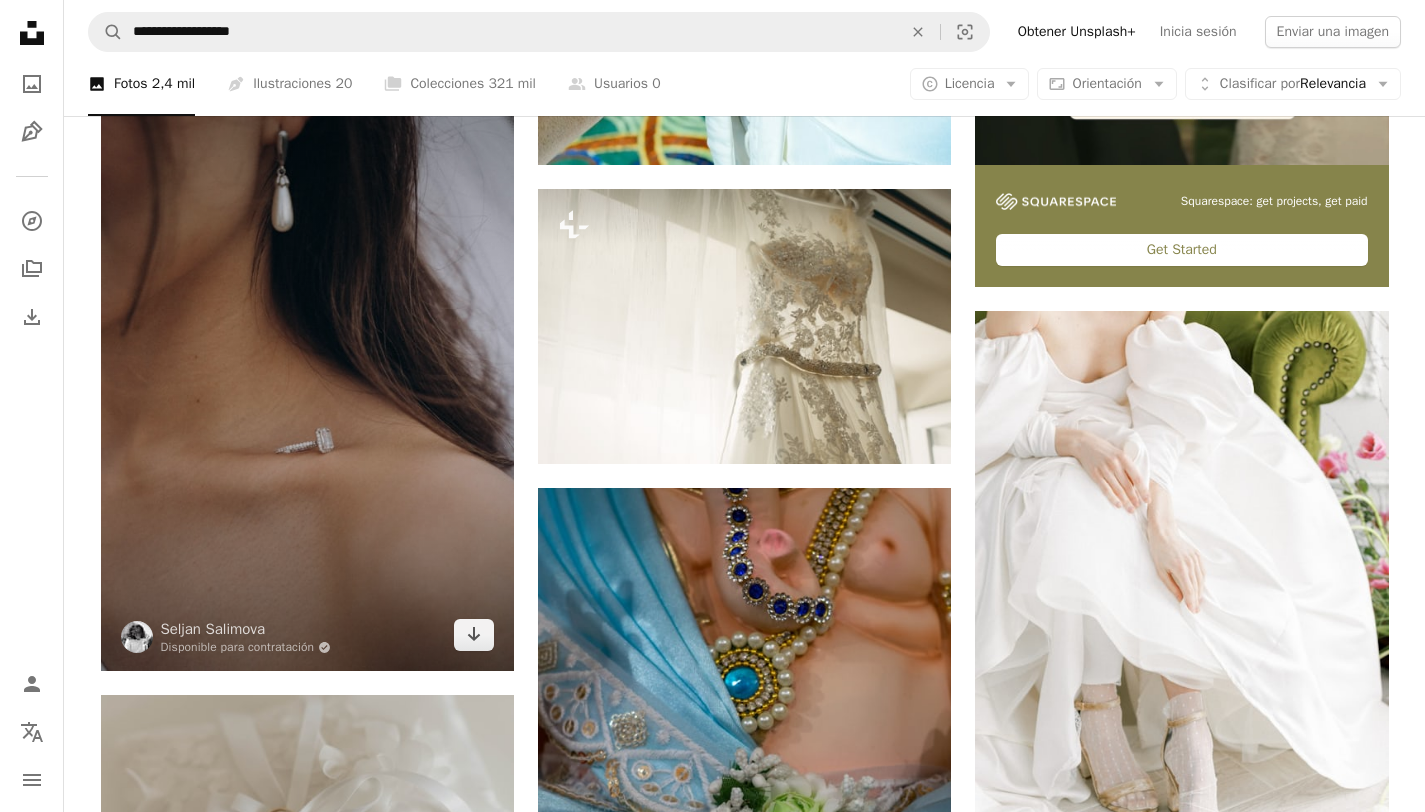 scroll, scrollTop: 936, scrollLeft: 0, axis: vertical 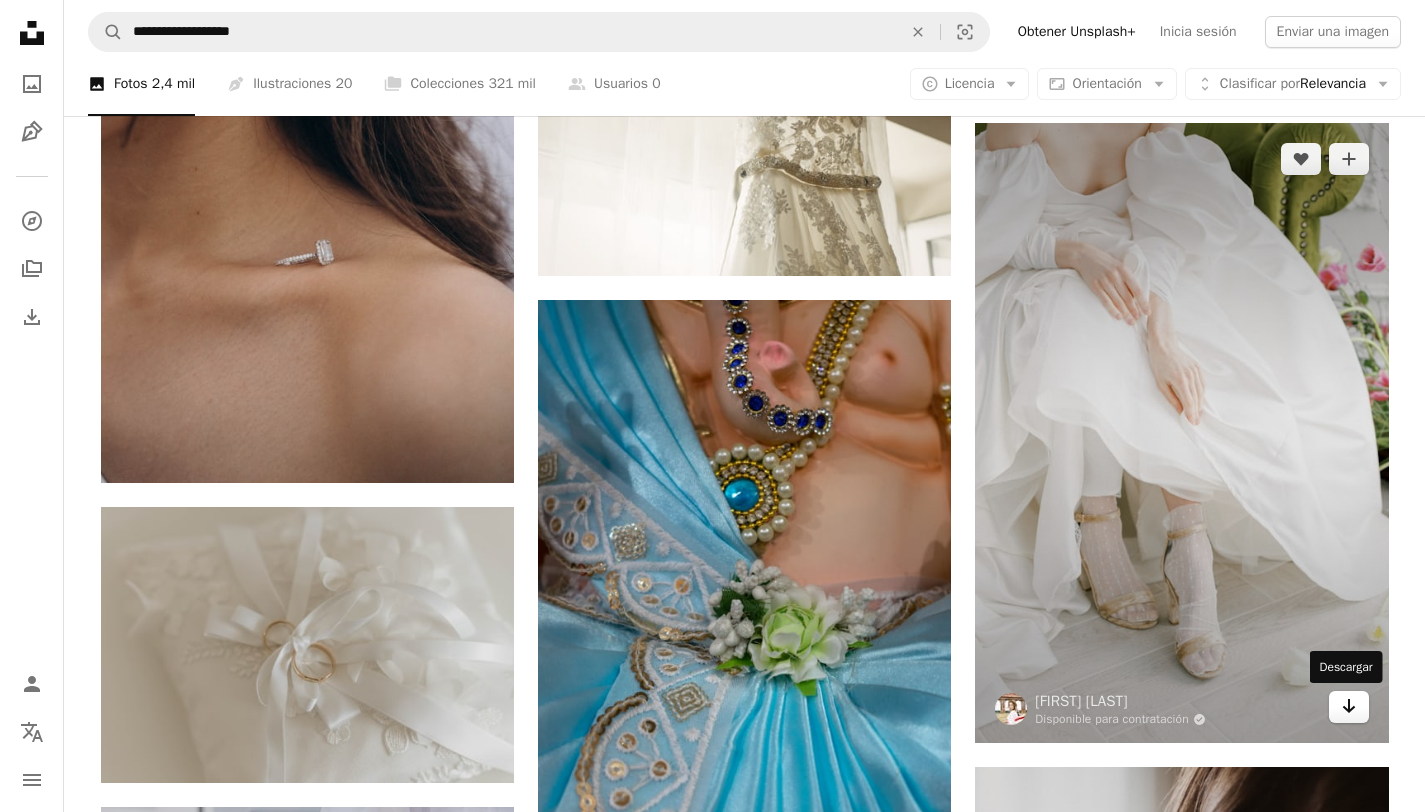 click 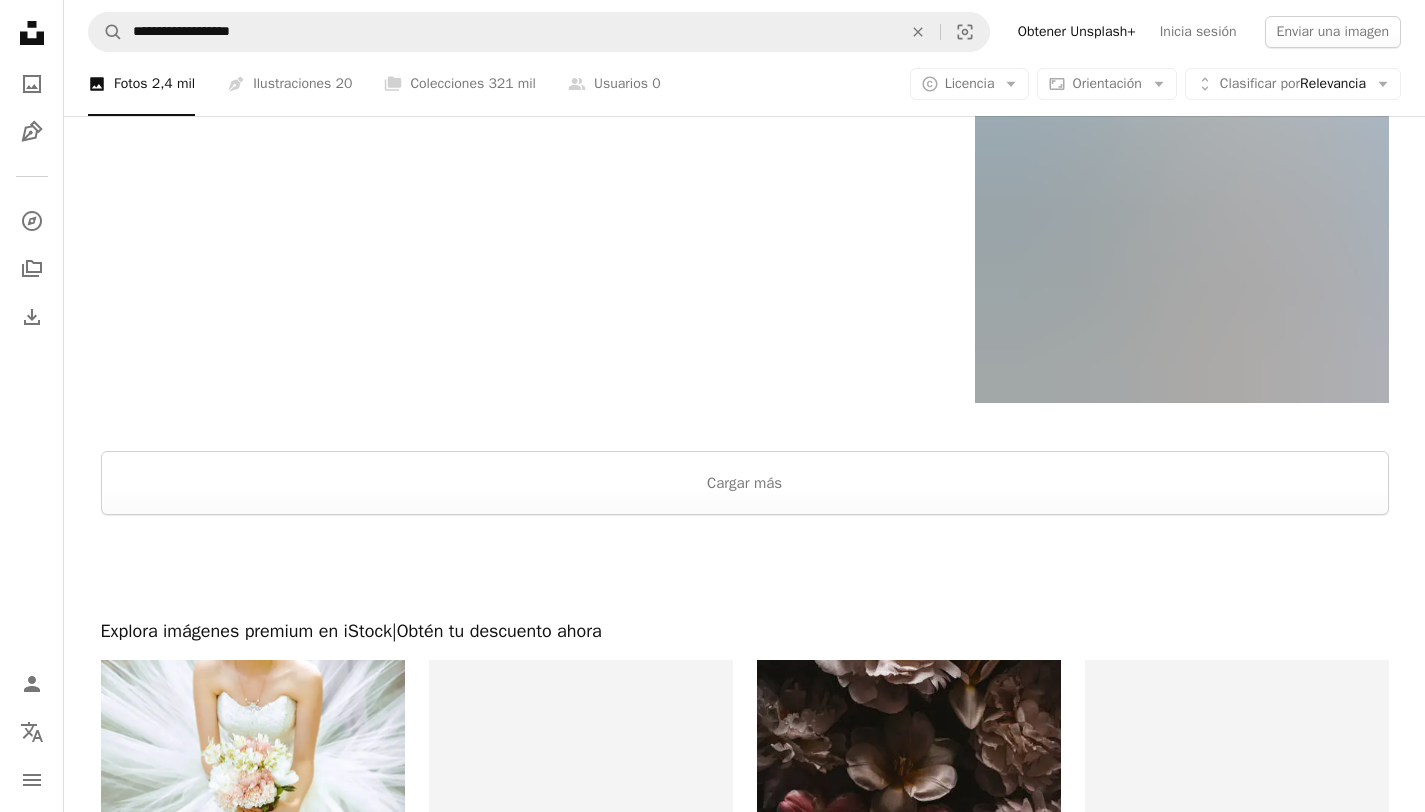 scroll, scrollTop: 4738, scrollLeft: 0, axis: vertical 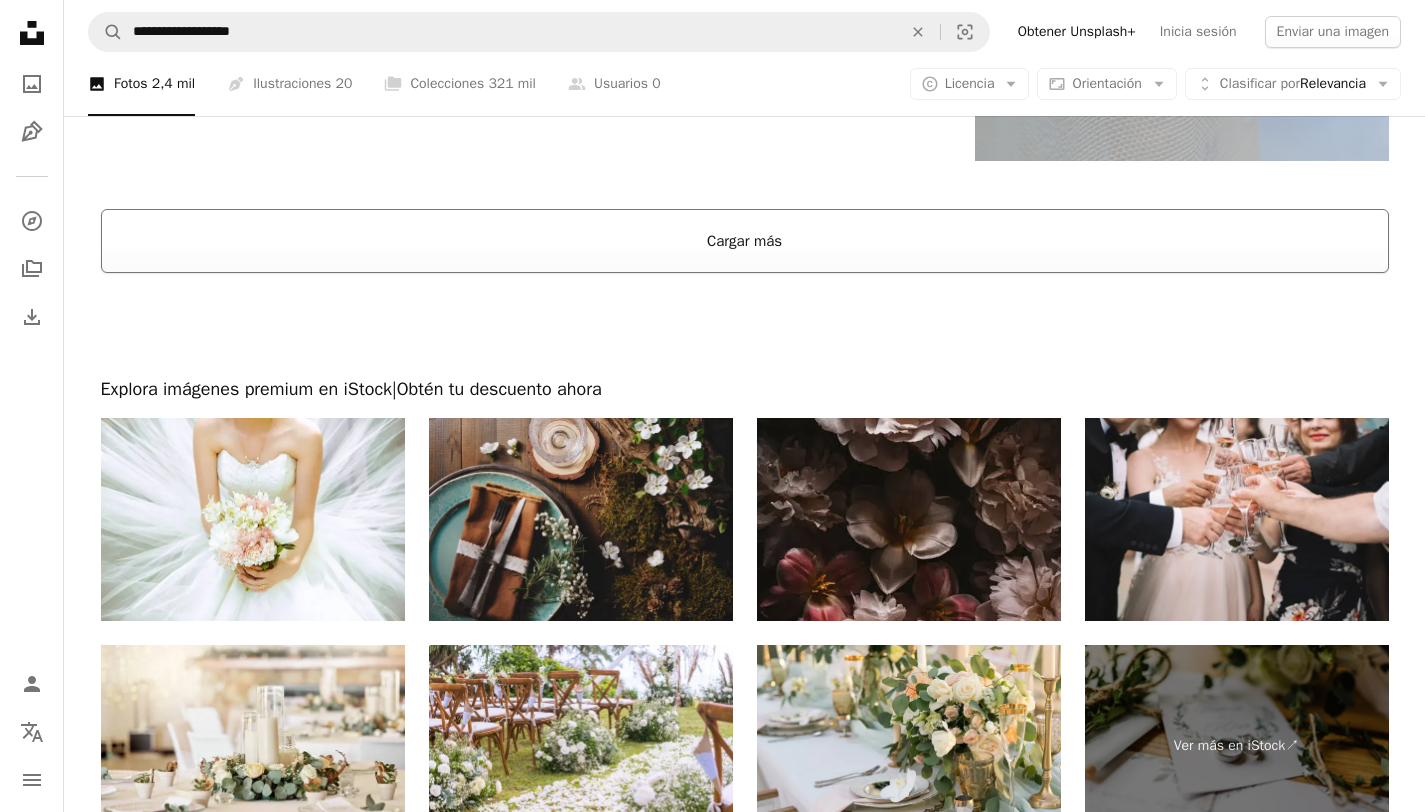 click on "Cargar más" at bounding box center [745, 241] 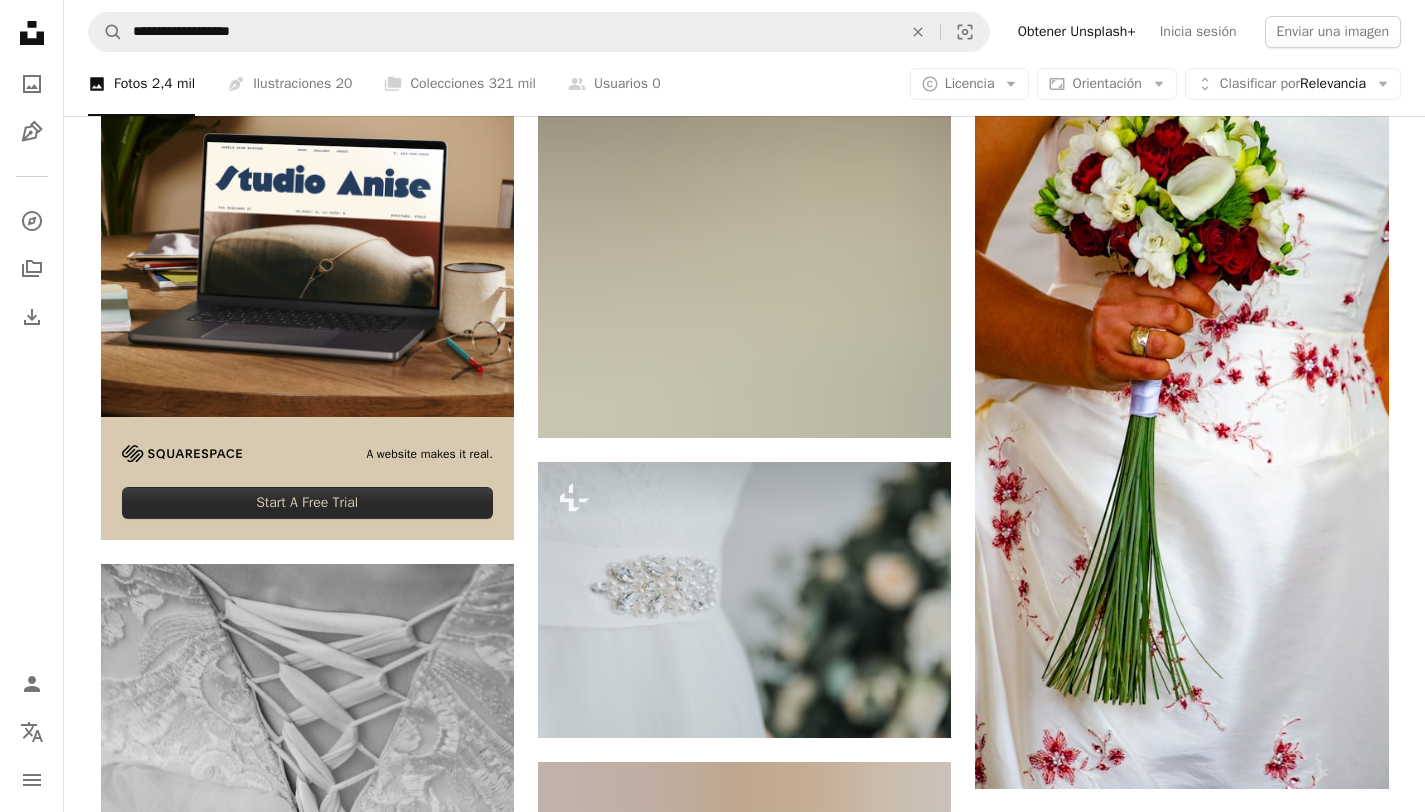 scroll, scrollTop: 5130, scrollLeft: 0, axis: vertical 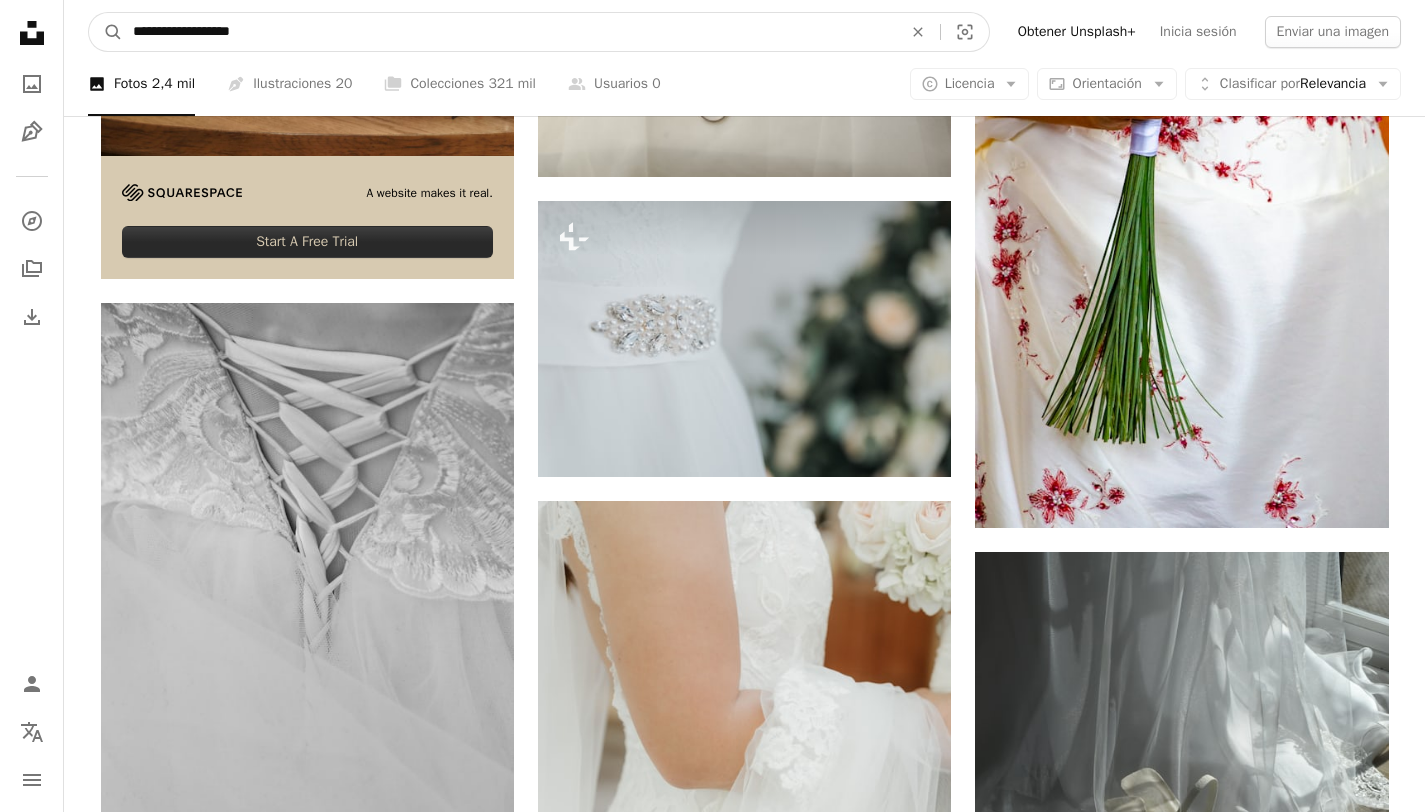drag, startPoint x: 298, startPoint y: 37, endPoint x: 0, endPoint y: 17, distance: 298.67038 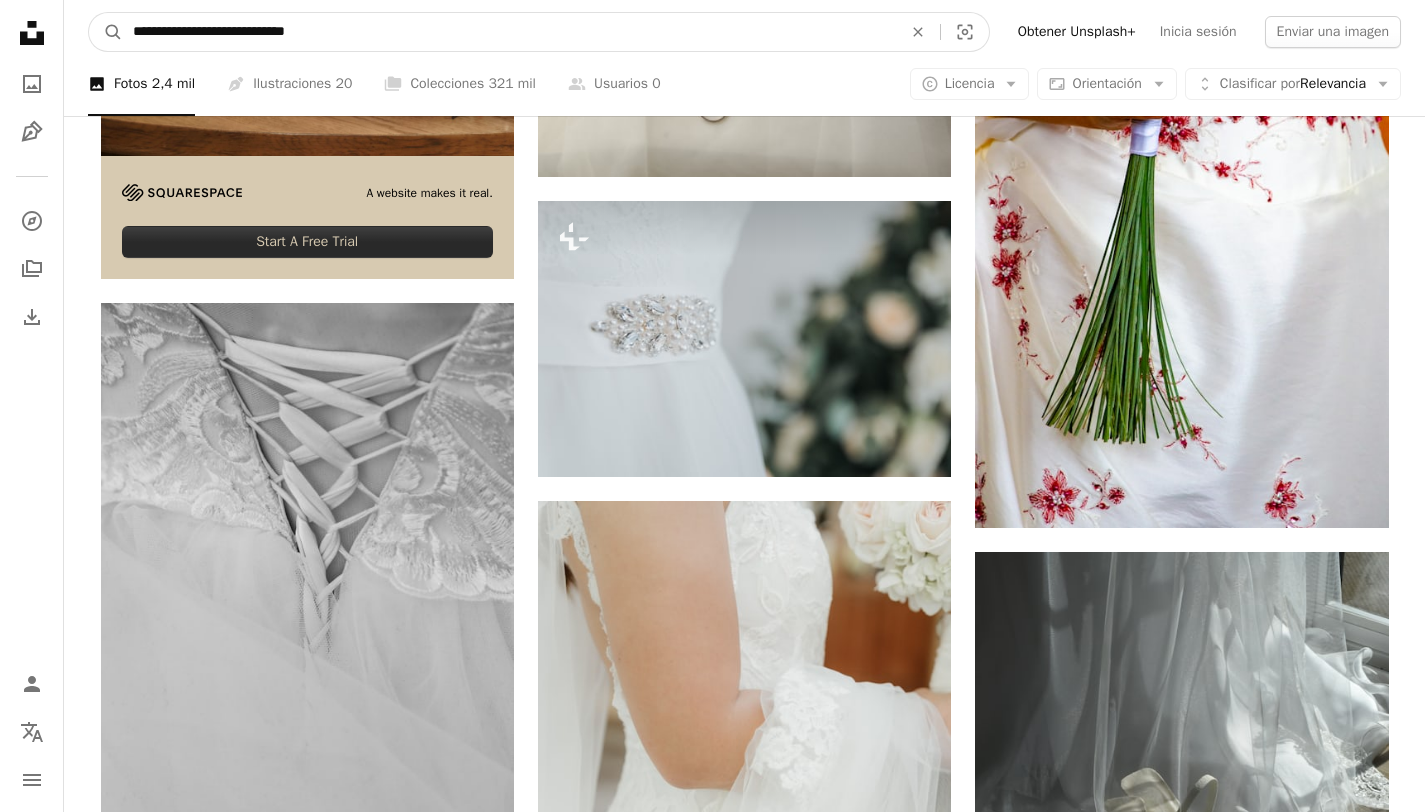 click on "A magnifying glass" at bounding box center (106, 32) 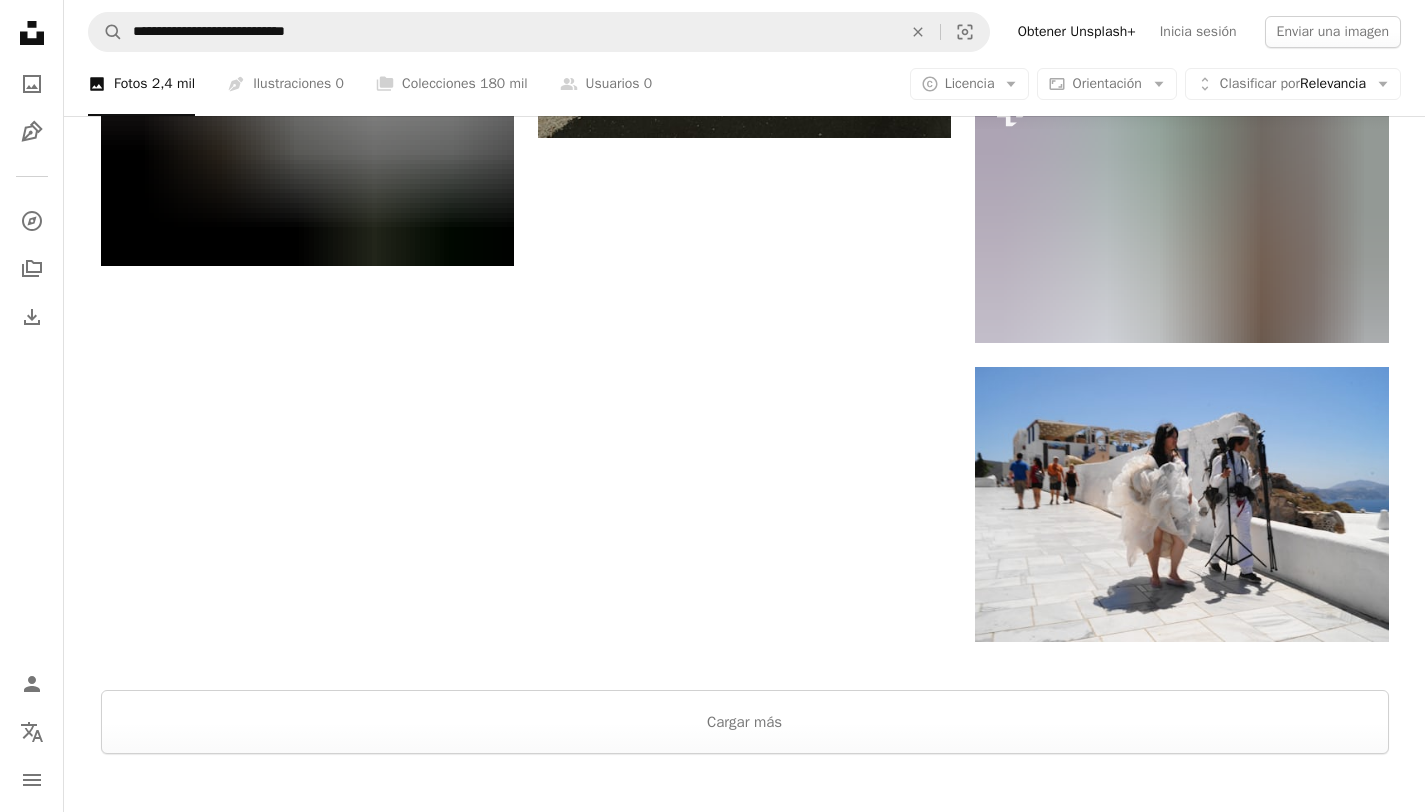 scroll, scrollTop: 3514, scrollLeft: 0, axis: vertical 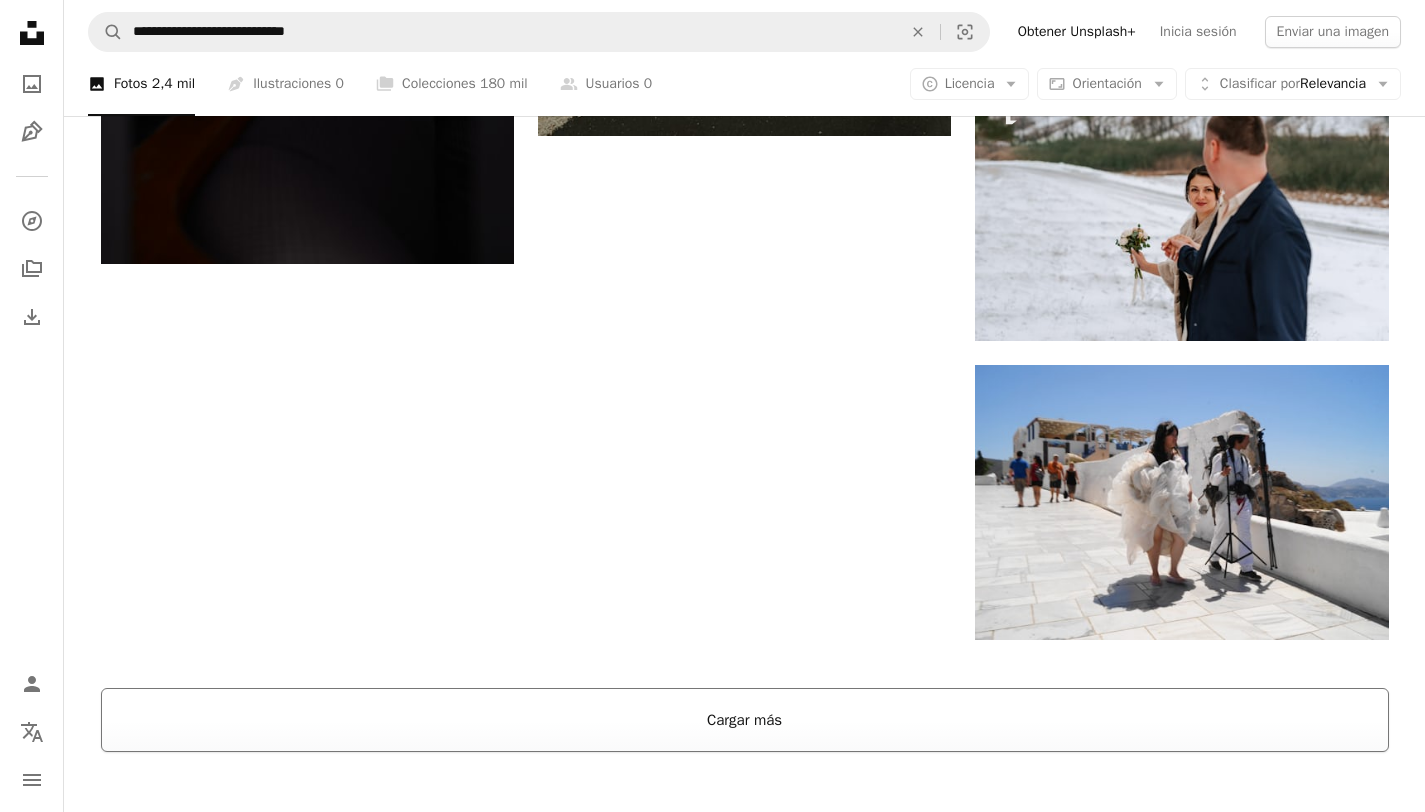 click on "Cargar más" at bounding box center (745, 720) 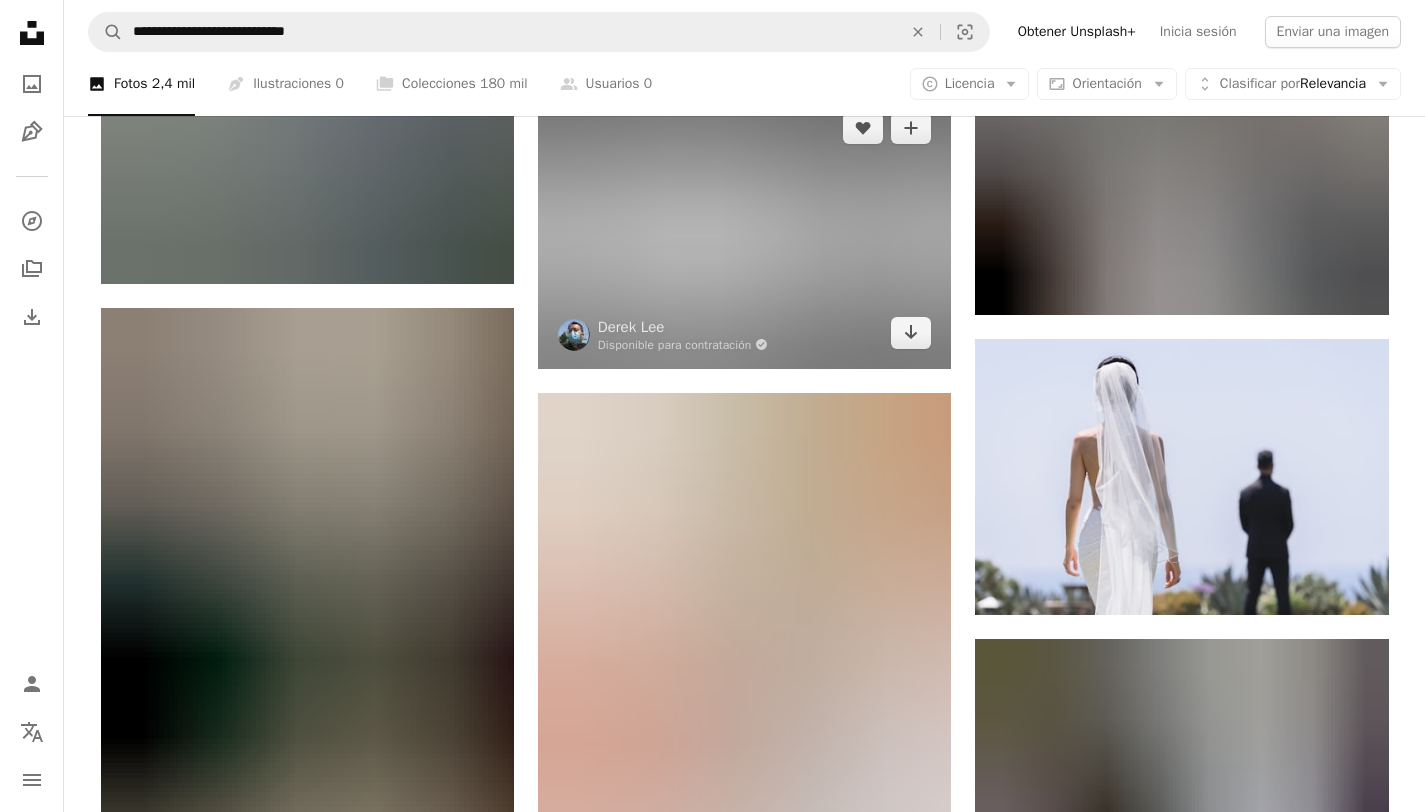 scroll, scrollTop: 4306, scrollLeft: 0, axis: vertical 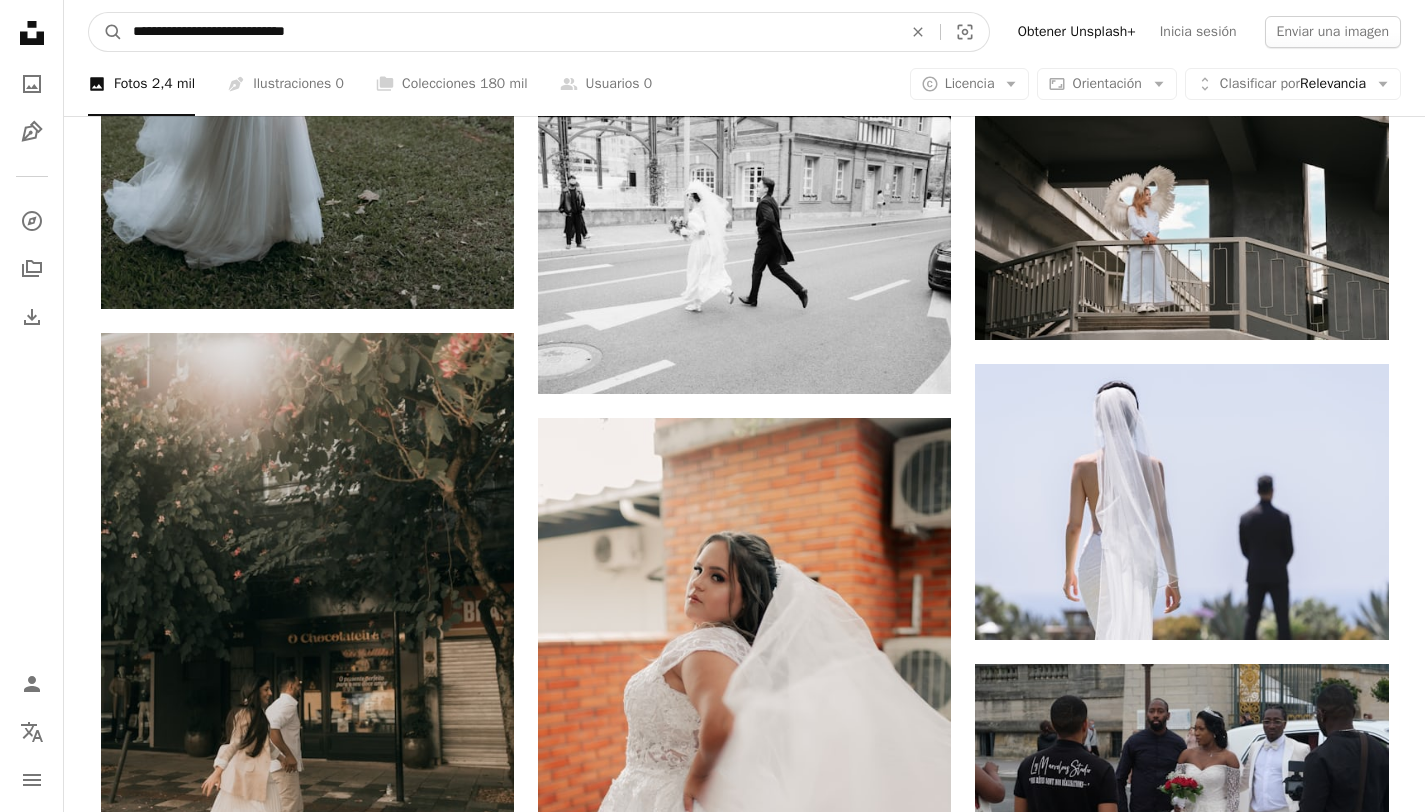 drag, startPoint x: 389, startPoint y: 41, endPoint x: 22, endPoint y: -7, distance: 370.12564 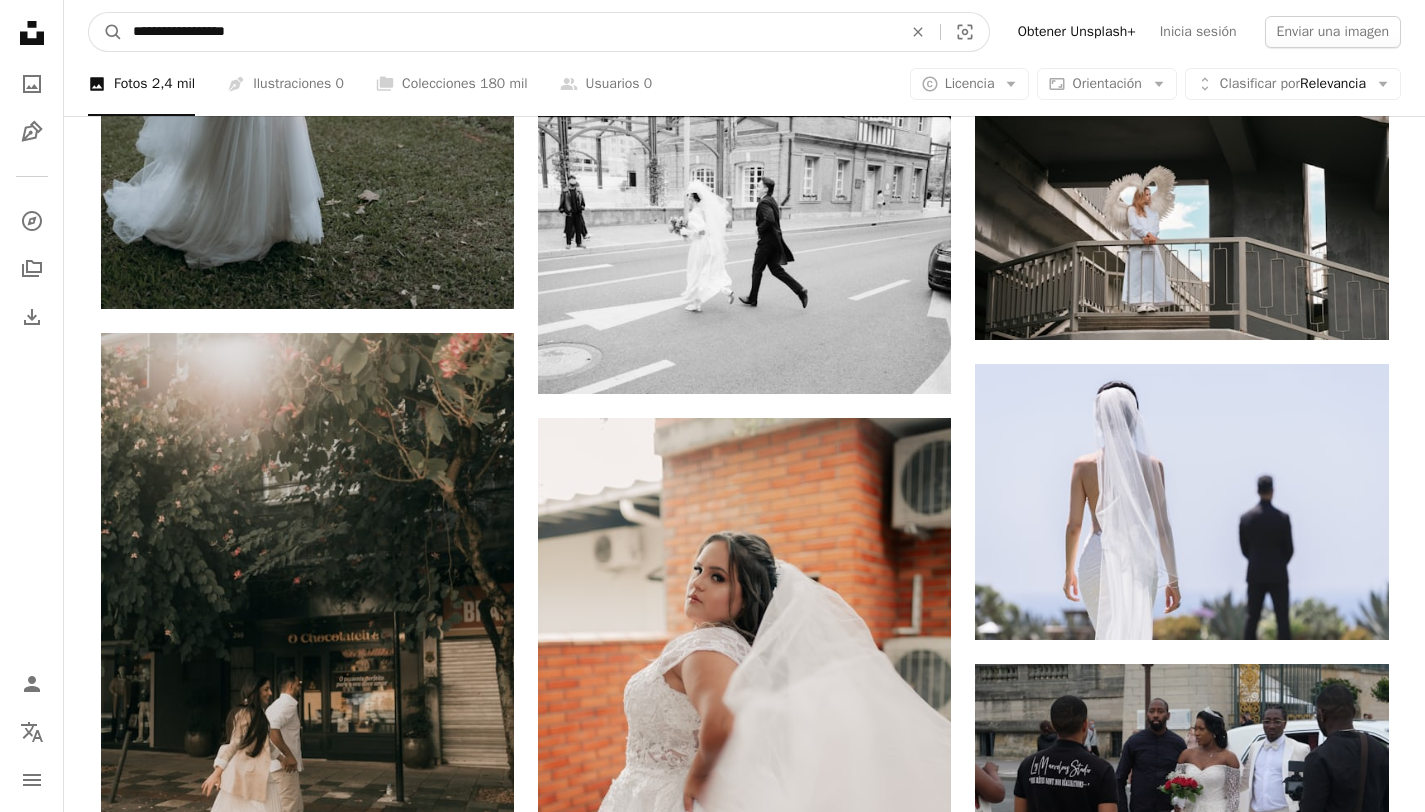 type on "**********" 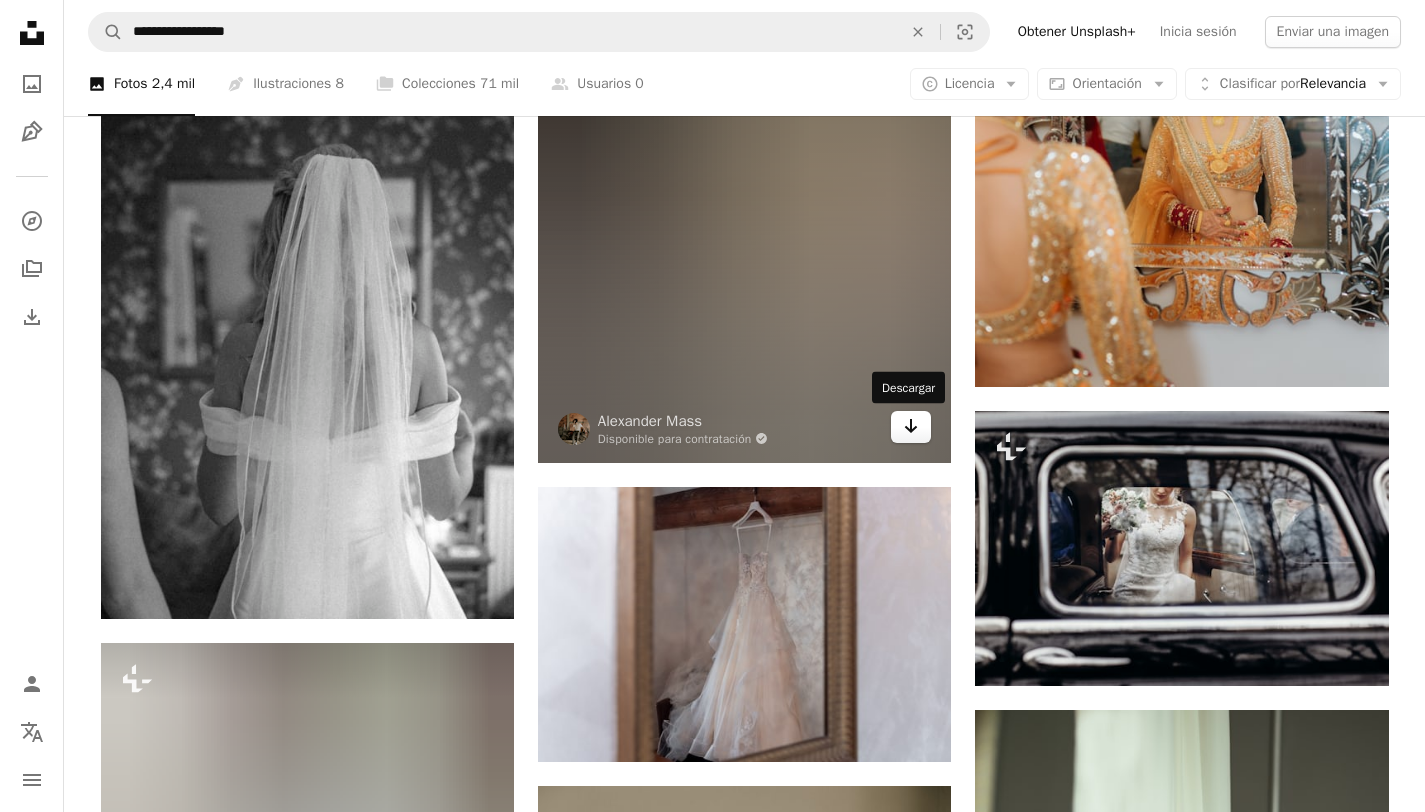scroll, scrollTop: 2248, scrollLeft: 0, axis: vertical 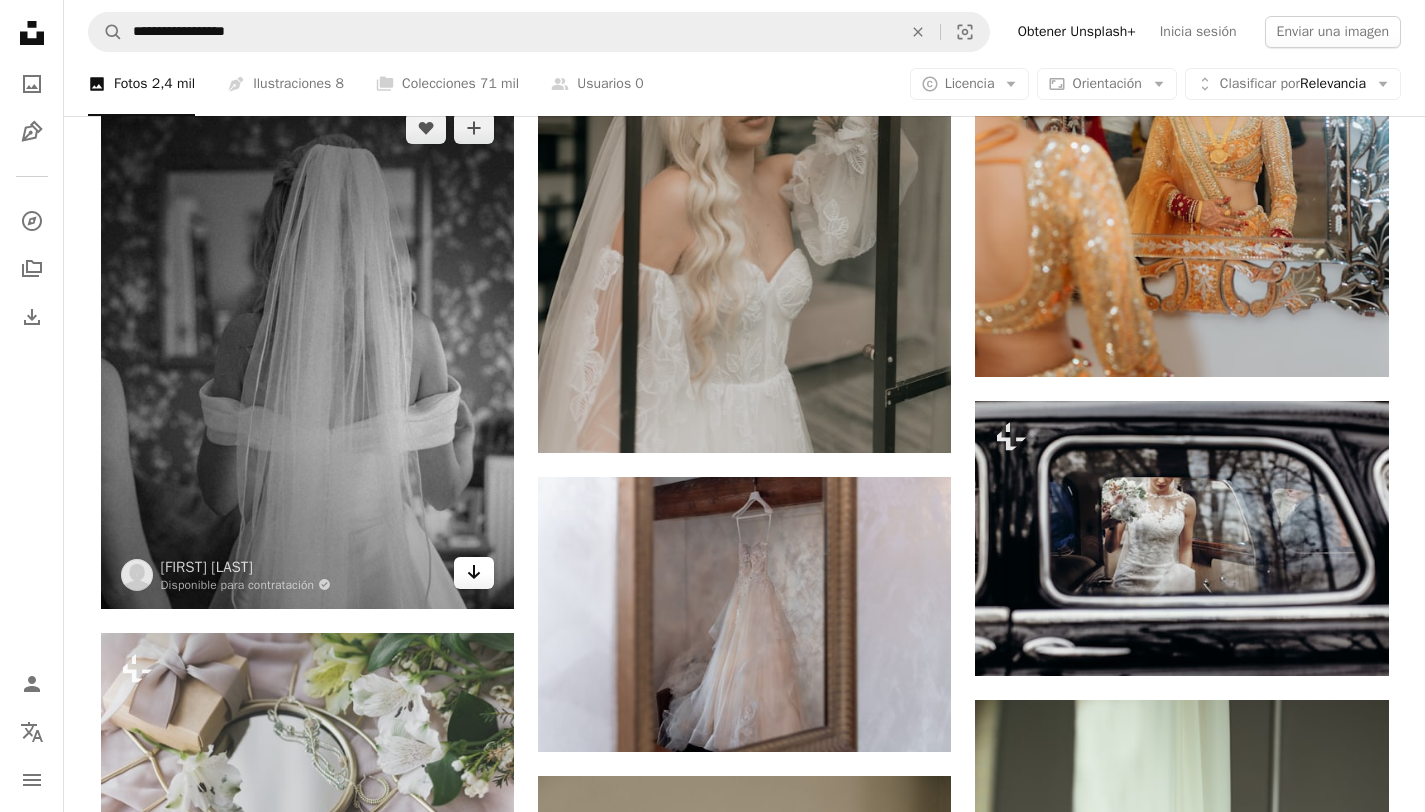 click on "Arrow pointing down" 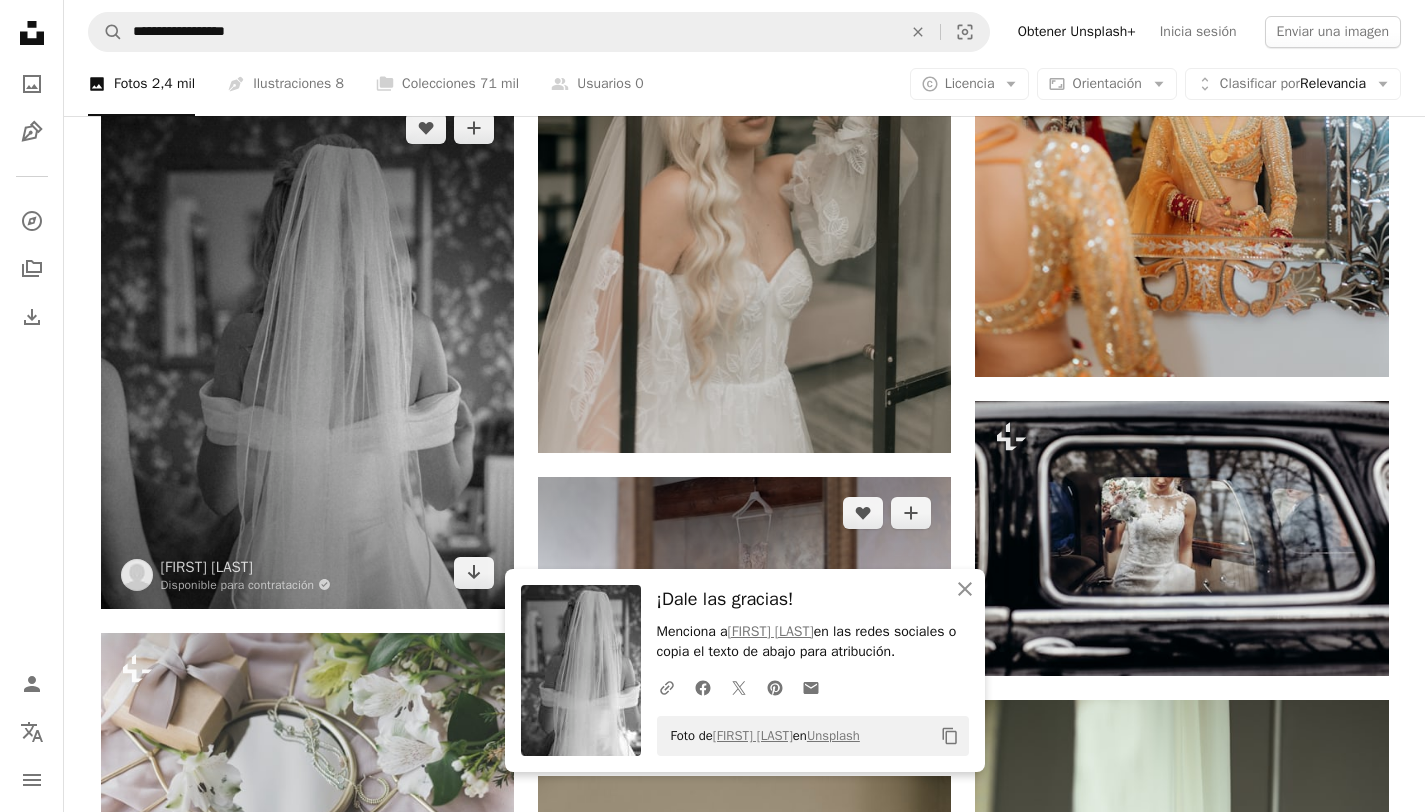scroll, scrollTop: 2430, scrollLeft: 0, axis: vertical 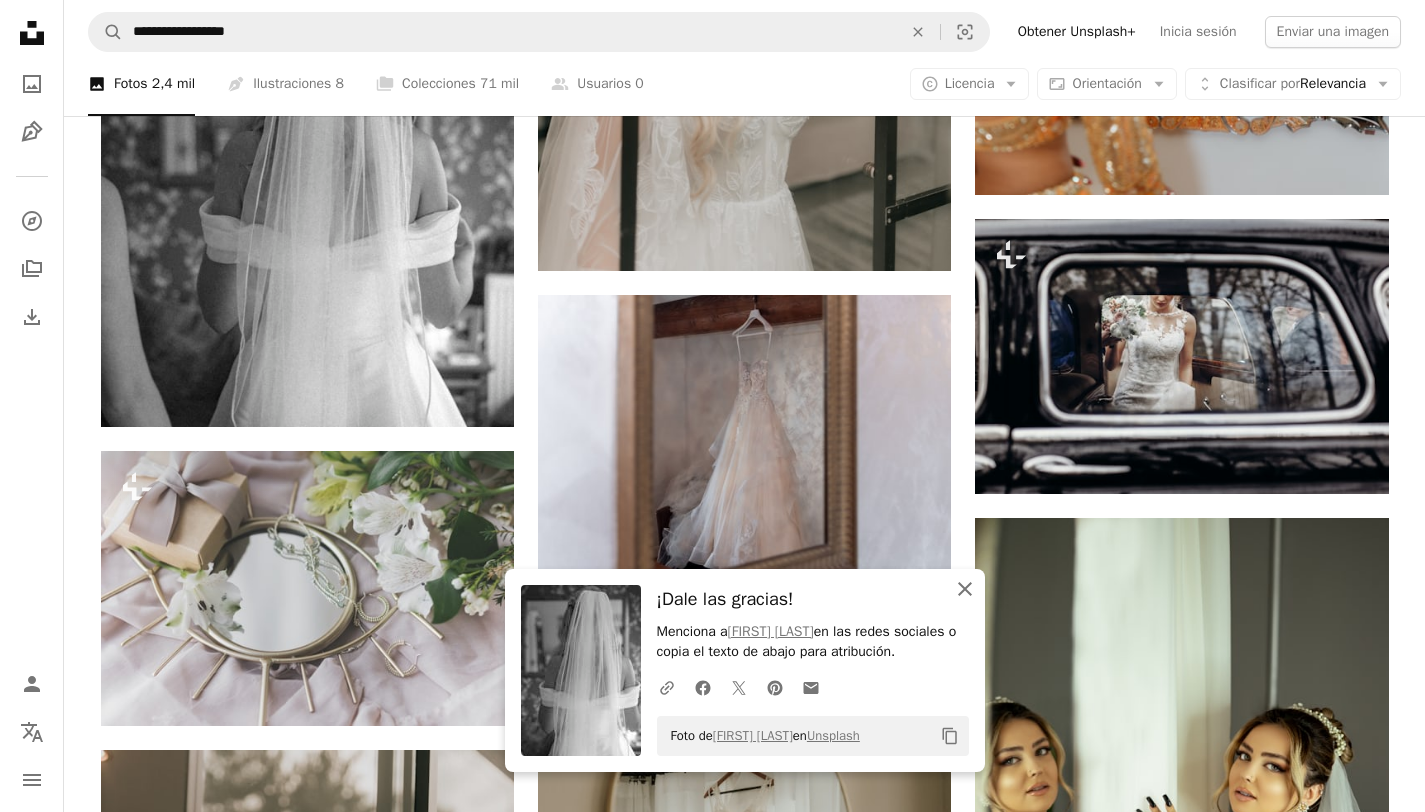 click on "An X shape" 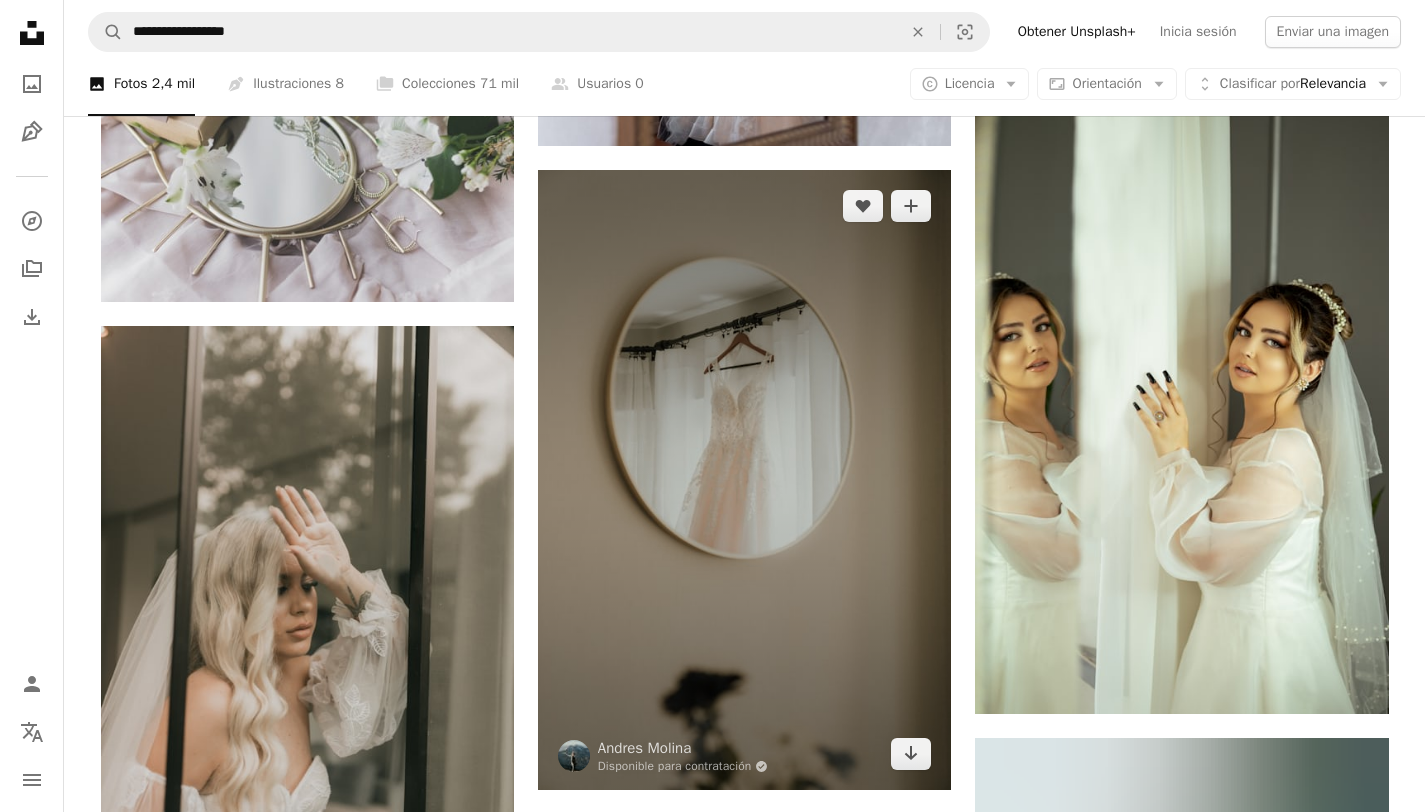 scroll, scrollTop: 2895, scrollLeft: 0, axis: vertical 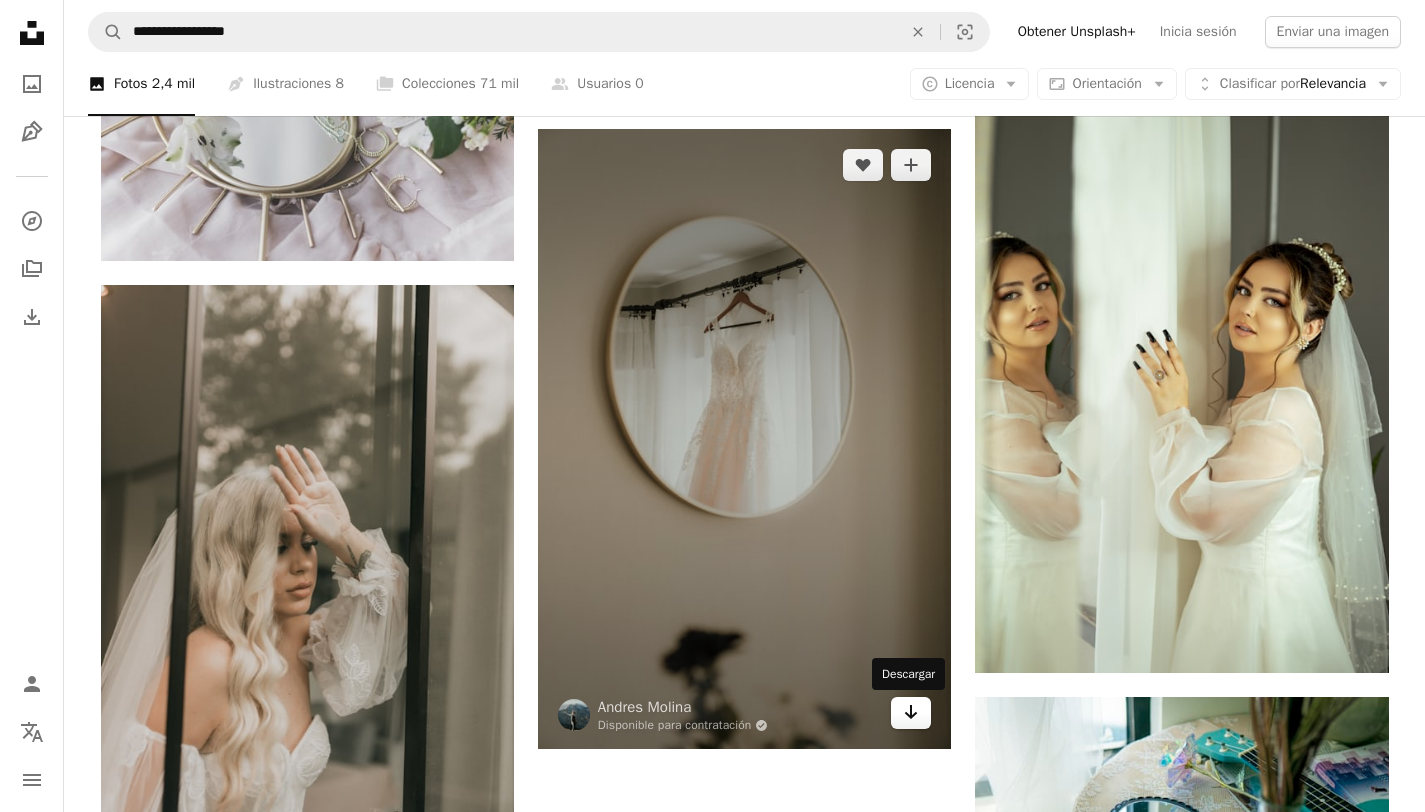 click 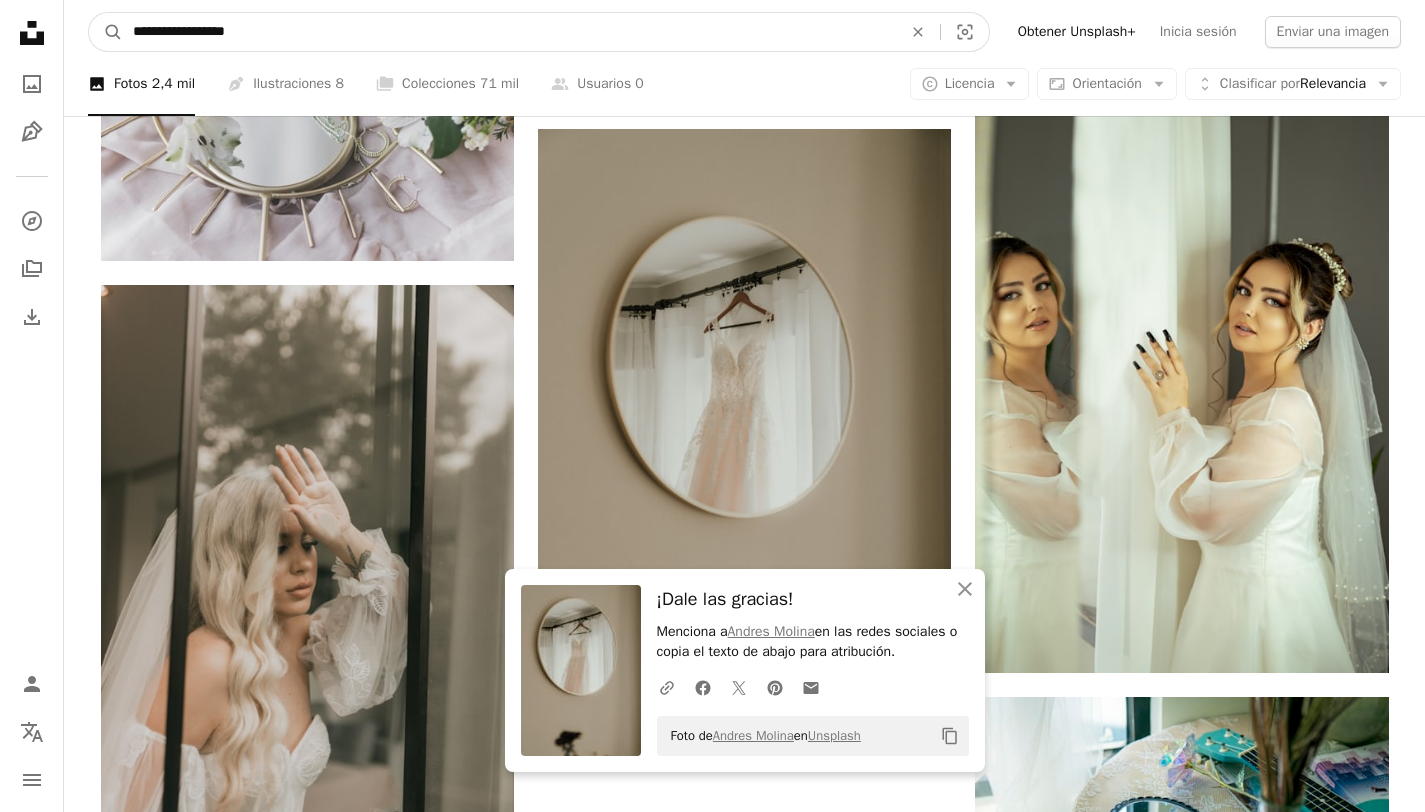 drag, startPoint x: 325, startPoint y: 32, endPoint x: 0, endPoint y: 11, distance: 325.67776 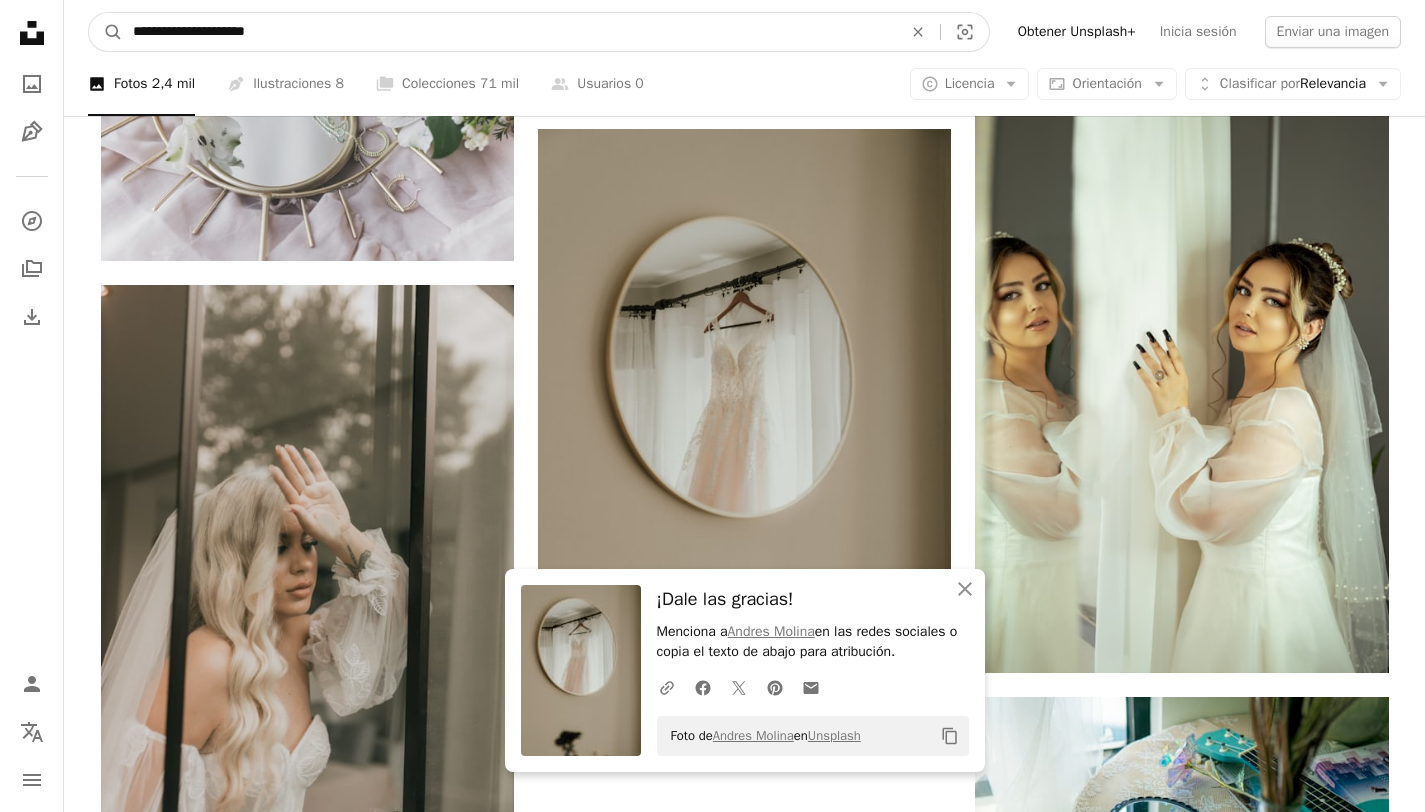 click on "A magnifying glass" at bounding box center [106, 32] 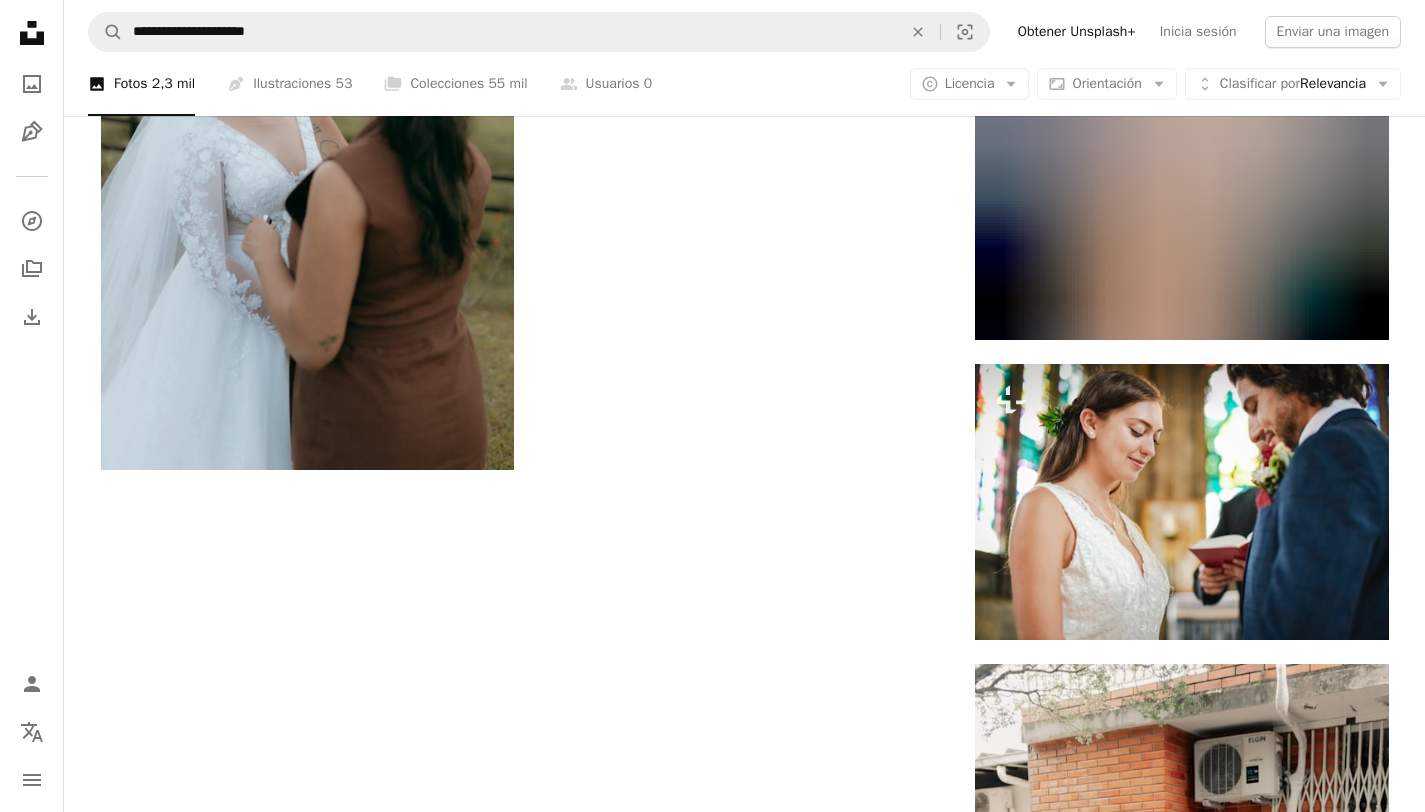 scroll, scrollTop: 2493, scrollLeft: 0, axis: vertical 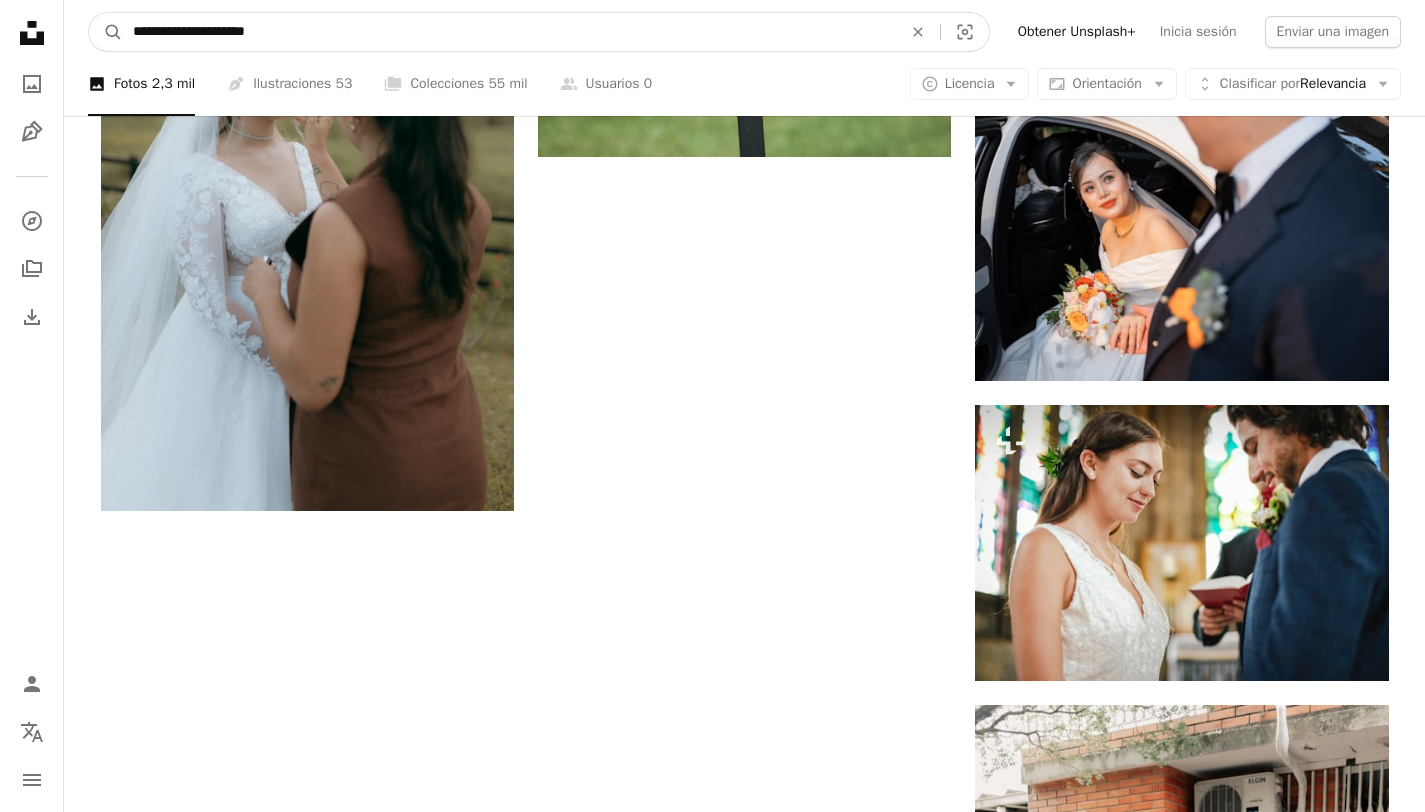 drag, startPoint x: 339, startPoint y: 28, endPoint x: 0, endPoint y: 8, distance: 339.58945 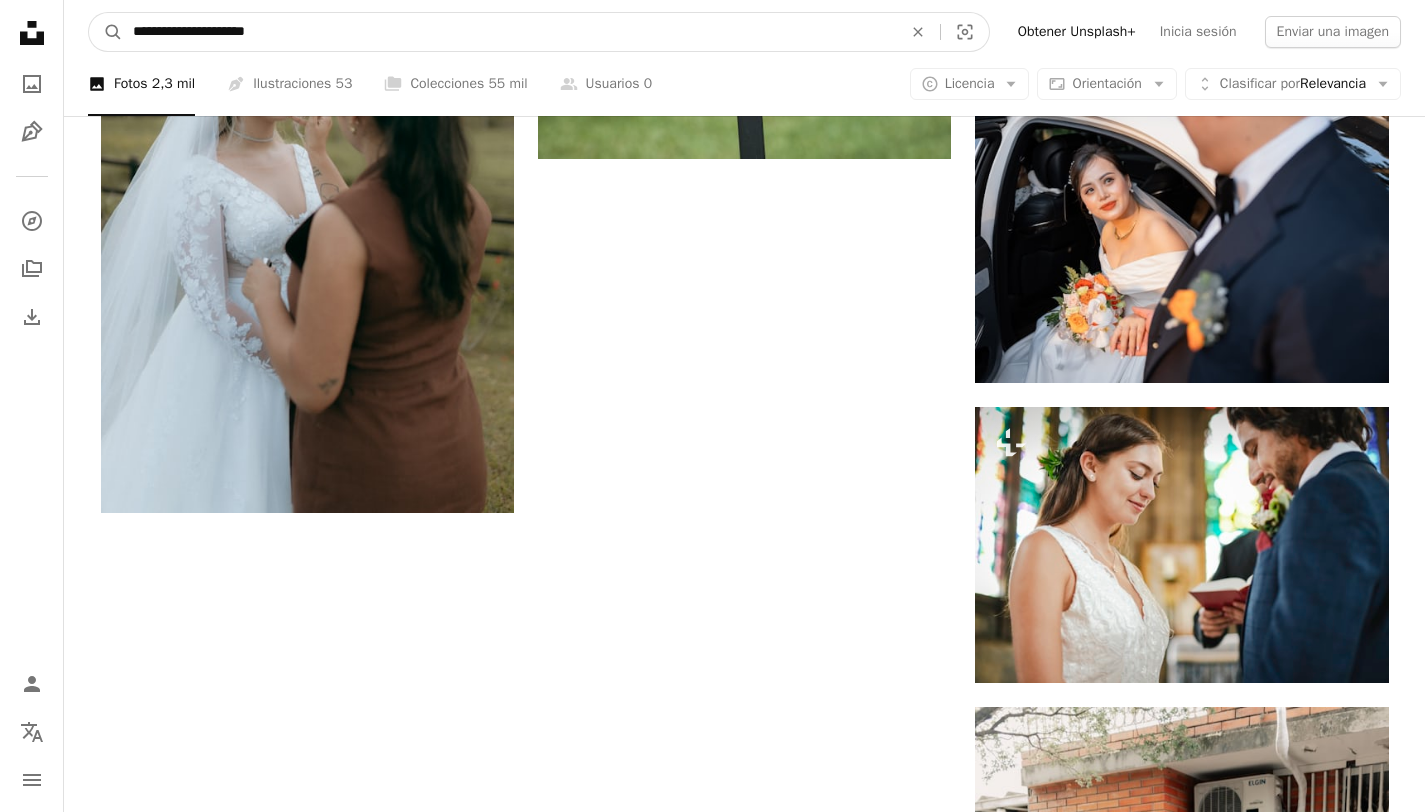 paste on "*" 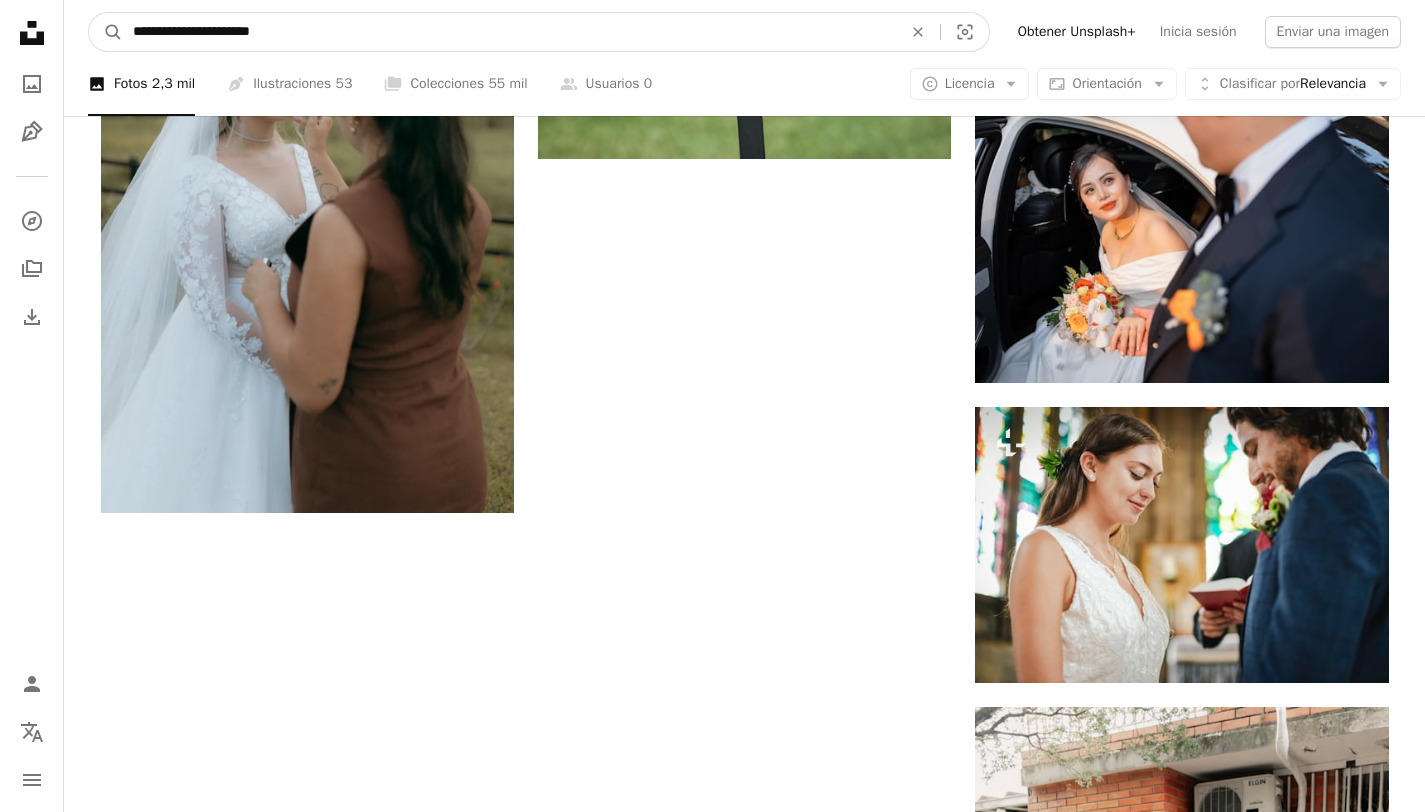 click on "A magnifying glass" at bounding box center [106, 32] 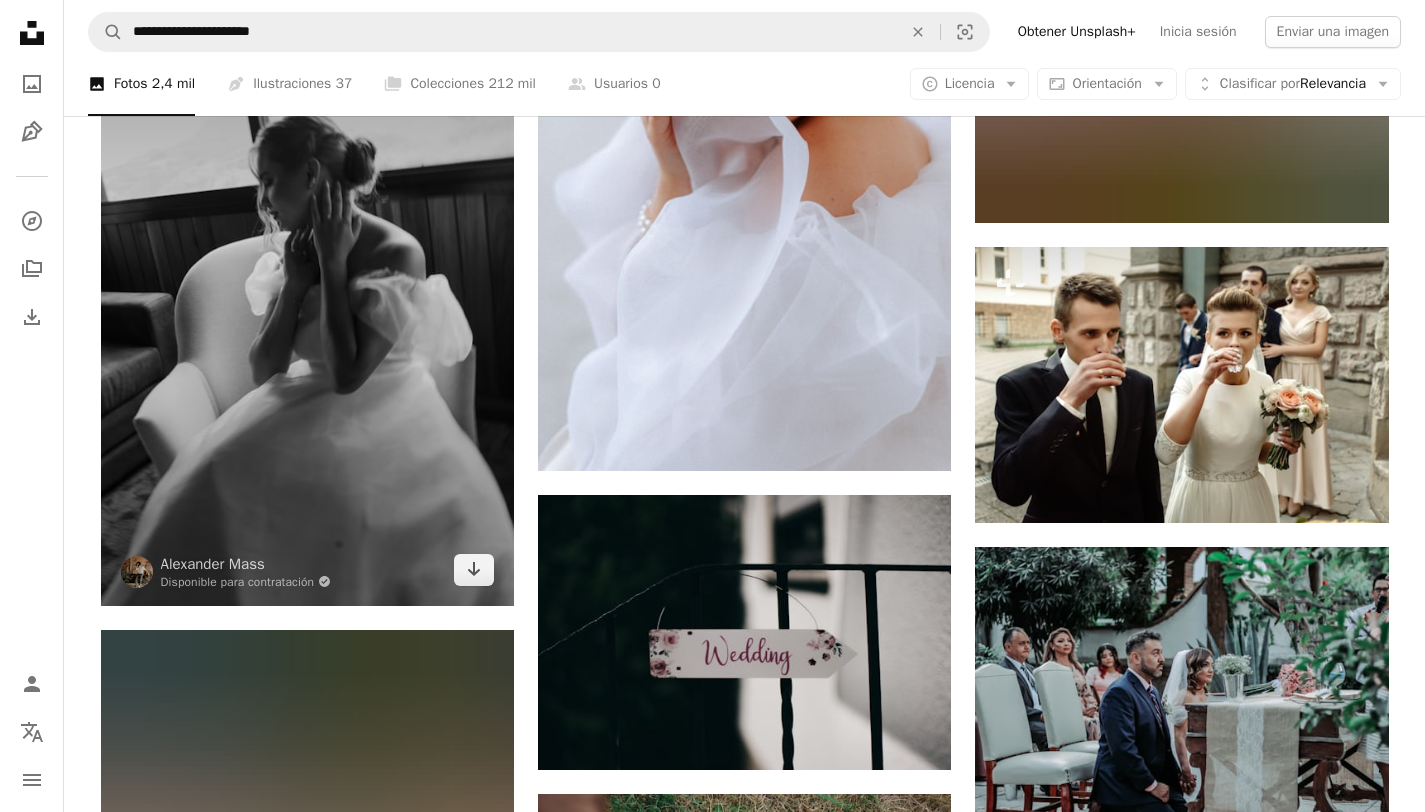 scroll, scrollTop: 1754, scrollLeft: 0, axis: vertical 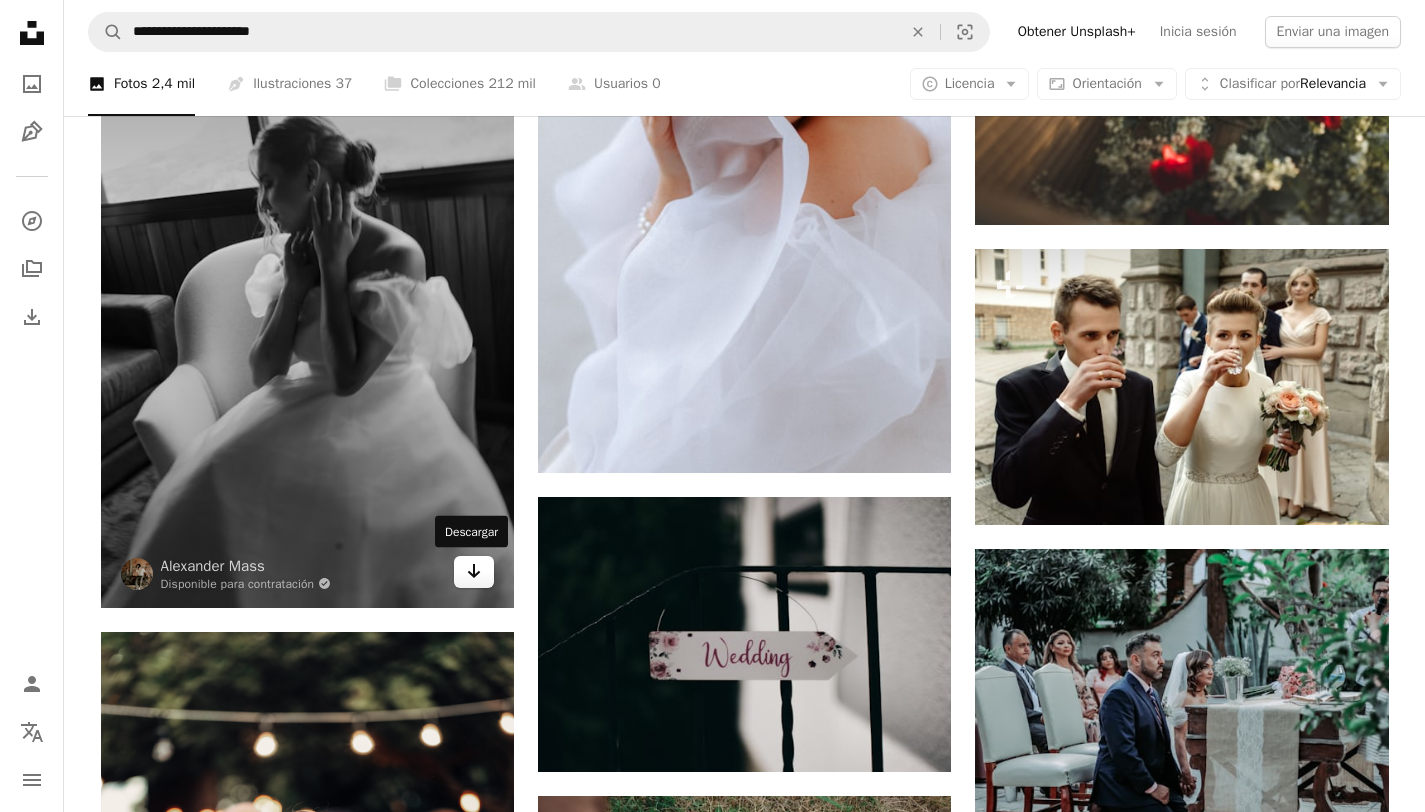 click 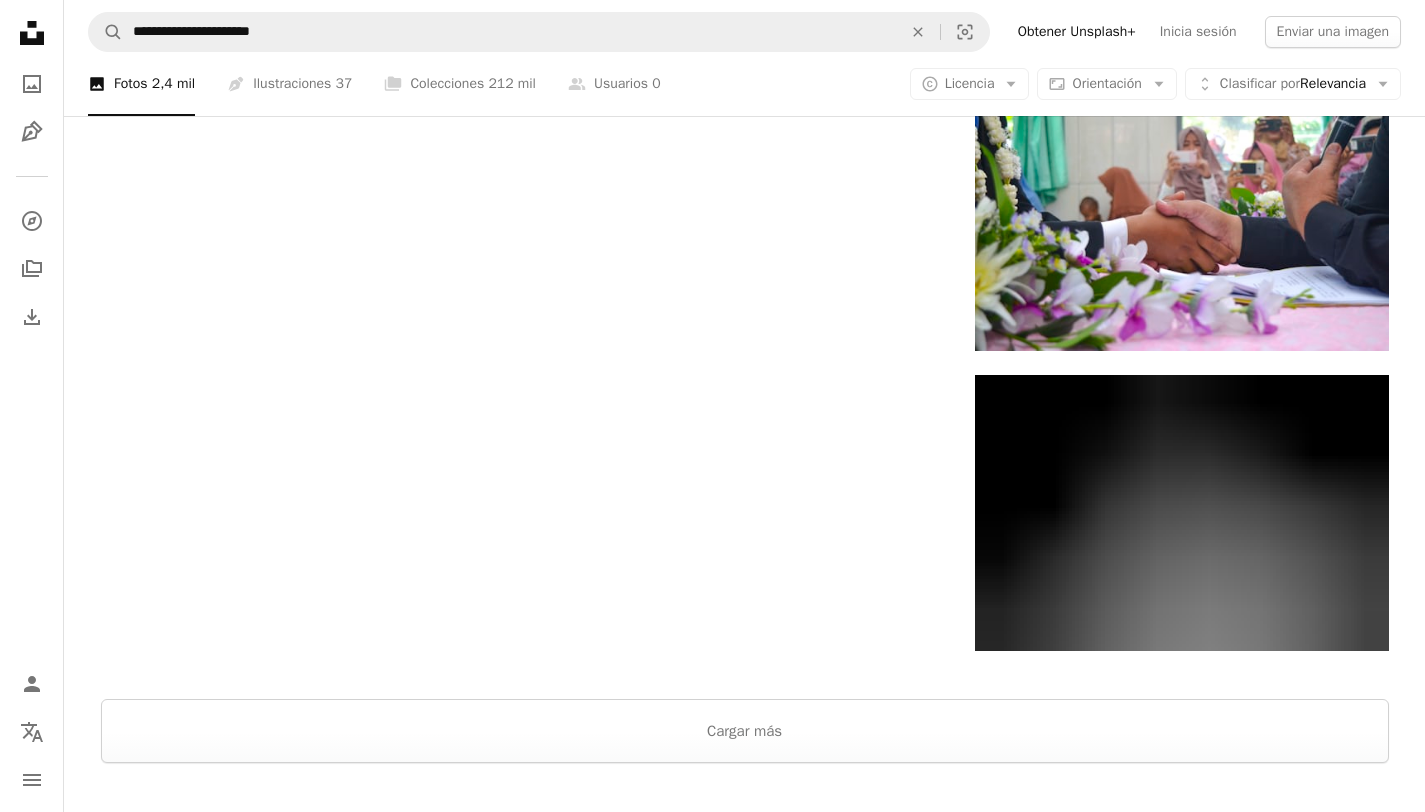 scroll, scrollTop: 3170, scrollLeft: 0, axis: vertical 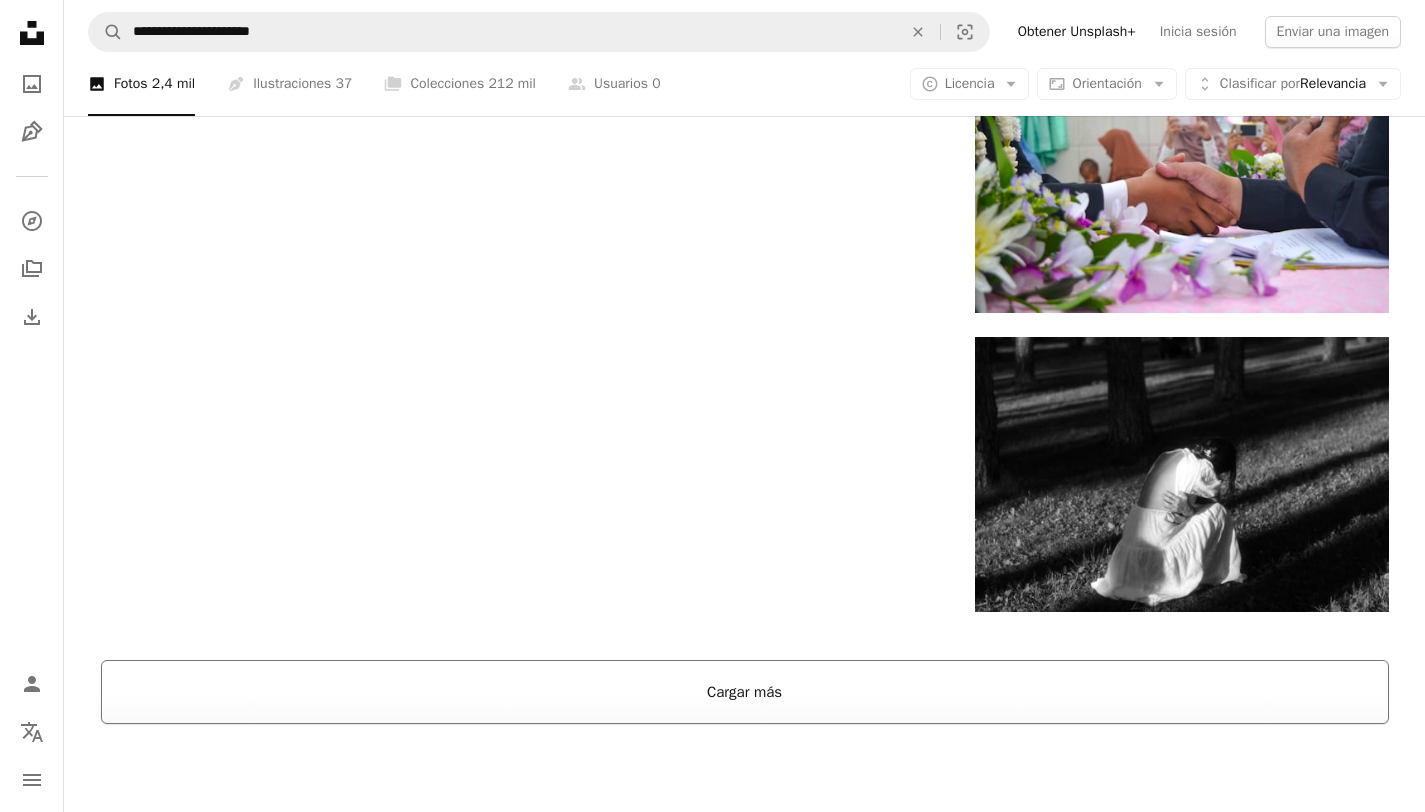 click on "Cargar más" at bounding box center [745, 692] 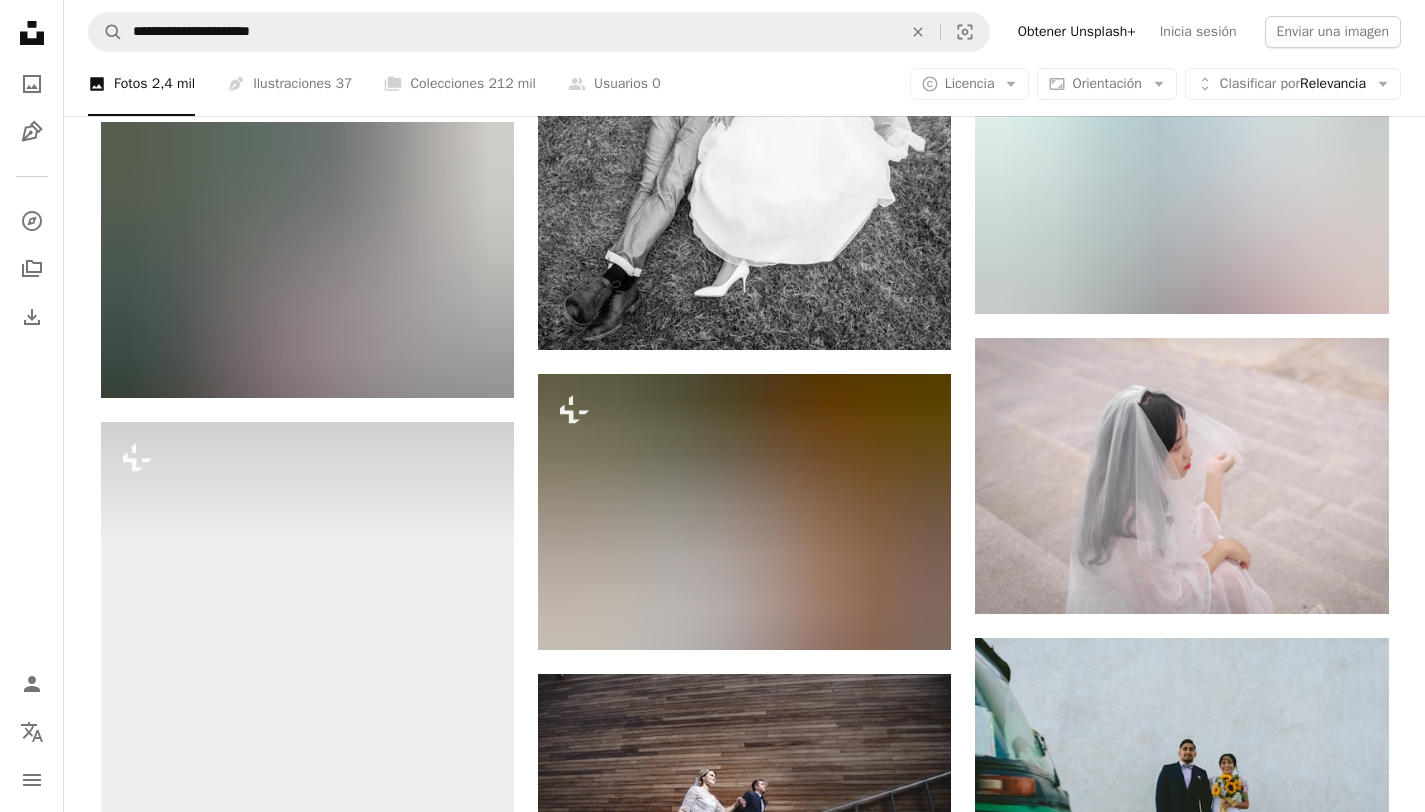 scroll, scrollTop: 5648, scrollLeft: 0, axis: vertical 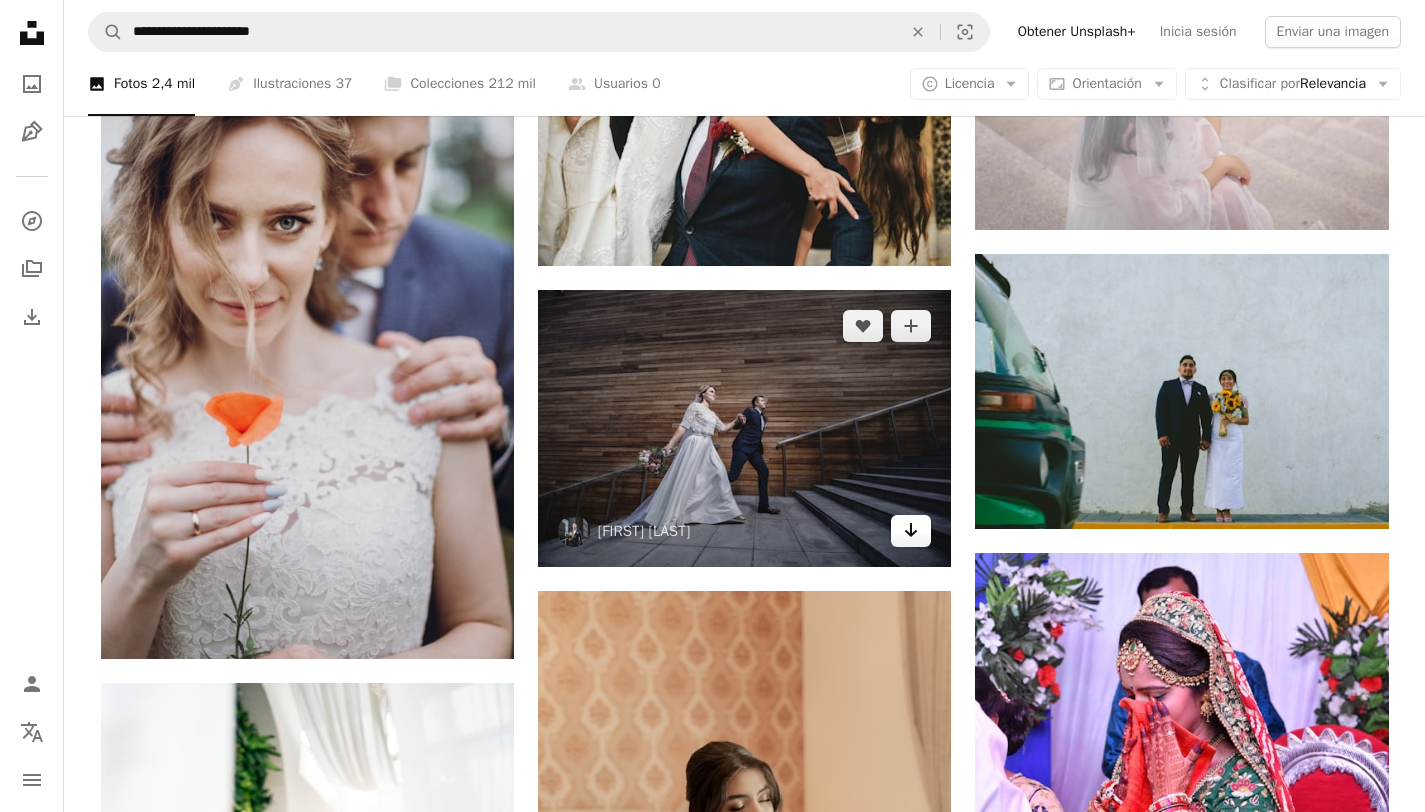 click on "Arrow pointing down" 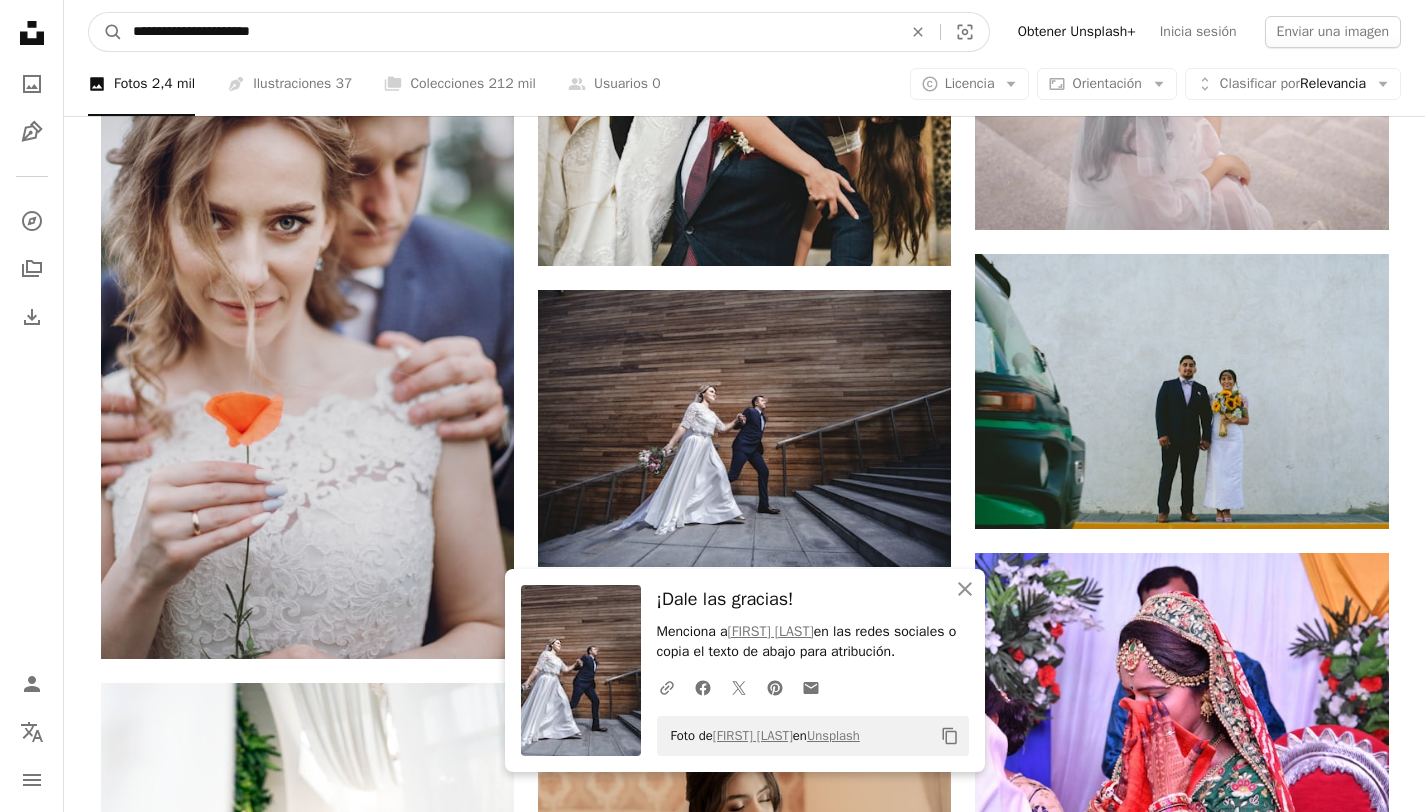 drag, startPoint x: 335, startPoint y: 37, endPoint x: 0, endPoint y: 38, distance: 335.0015 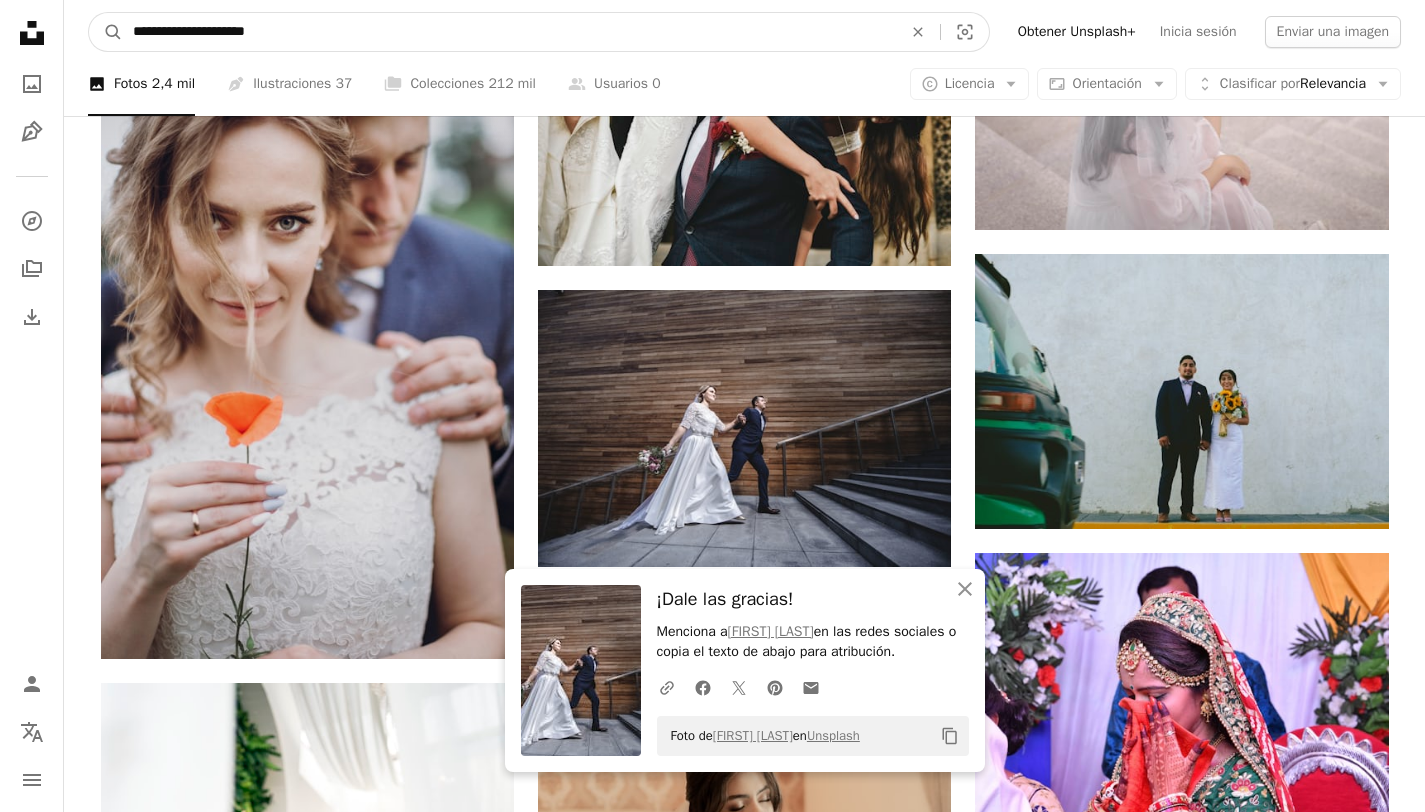 click on "A magnifying glass" at bounding box center [106, 32] 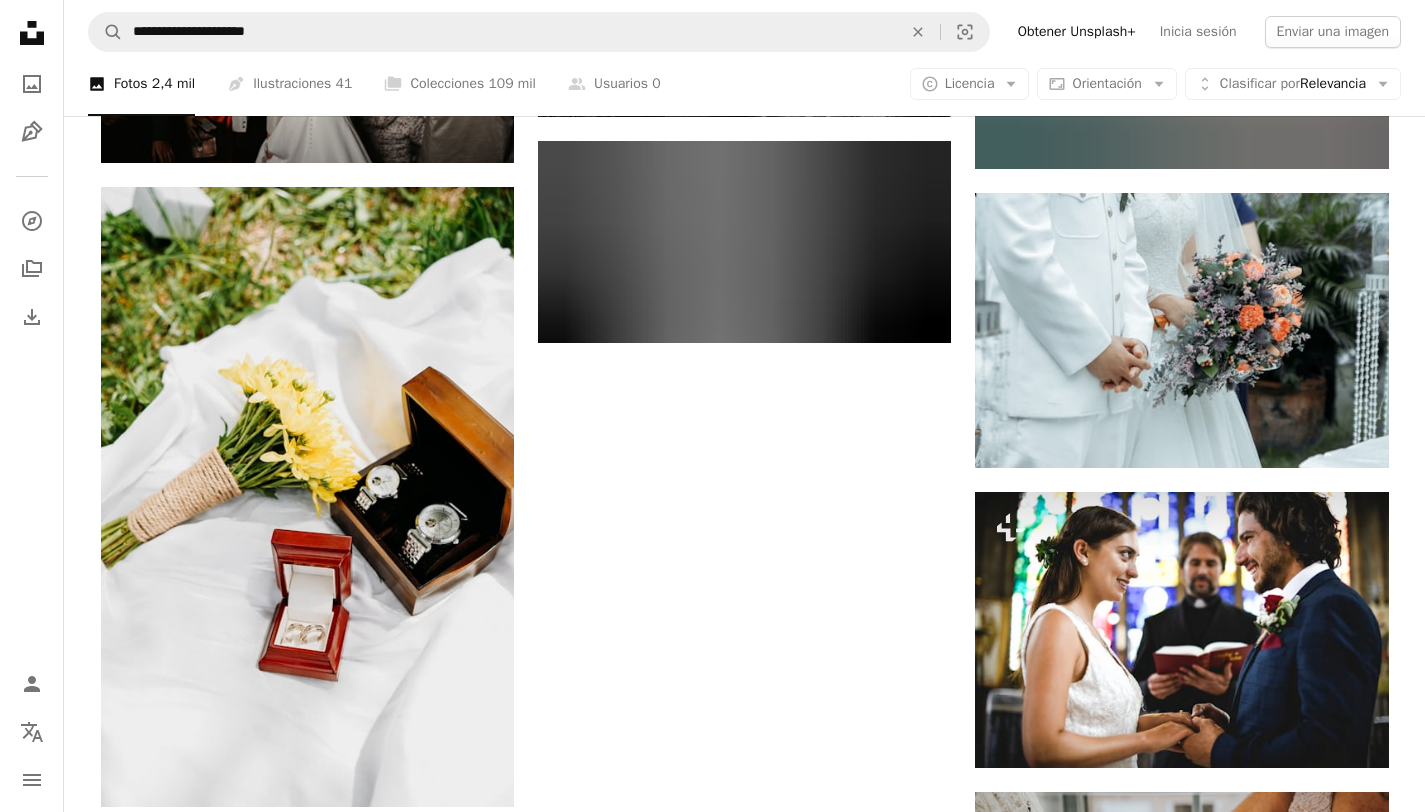 scroll, scrollTop: 2517, scrollLeft: 0, axis: vertical 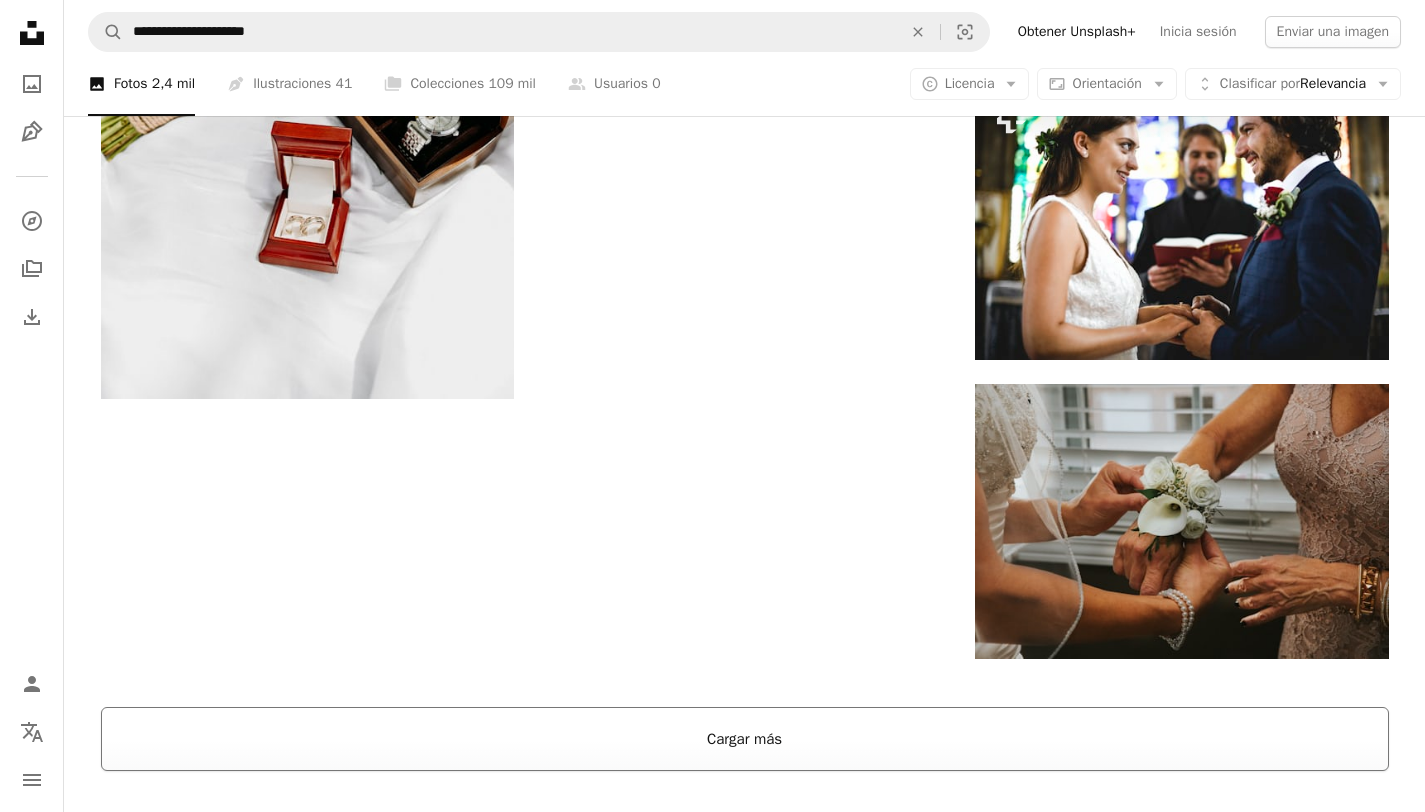 click on "Cargar más" at bounding box center [745, 739] 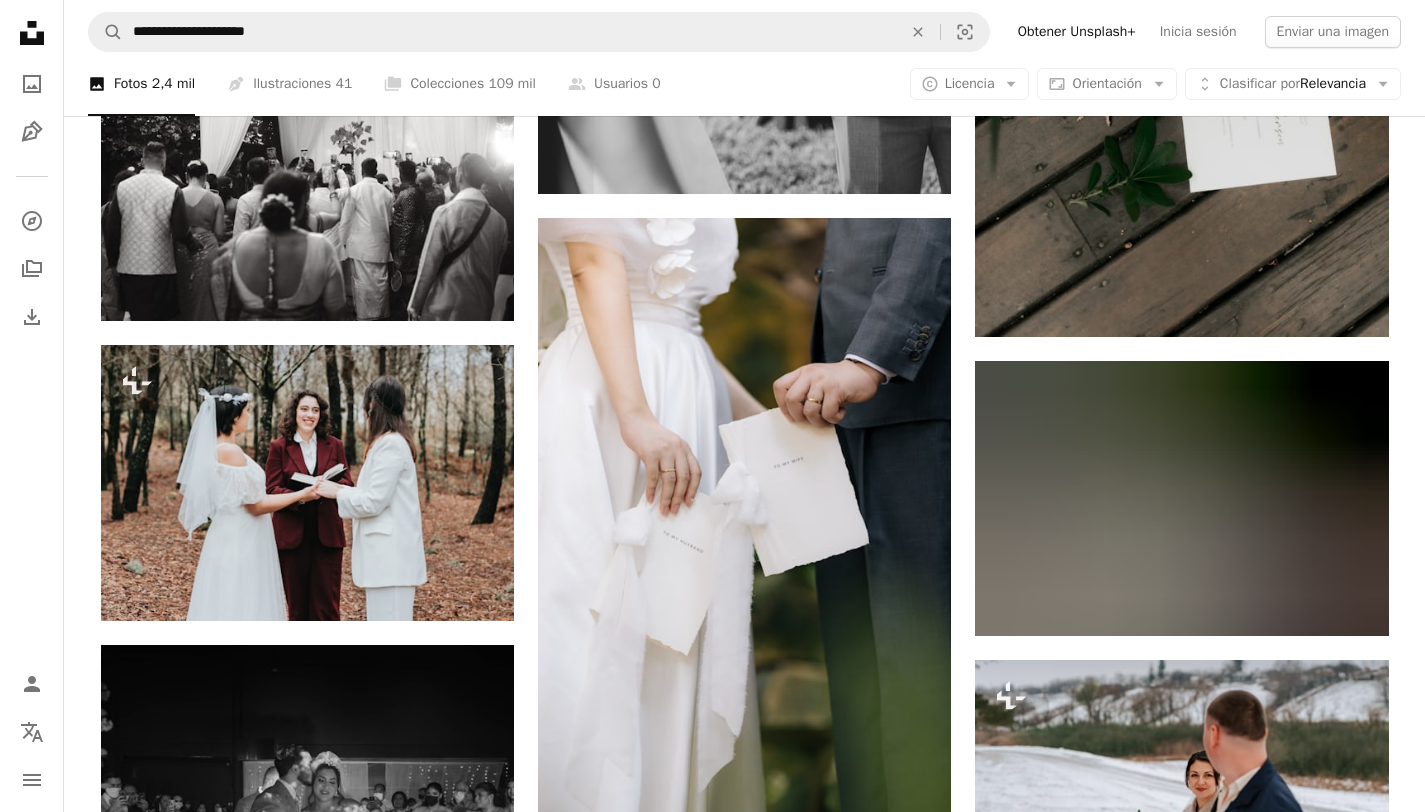 scroll, scrollTop: 4658, scrollLeft: 0, axis: vertical 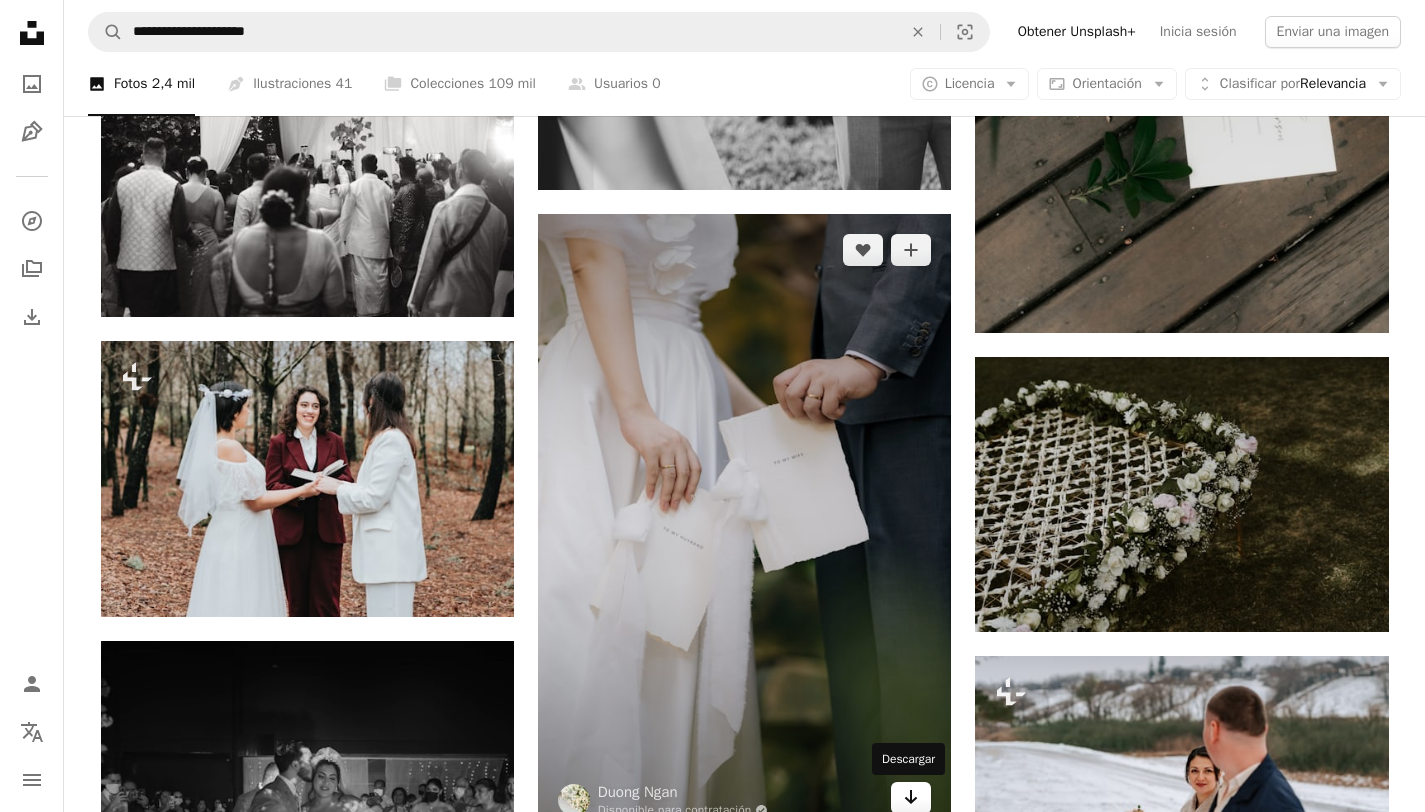 click on "Arrow pointing down" 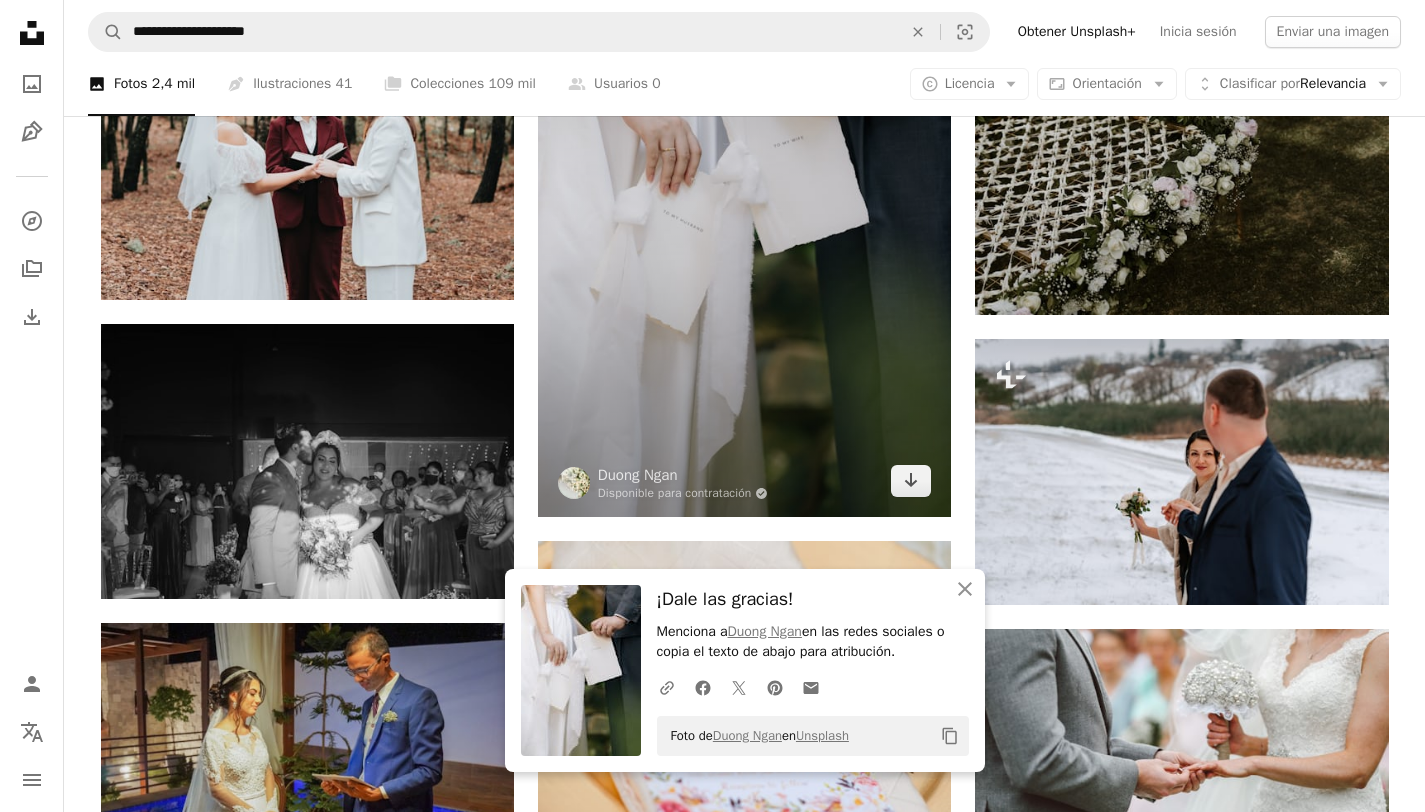 scroll, scrollTop: 5193, scrollLeft: 0, axis: vertical 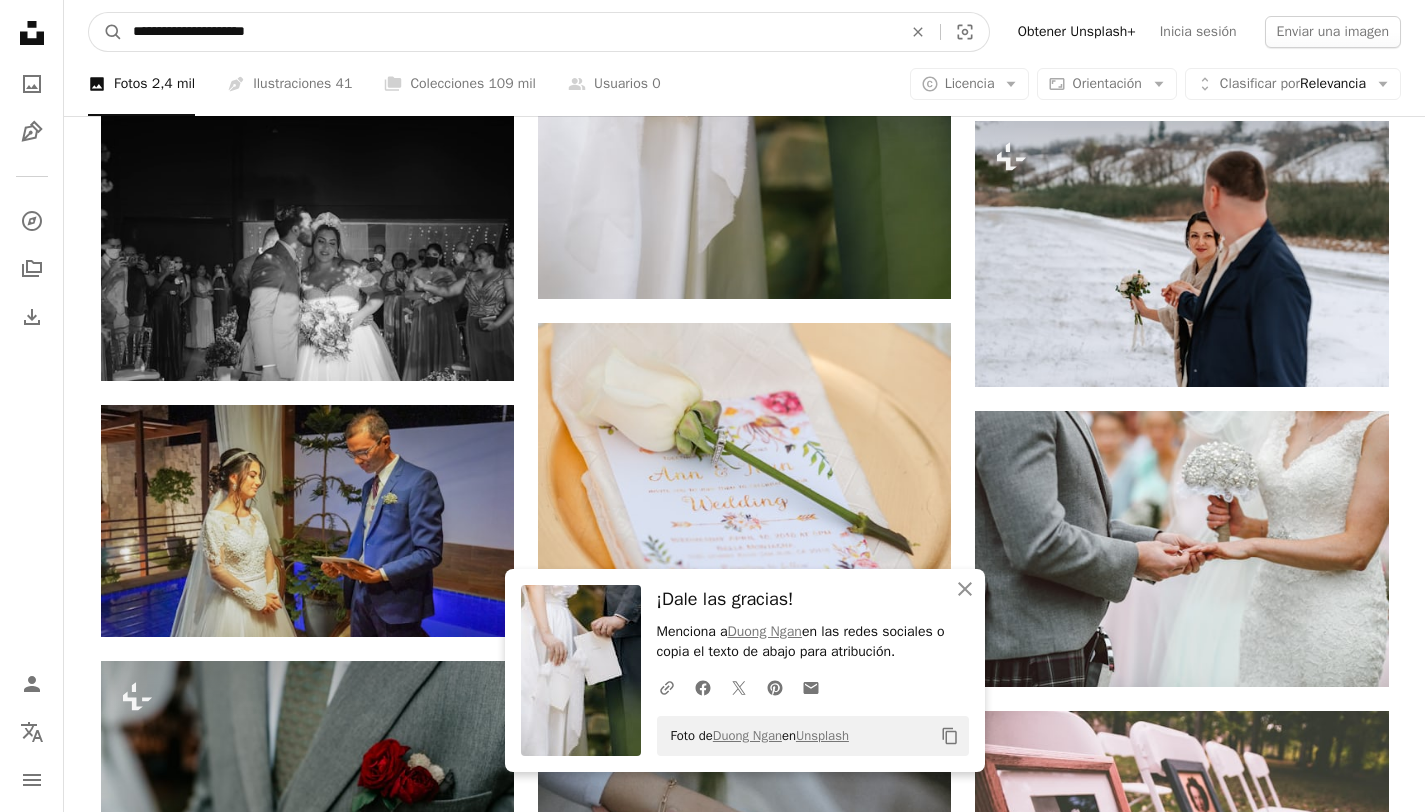 drag, startPoint x: 301, startPoint y: 37, endPoint x: 69, endPoint y: 32, distance: 232.05388 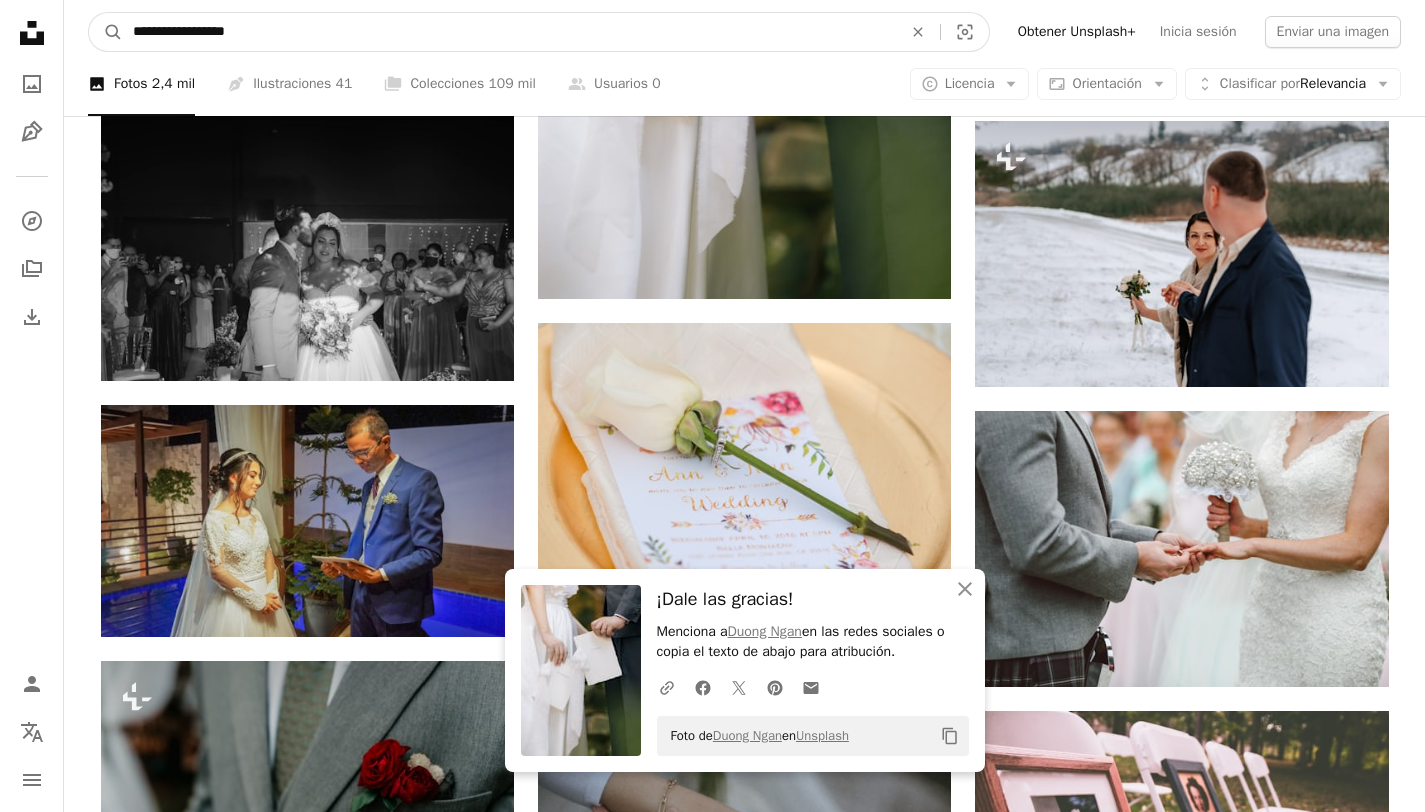 click on "A magnifying glass" at bounding box center [106, 32] 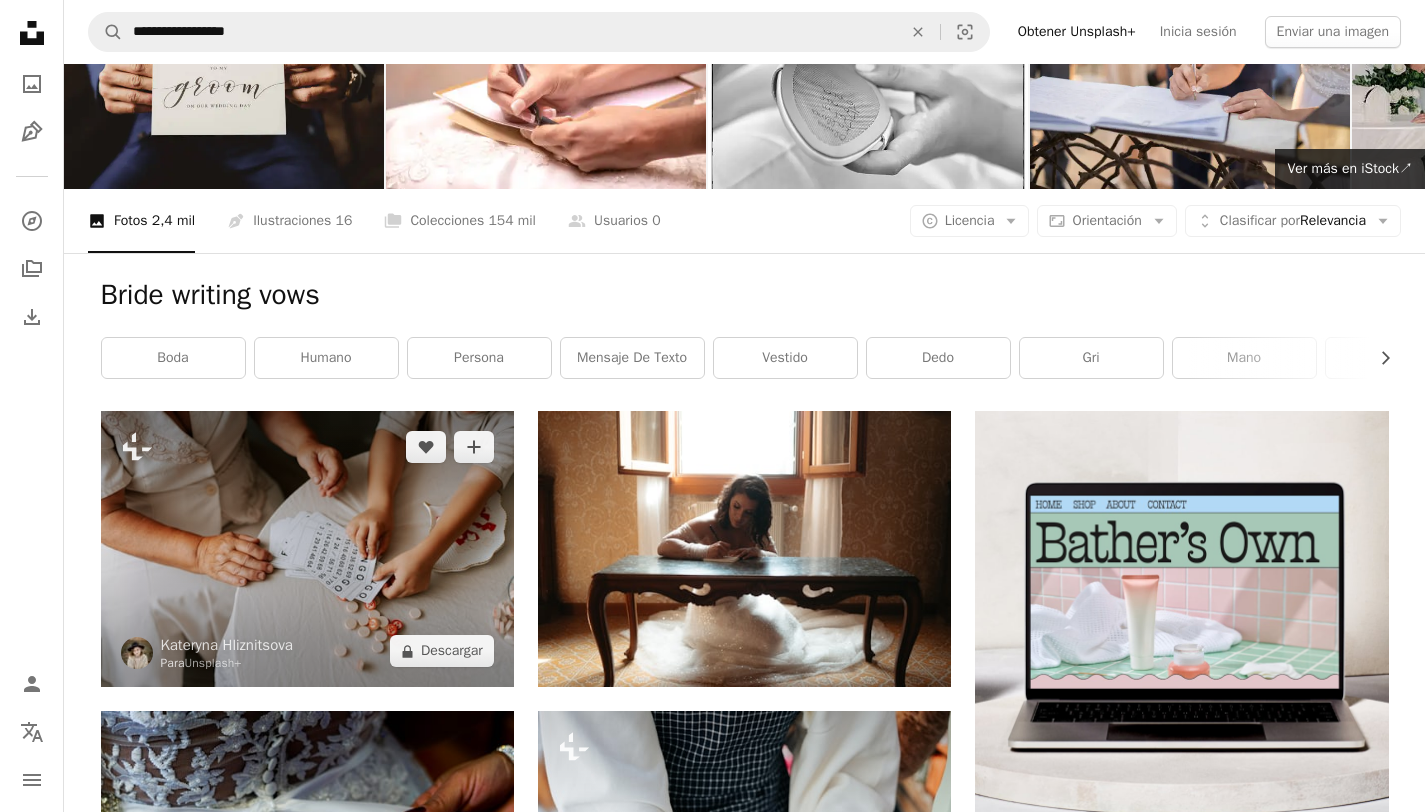 scroll, scrollTop: 173, scrollLeft: 0, axis: vertical 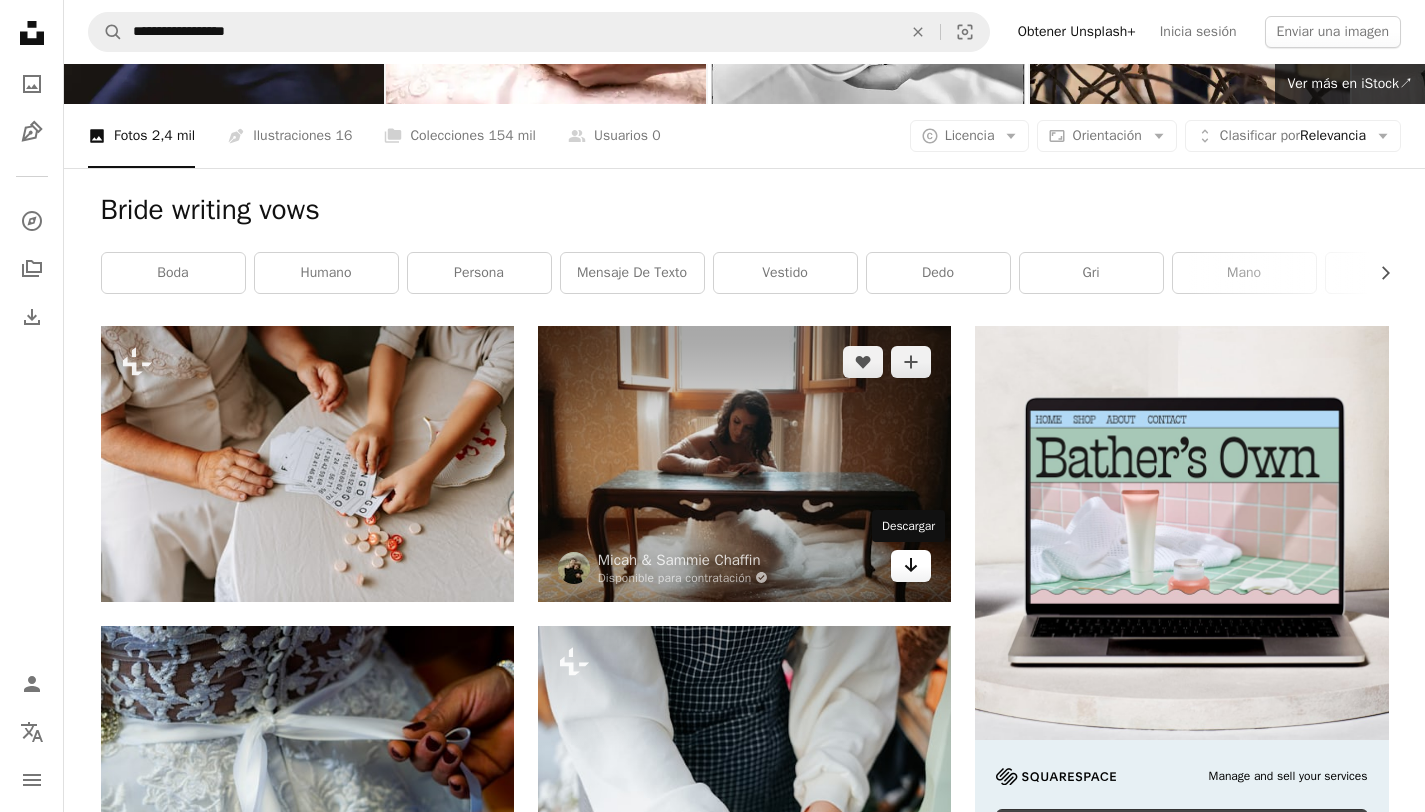 click on "Arrow pointing down" 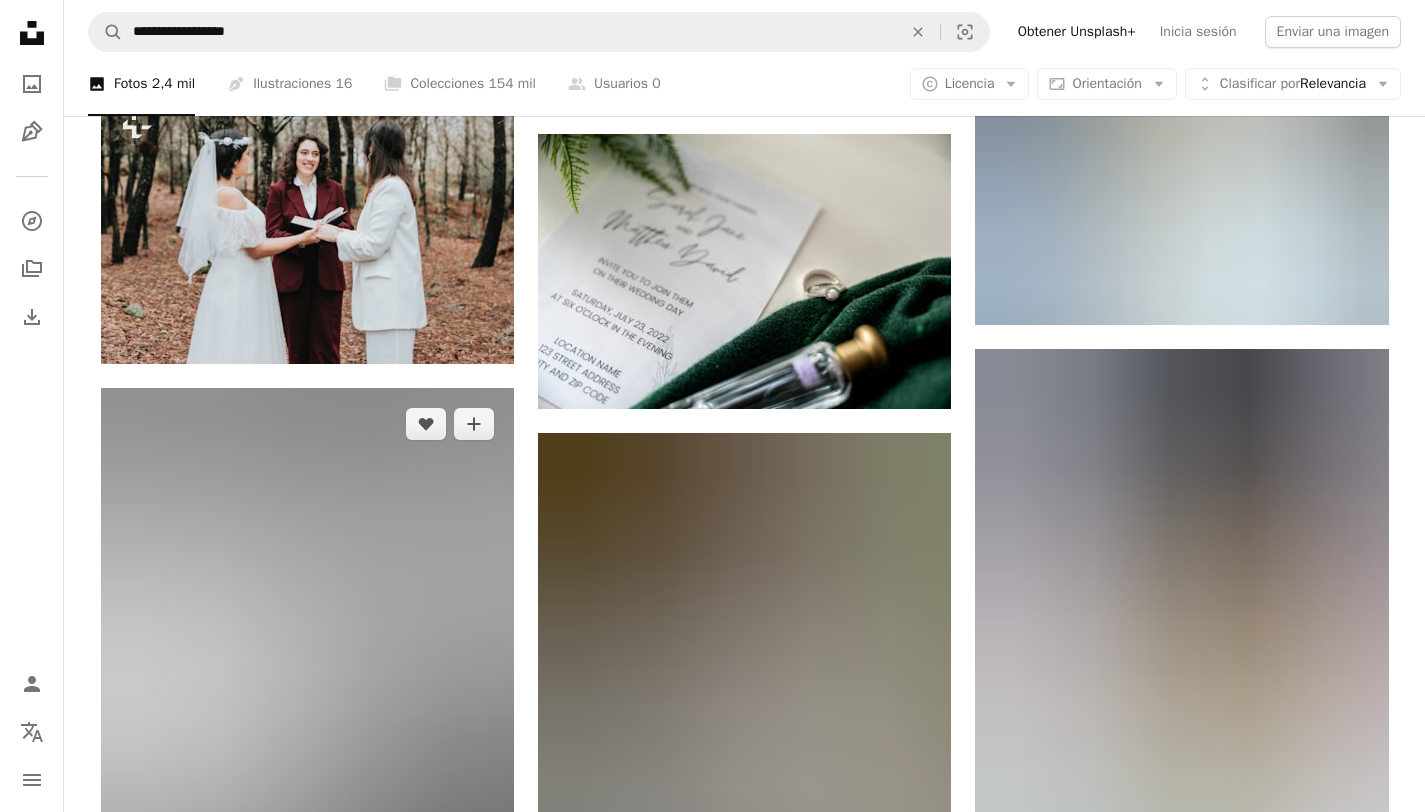 scroll, scrollTop: 1727, scrollLeft: 0, axis: vertical 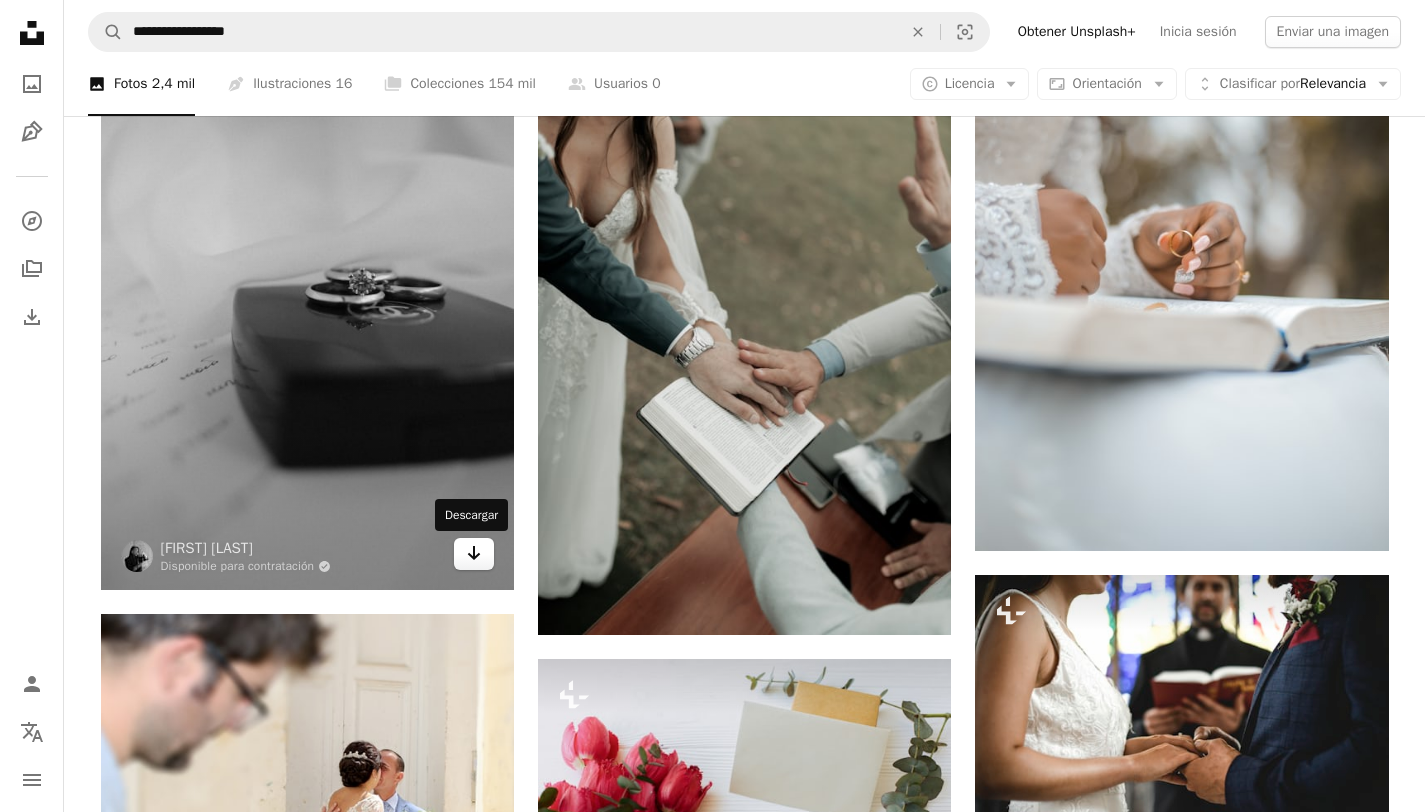 click on "Arrow pointing down" 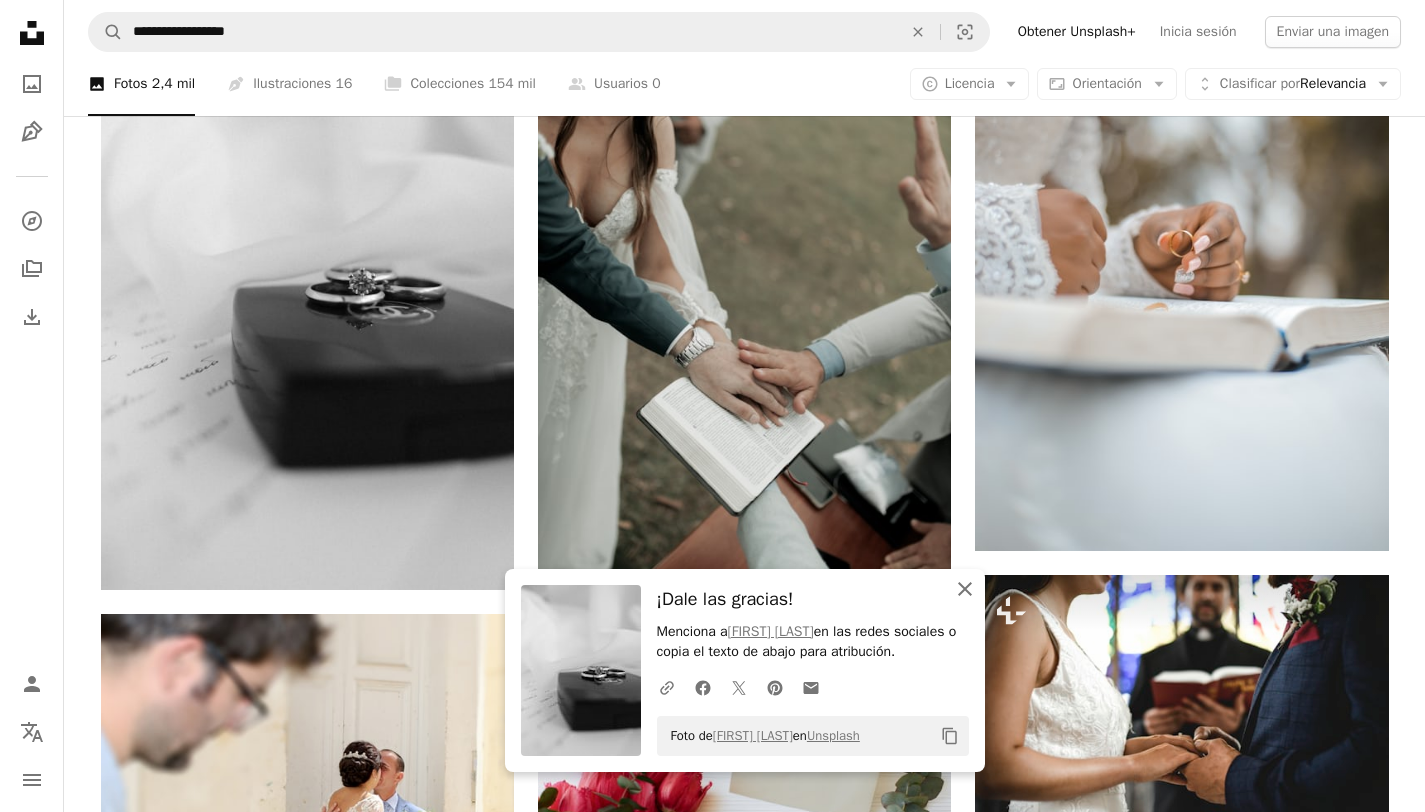 click on "An X shape" 